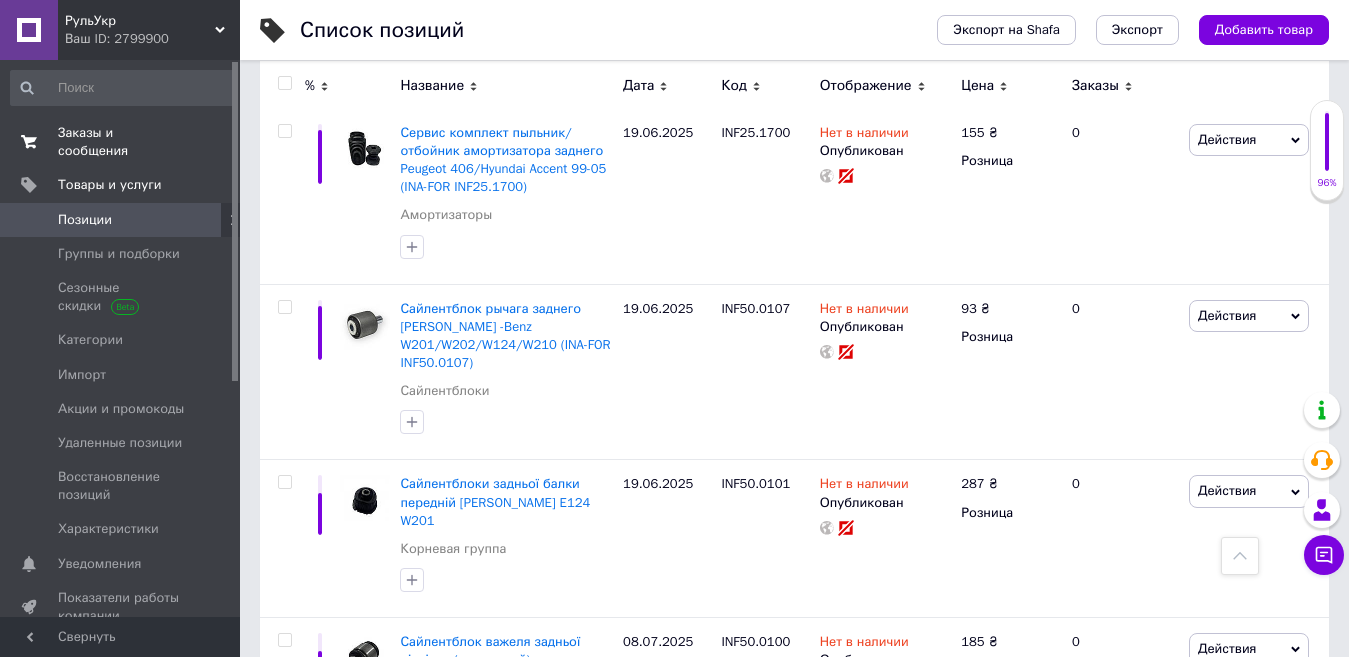 scroll, scrollTop: 9036, scrollLeft: 0, axis: vertical 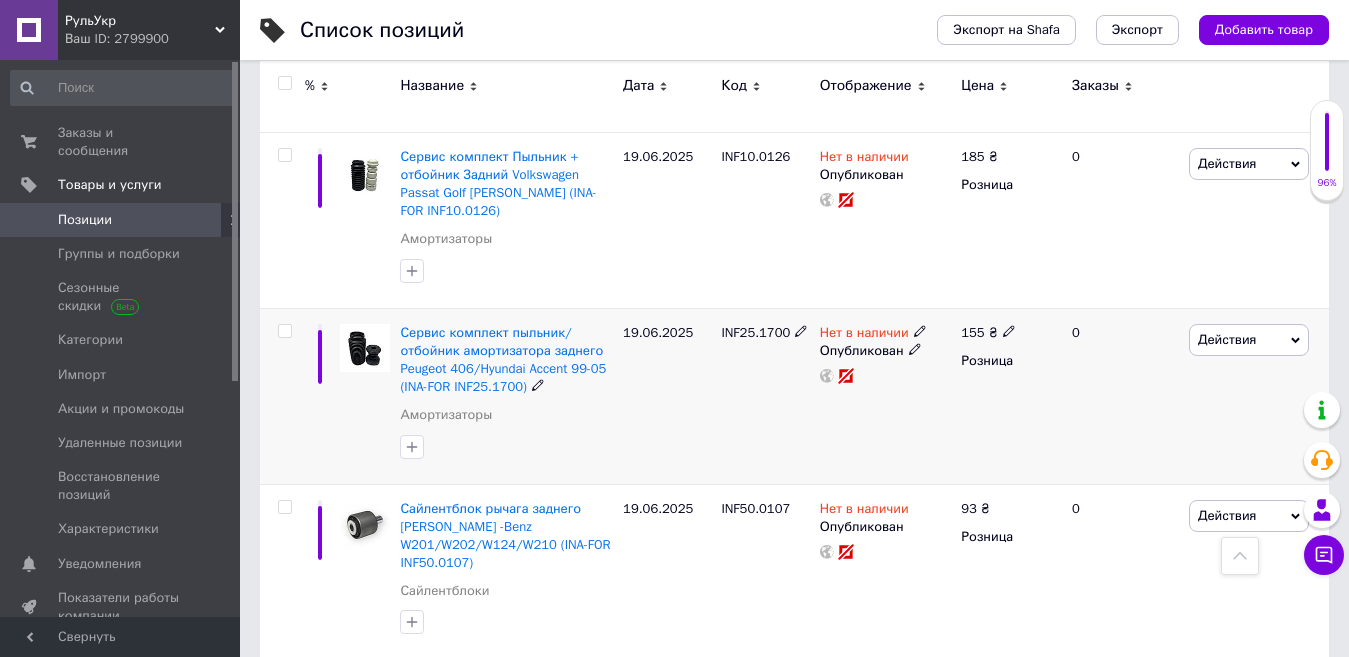 click on "INF25.1700" at bounding box center (755, 332) 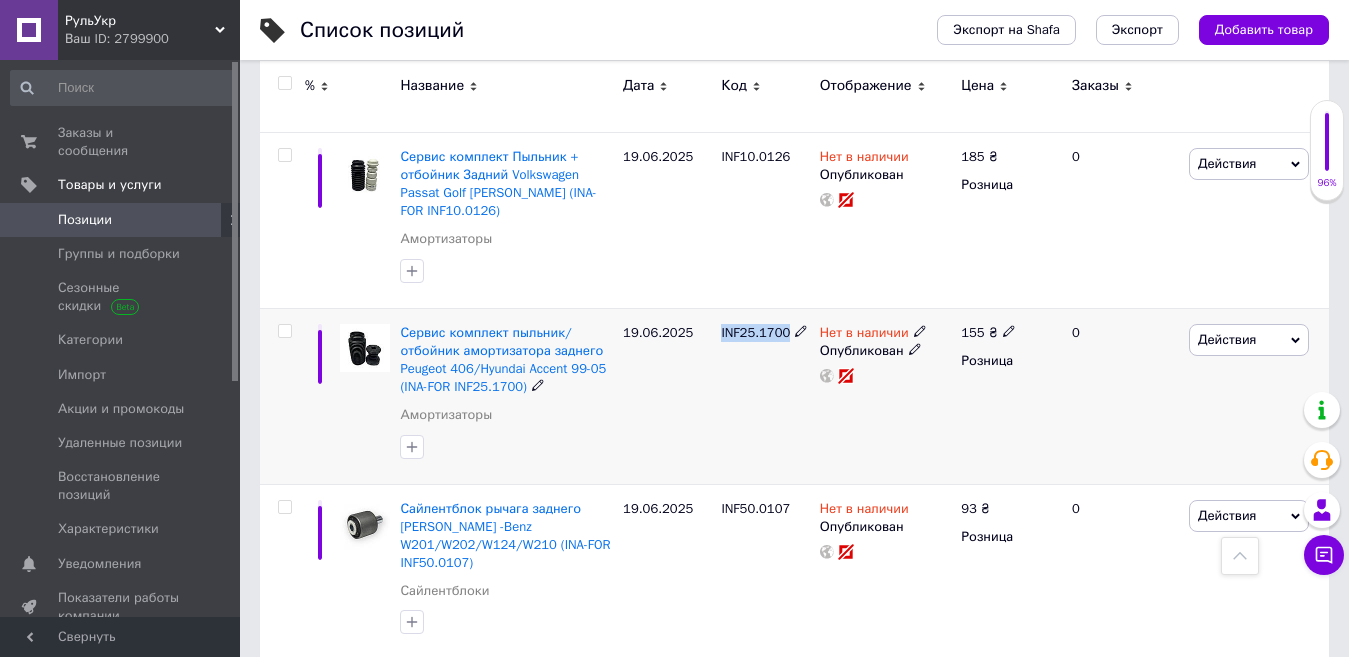 copy on "INF25.1700" 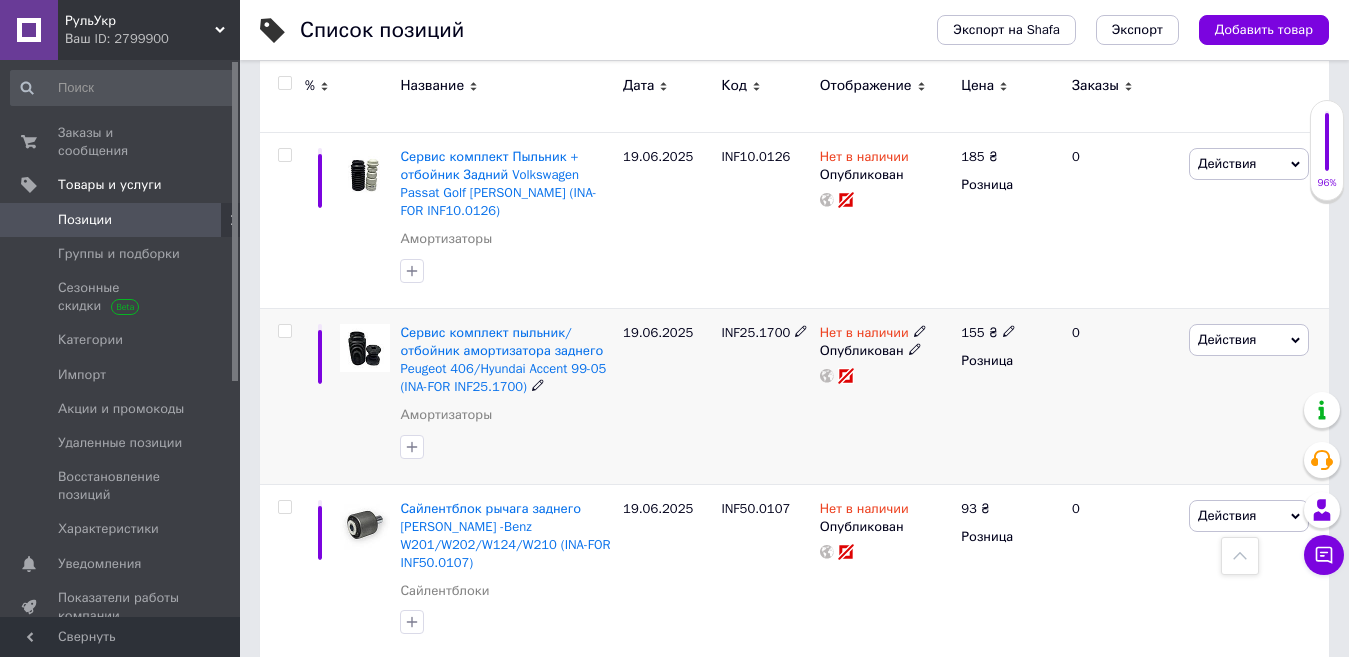click on "155" at bounding box center (972, 332) 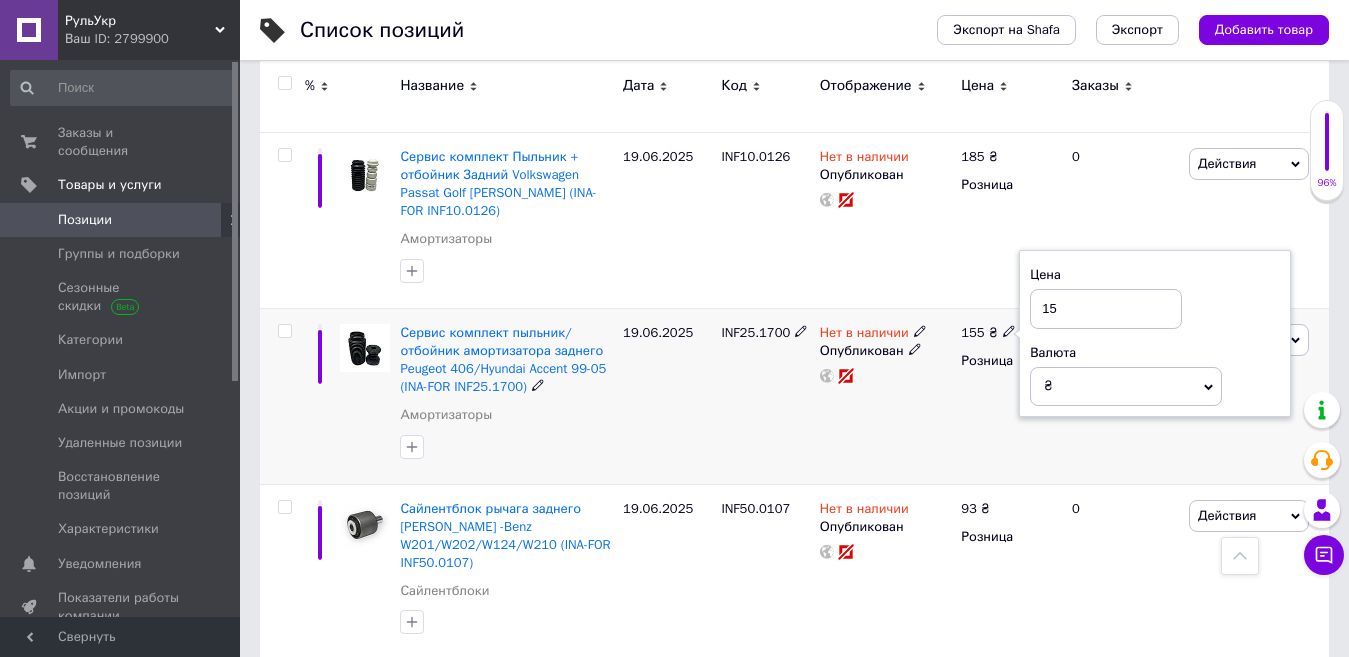 type on "1" 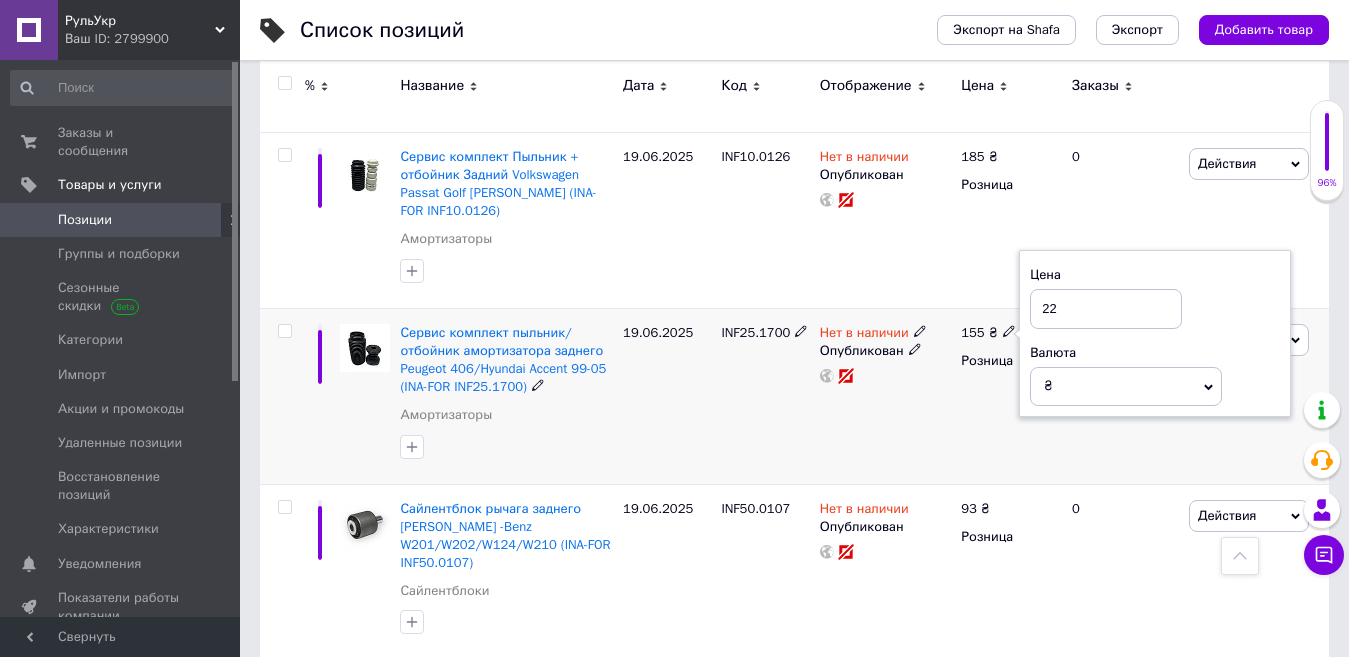 type on "225" 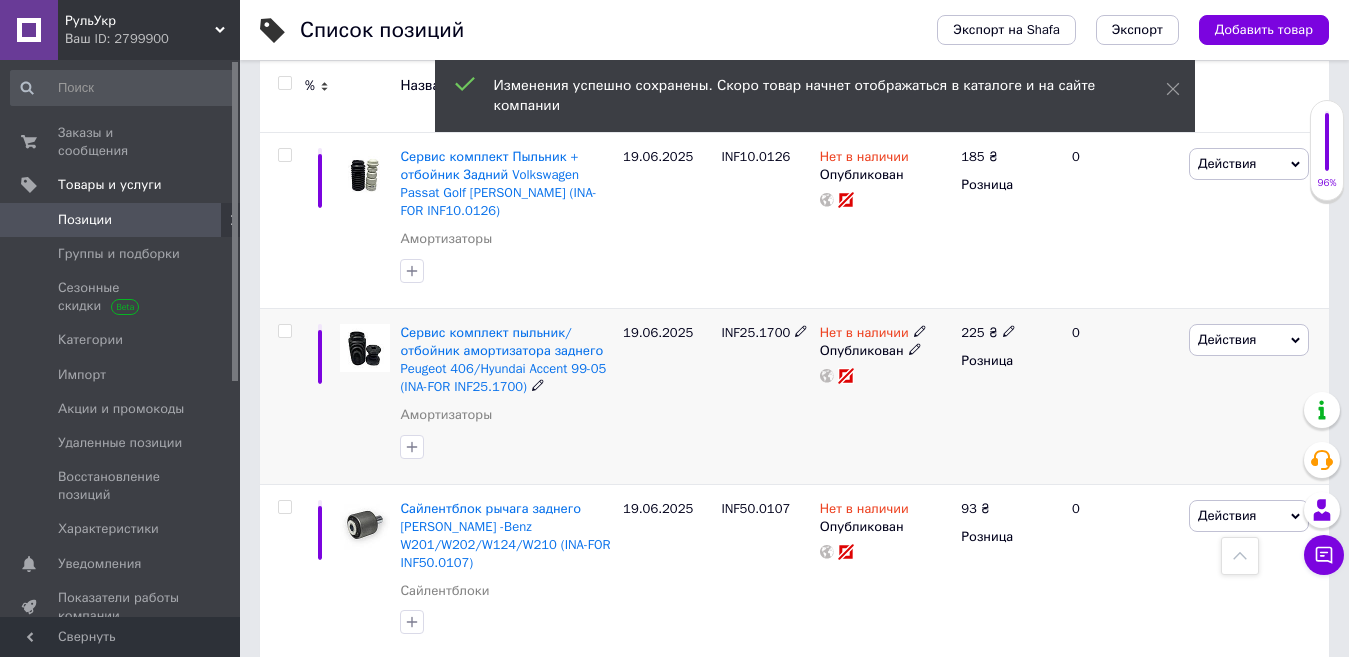 click on "Нет в наличии" at bounding box center [864, 335] 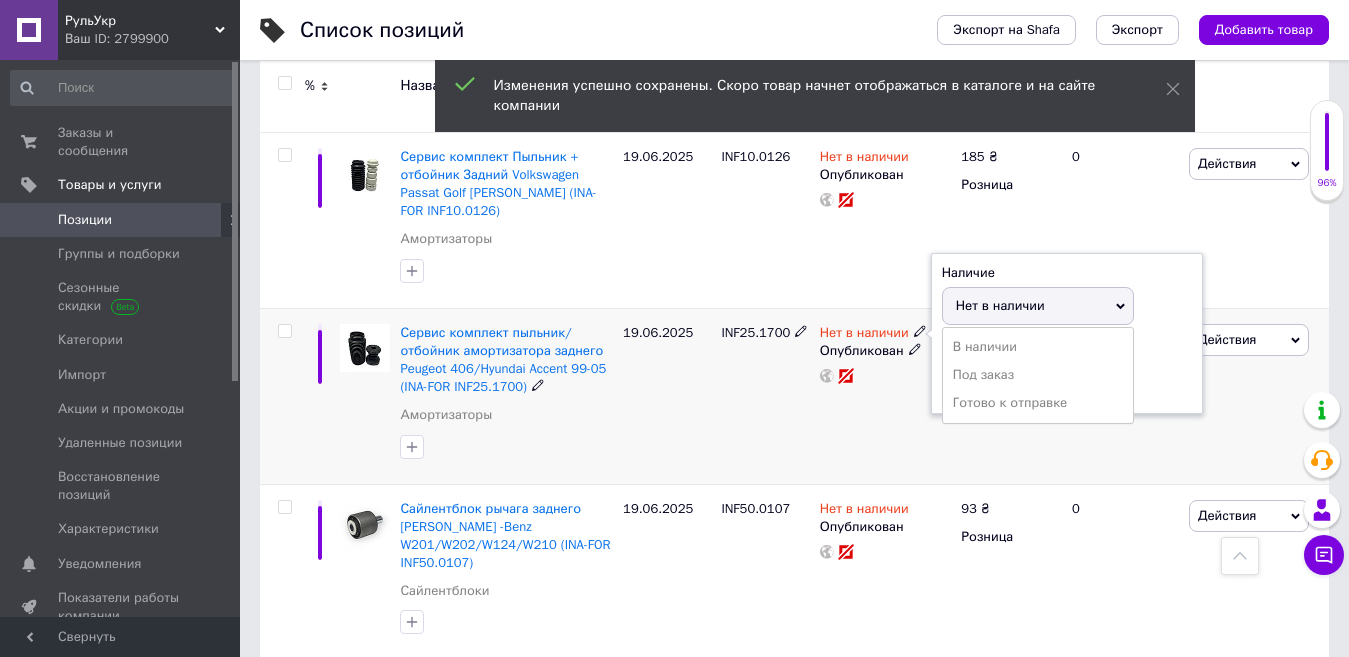 click on "В наличии" at bounding box center (1038, 347) 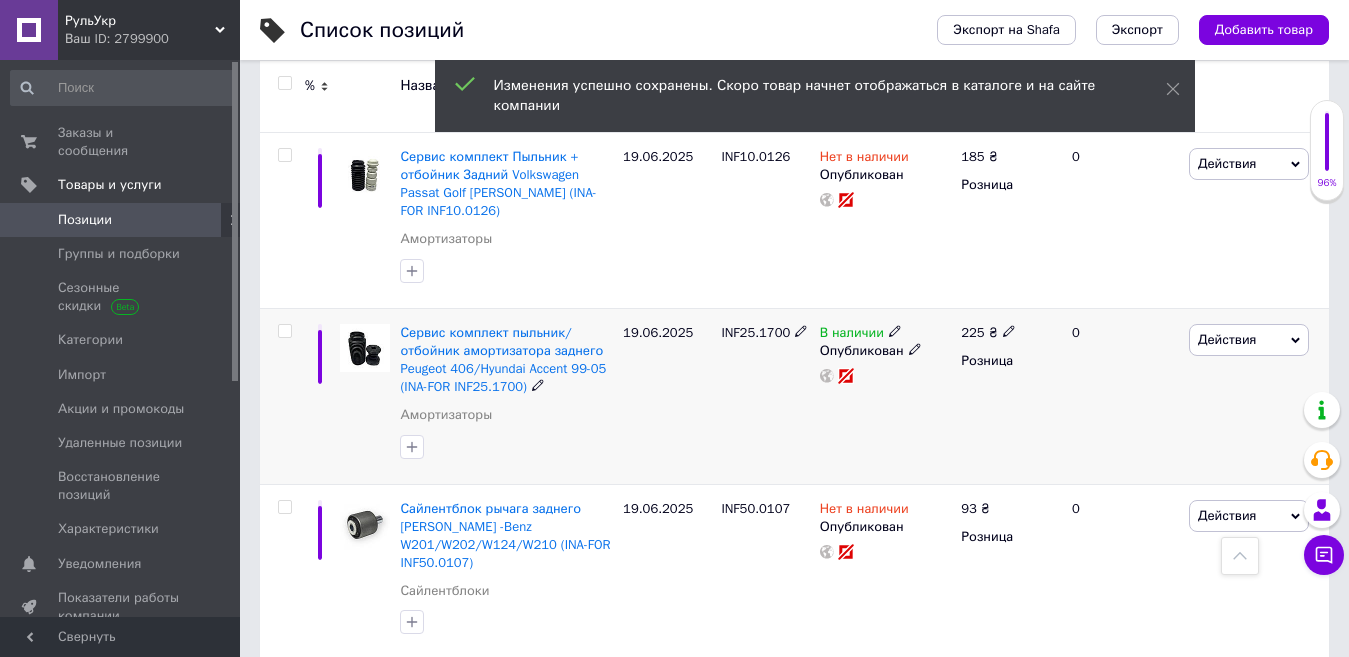 click 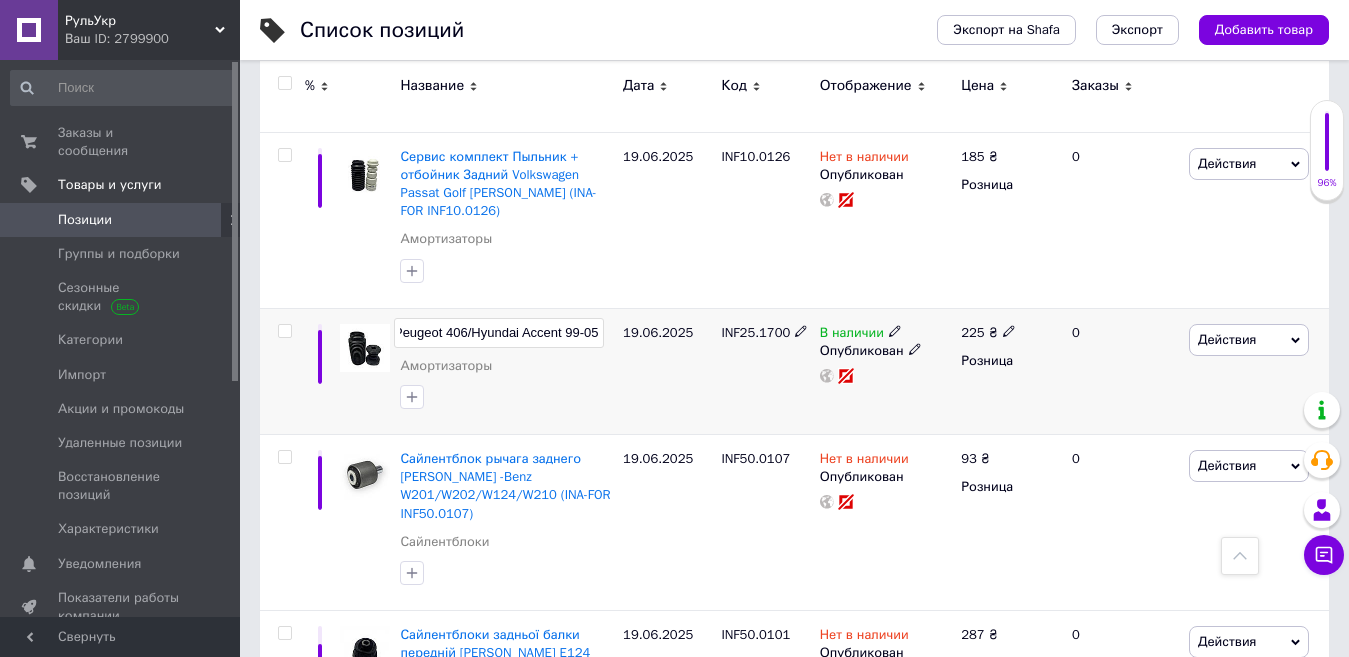 type on "Сервис комплект пыльник/отбойник амортизатора заднего Peugeot 406/Hyundai Accent 99-05" 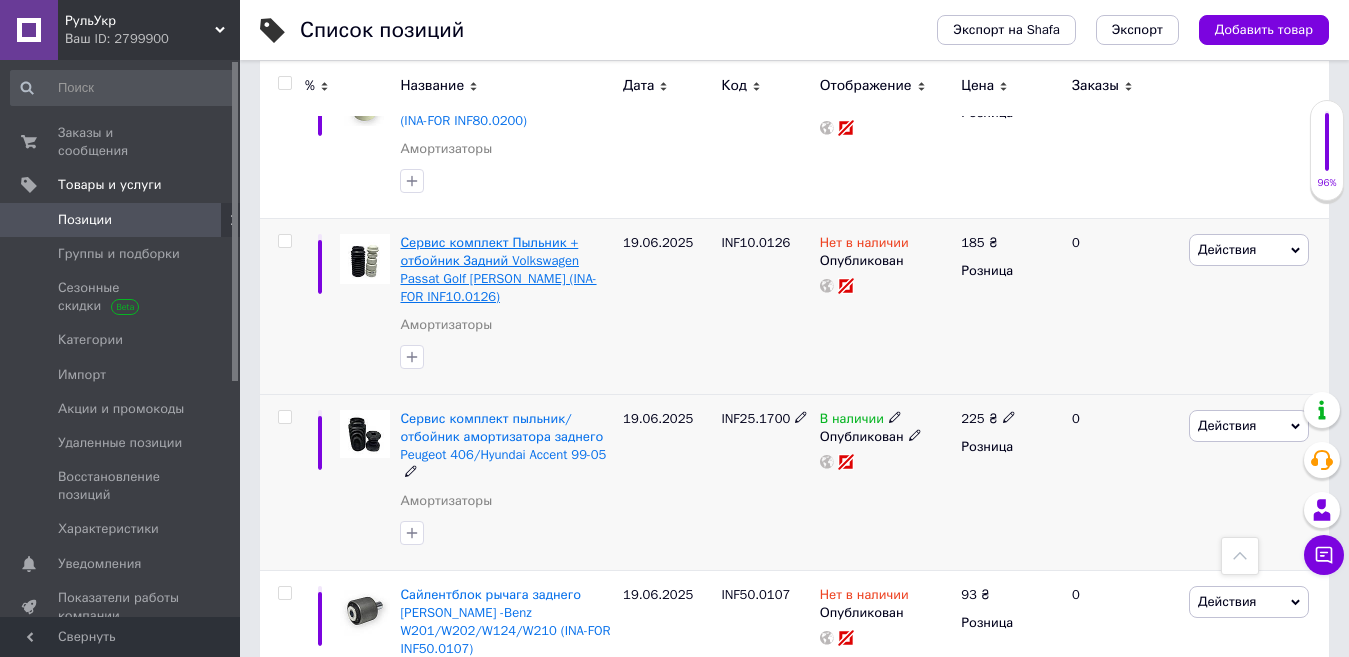 scroll, scrollTop: 8636, scrollLeft: 0, axis: vertical 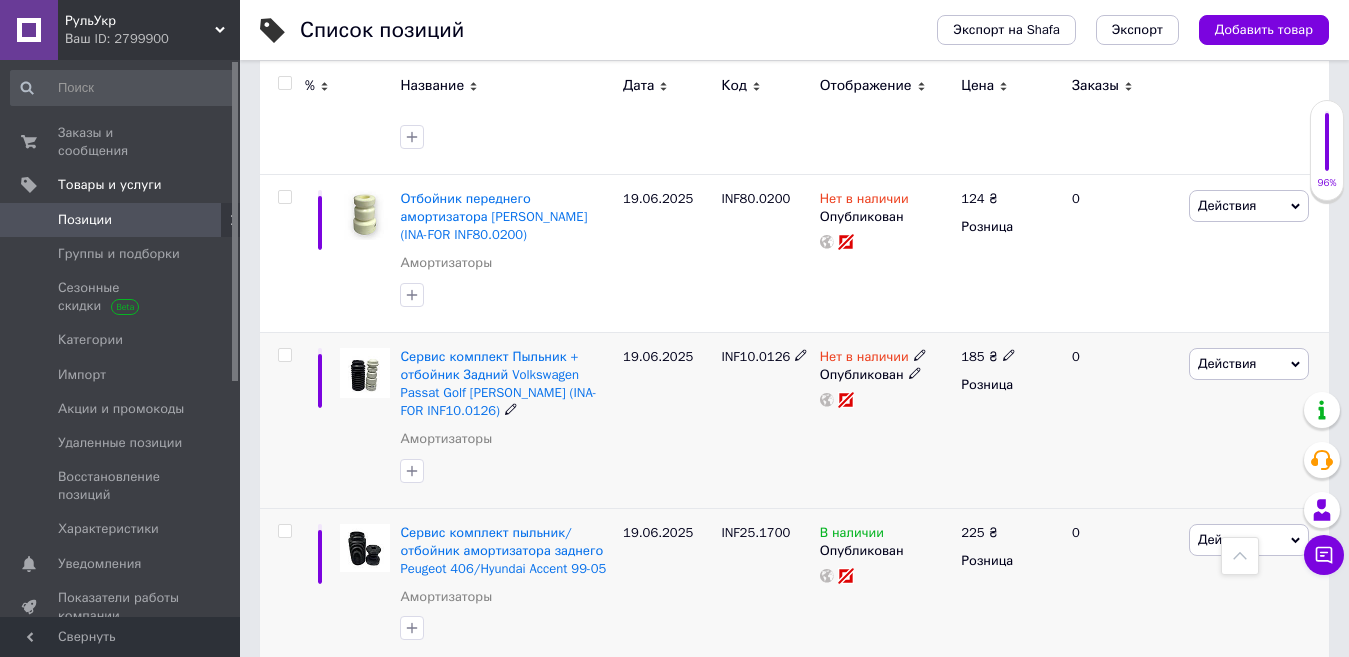 click on "INF10.0126" at bounding box center [765, 357] 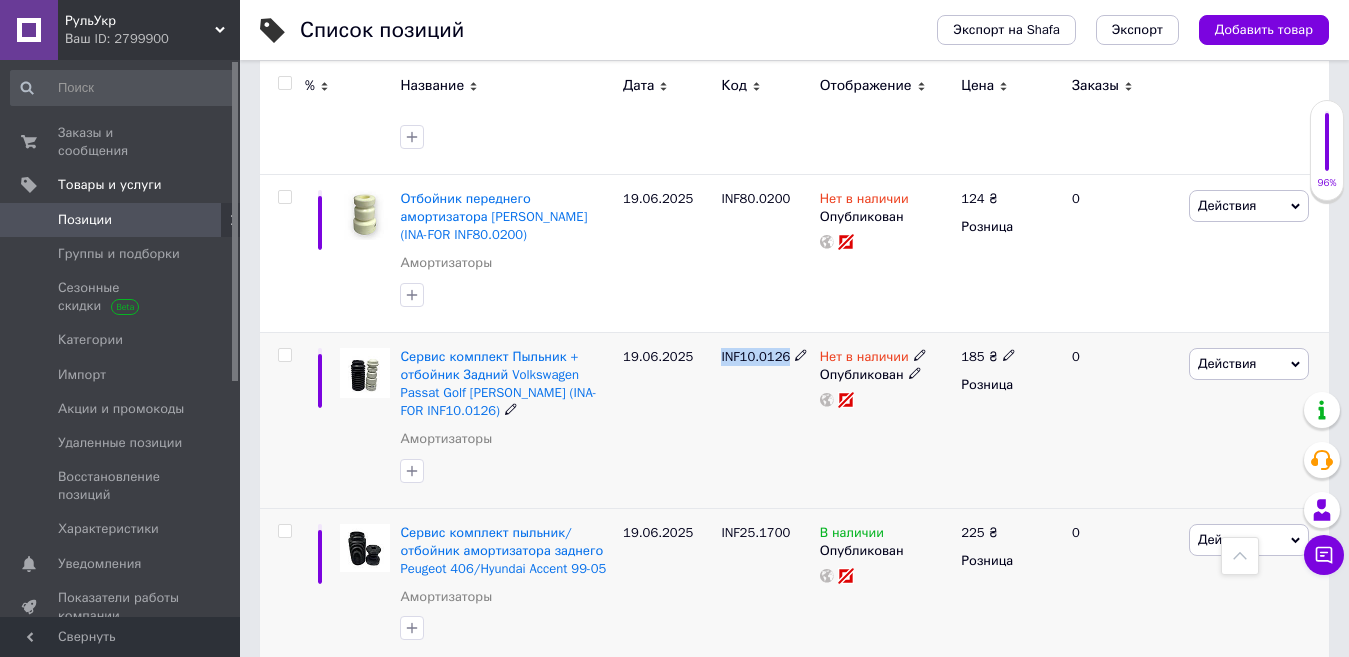 click on "INF10.0126" at bounding box center [755, 356] 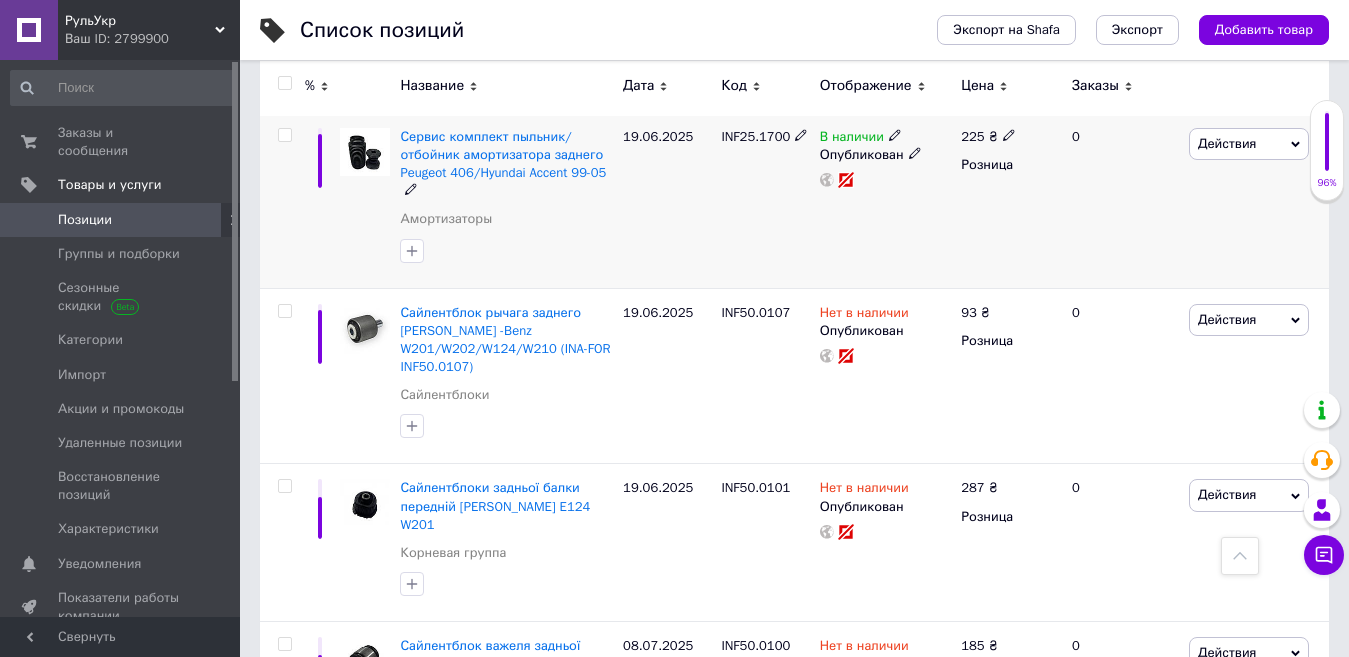 scroll, scrollTop: 9036, scrollLeft: 0, axis: vertical 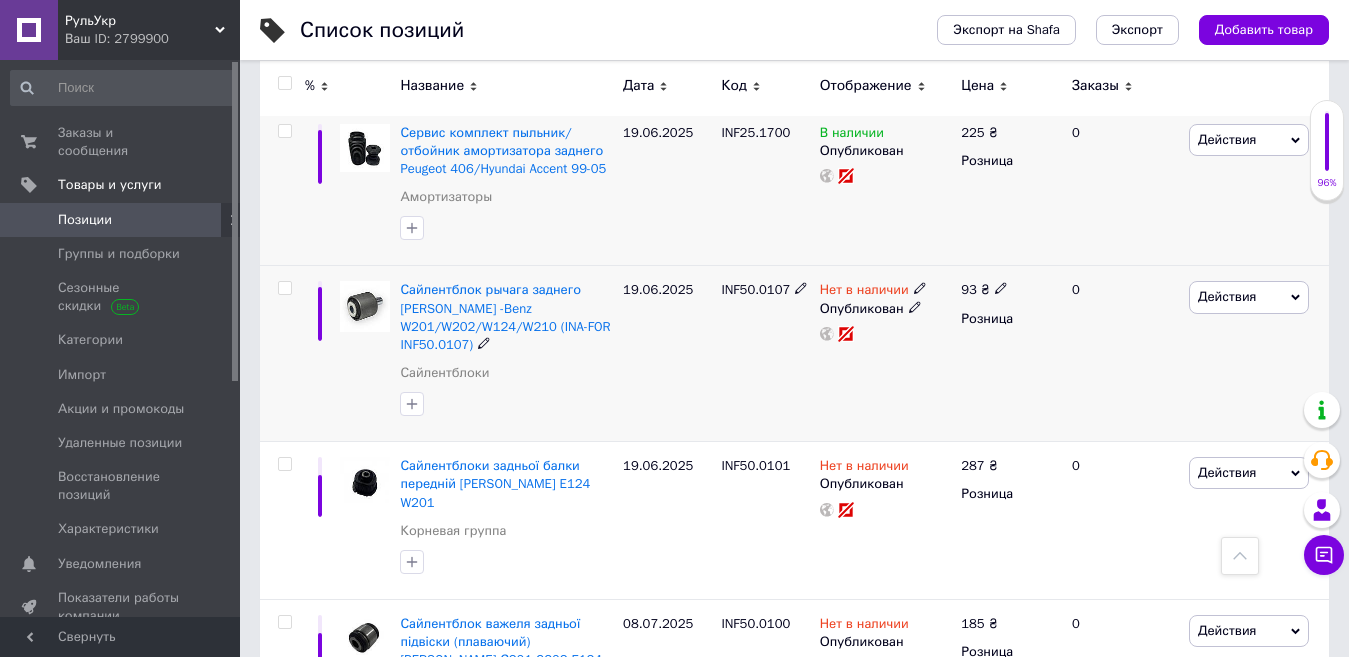 click on "INF50.0107" at bounding box center (755, 289) 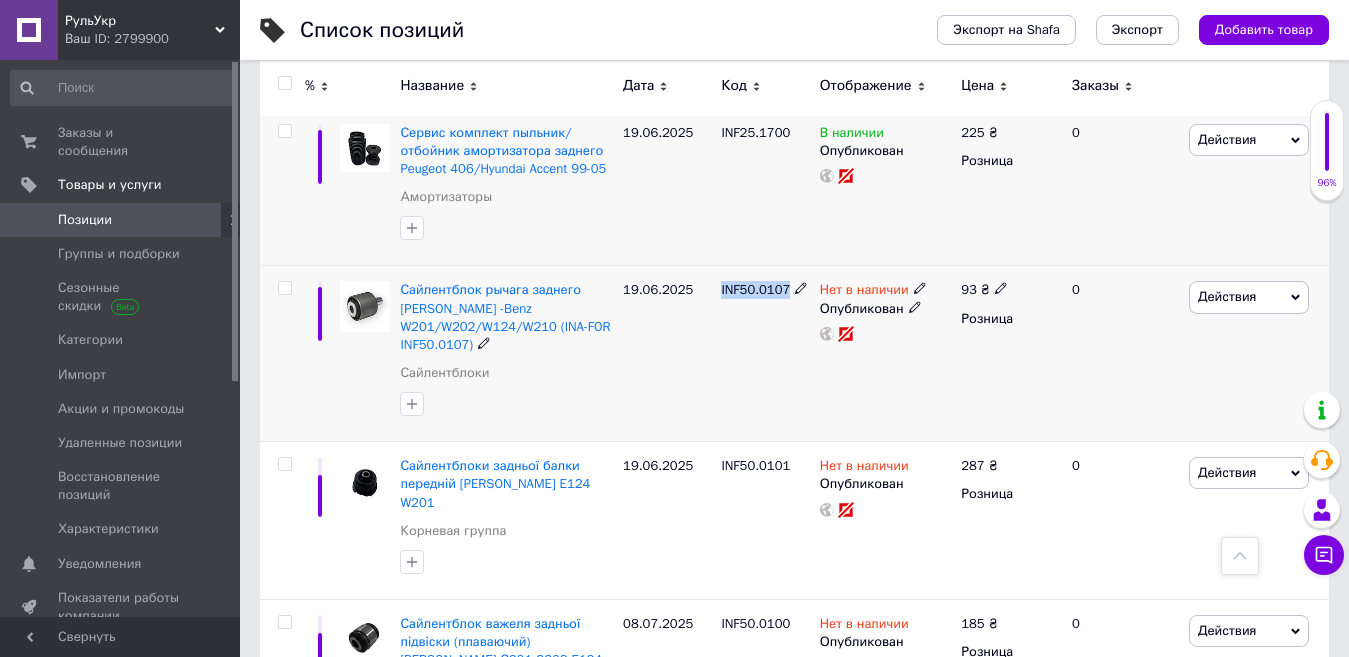 click on "INF50.0107" at bounding box center (755, 289) 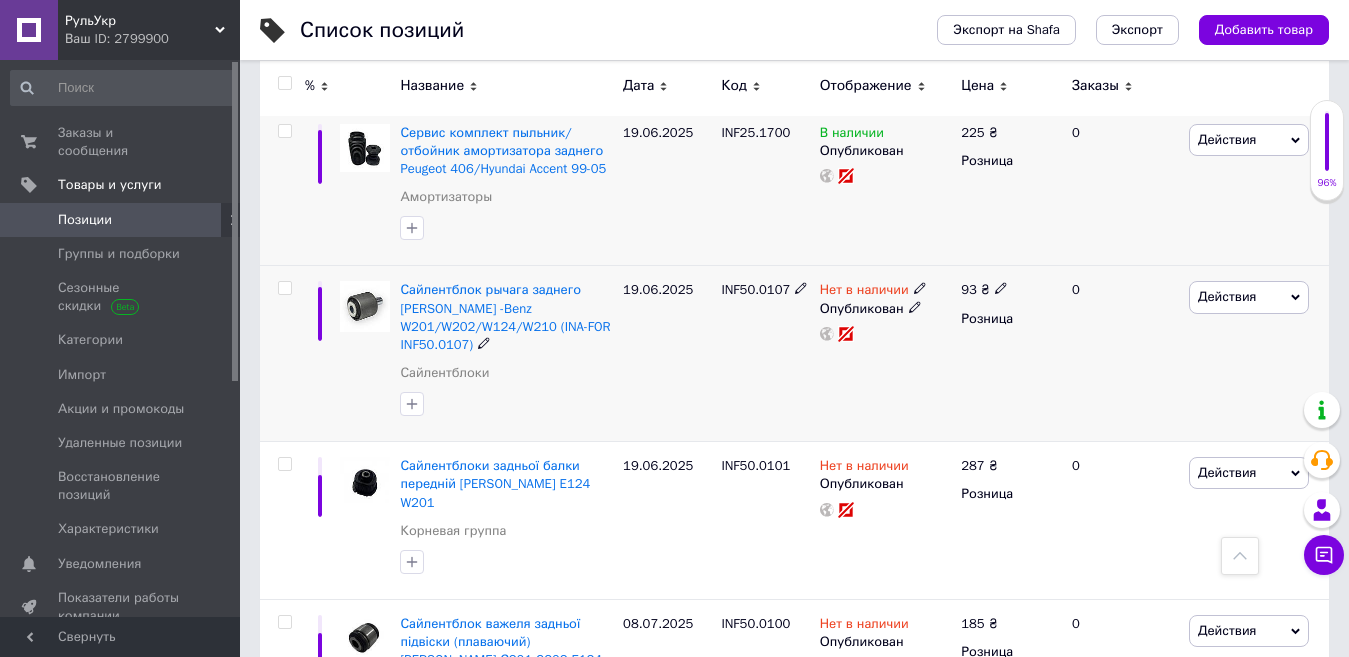 click on "93" at bounding box center [969, 289] 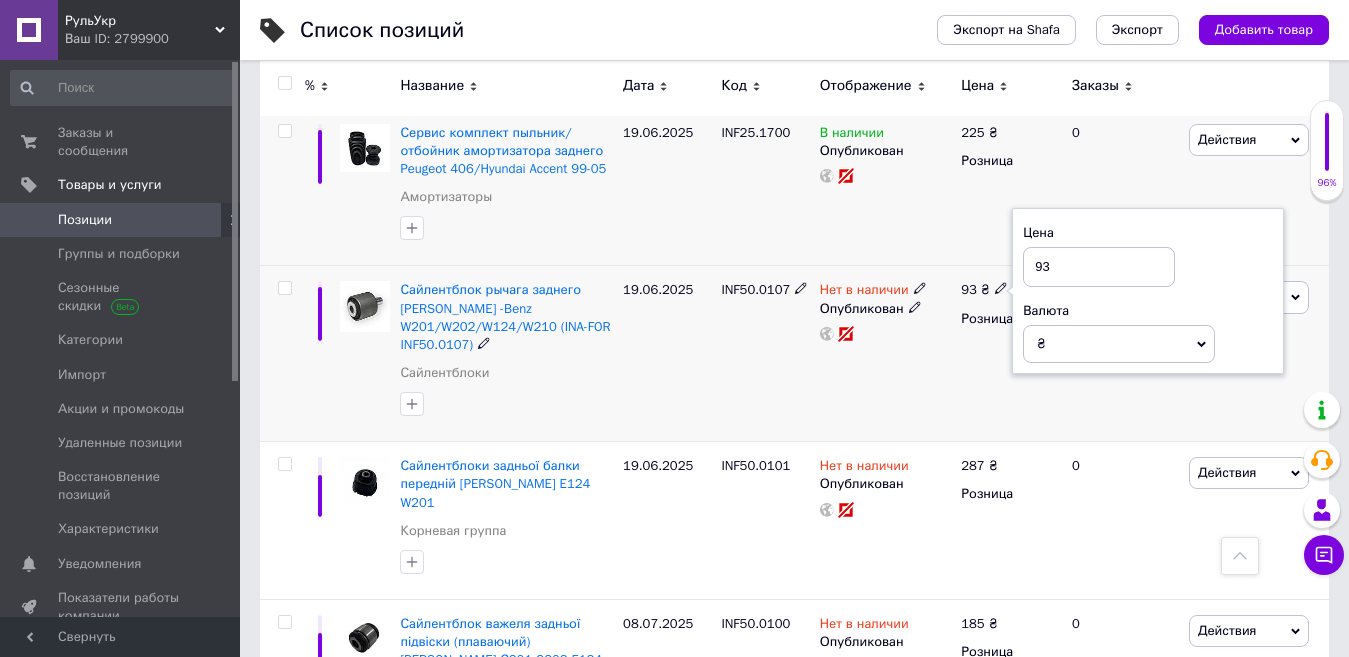 type on "9" 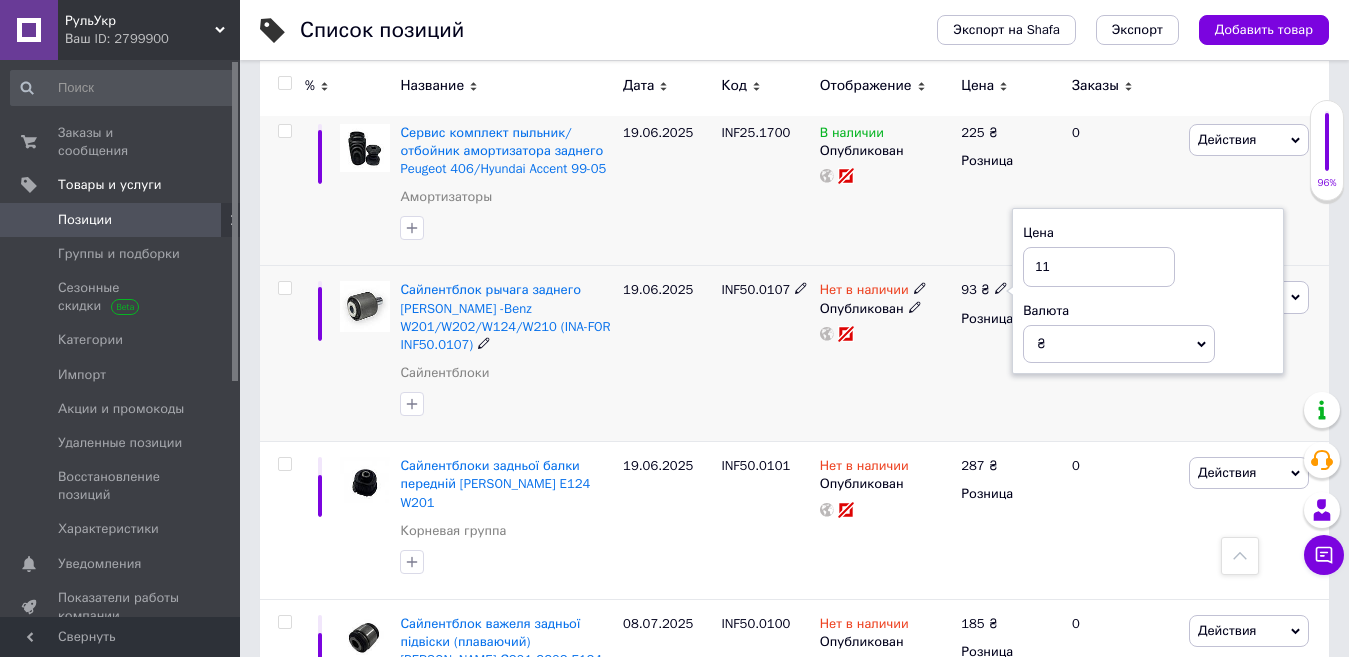 type on "115" 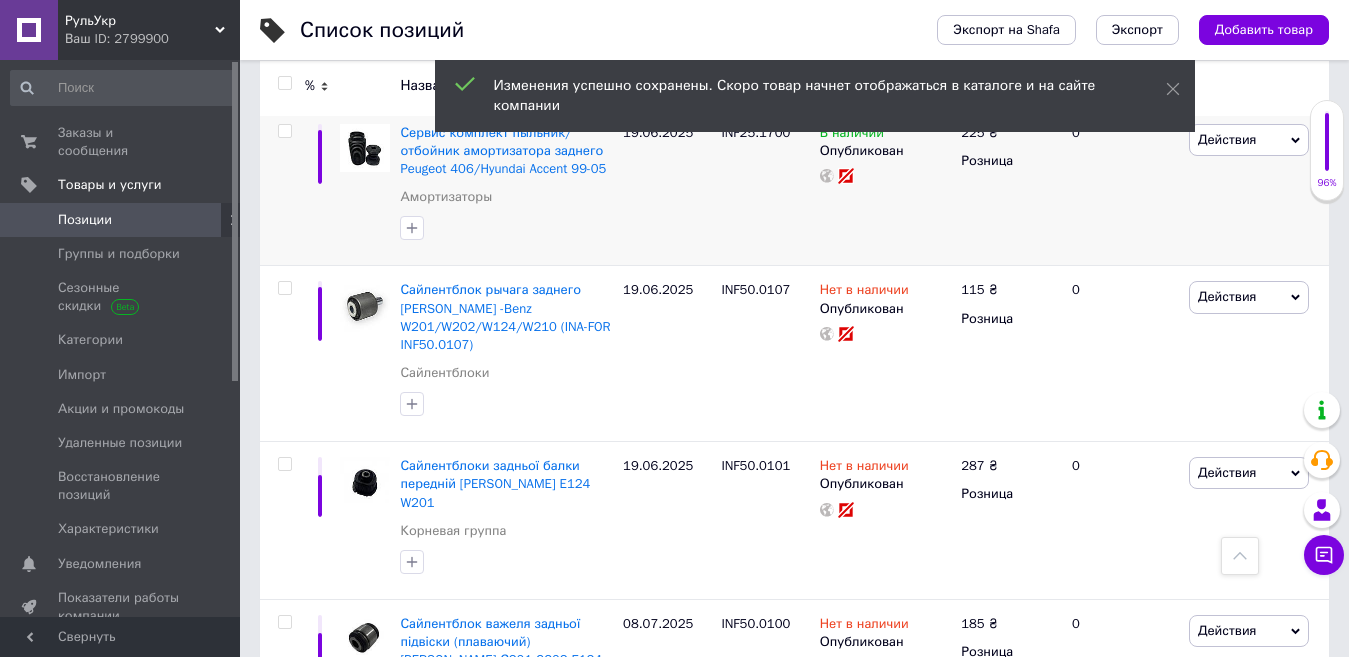 click on "Изменения успешно сохранены. Скоро товар начнет отображаться в каталоге и на сайте компании" at bounding box center [815, 96] 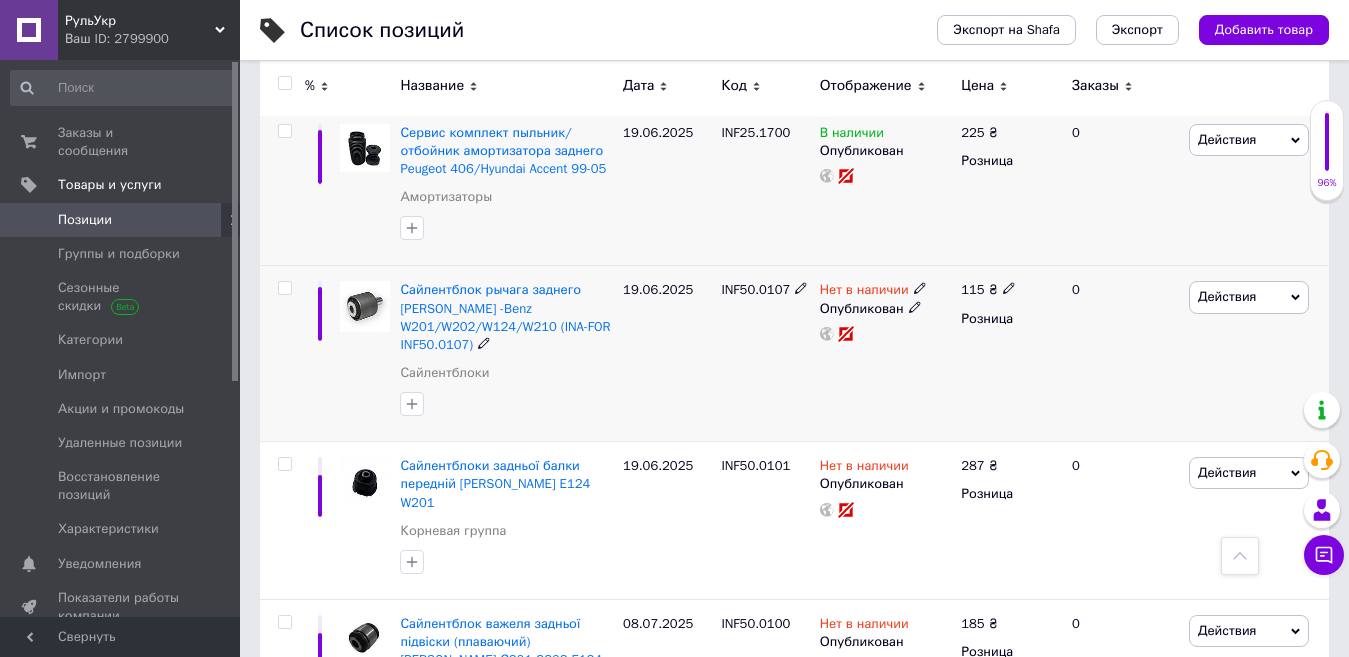 click on "Нет в наличии" at bounding box center (864, 292) 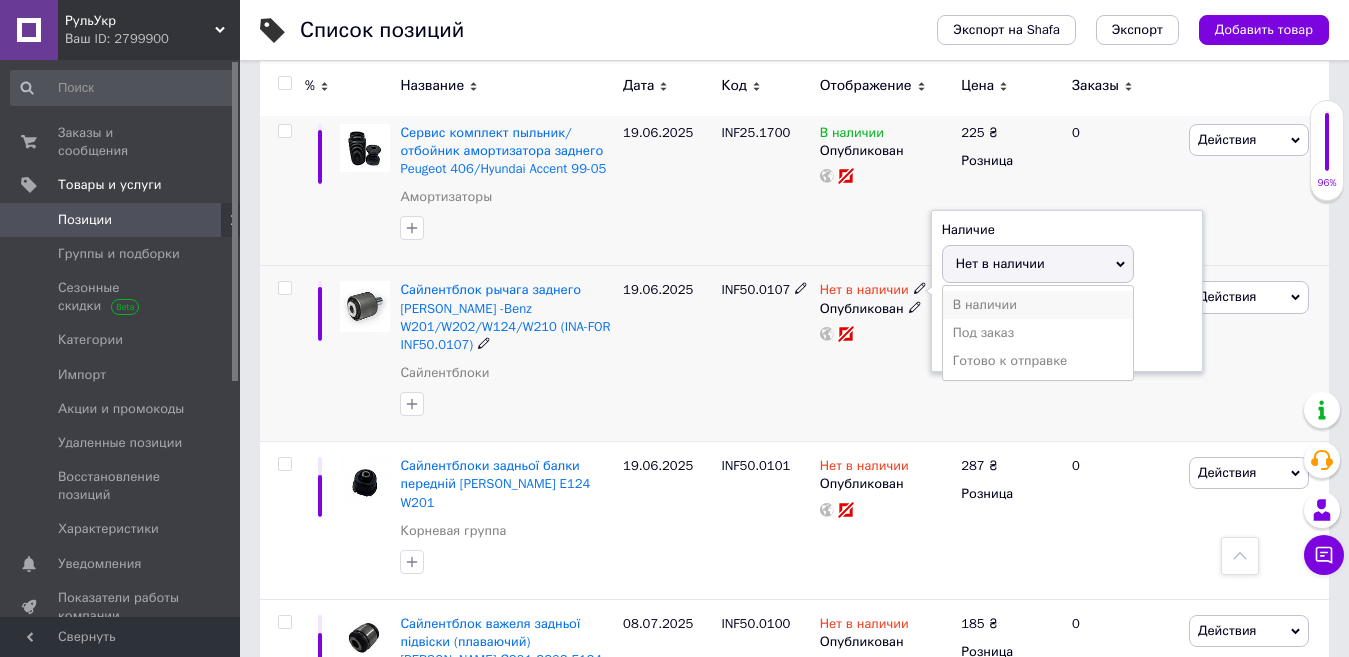 click on "В наличии" at bounding box center (1038, 305) 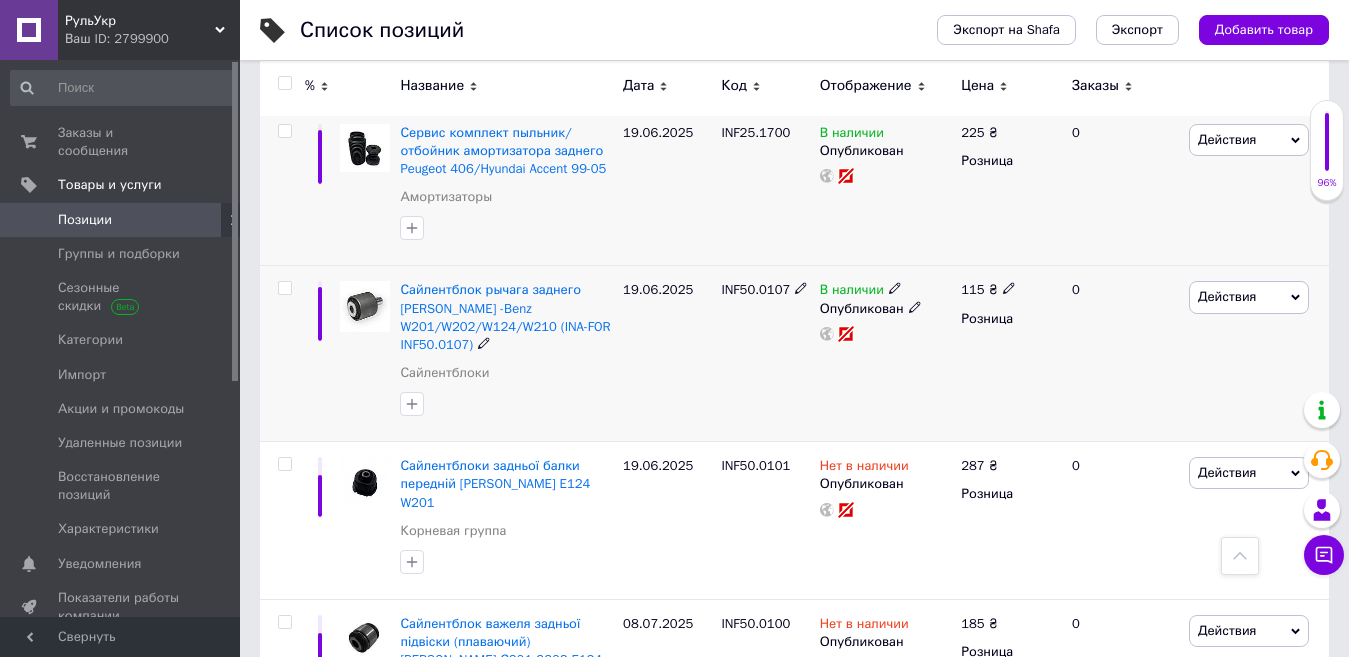 click 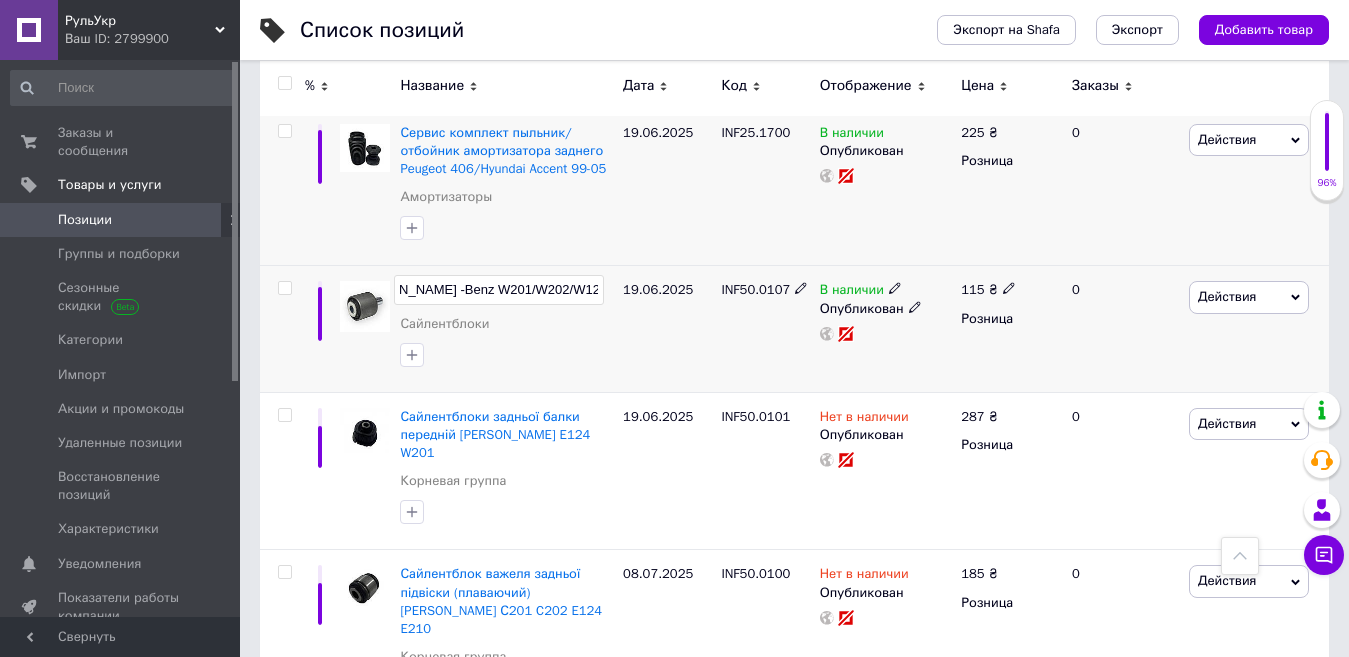 type on "Сайлентблок рычага заднего [PERSON_NAME] -Benz W201/W202/W124/W210" 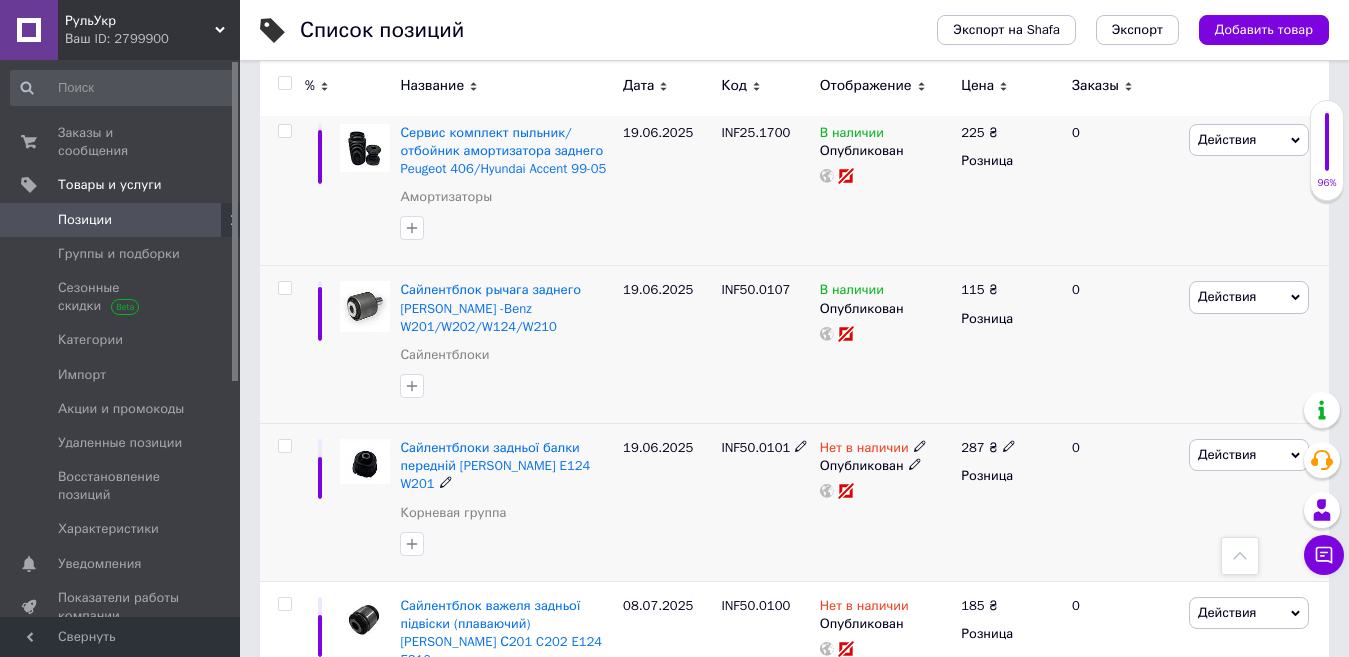 click on "INF50.0101" at bounding box center (755, 447) 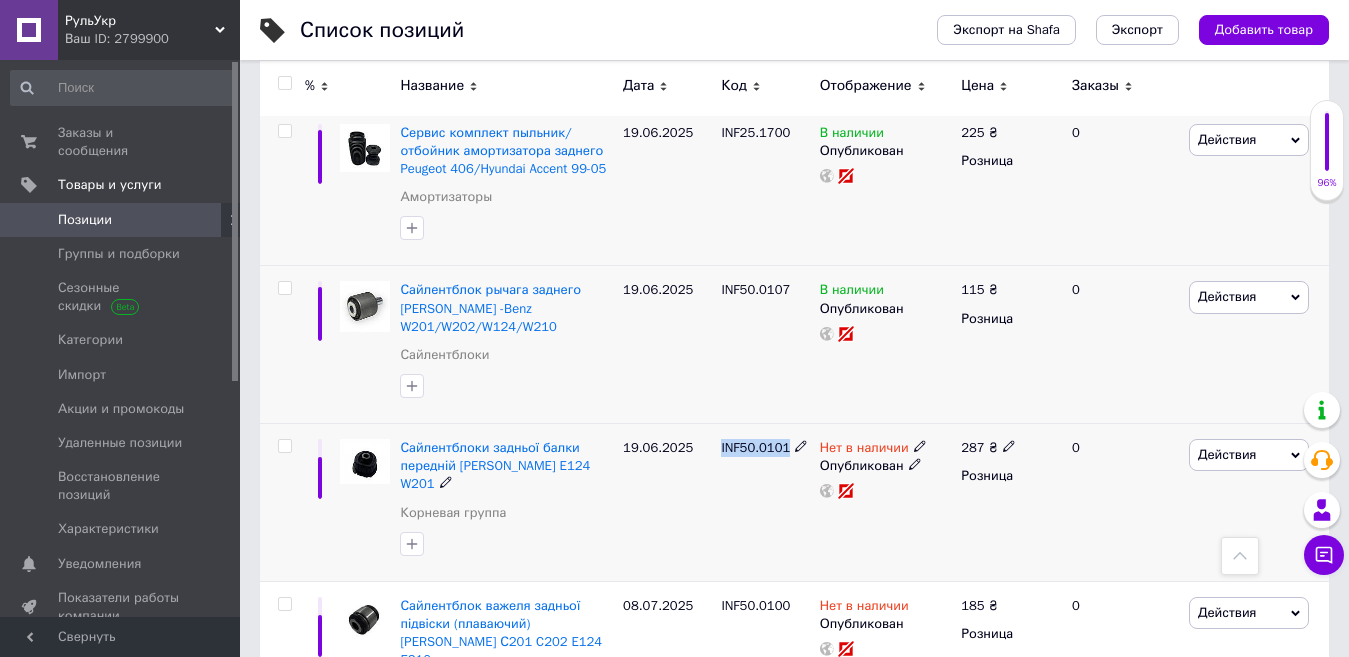 copy on "INF50.0101" 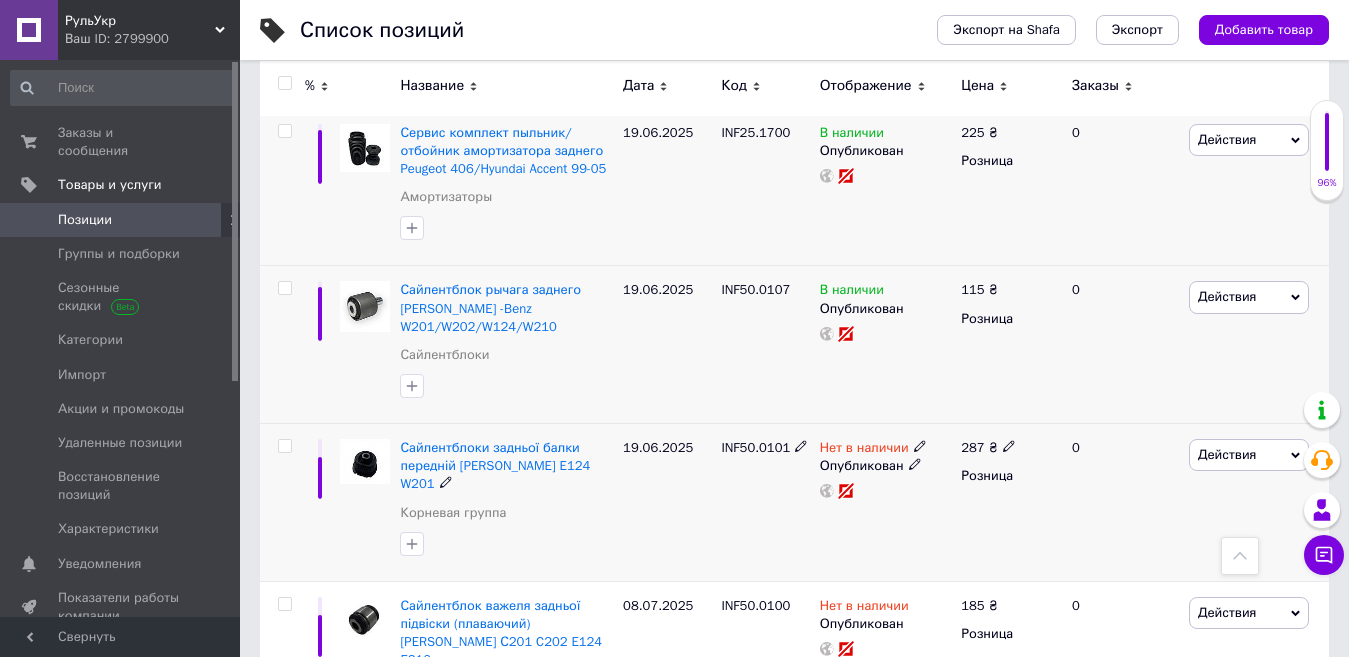 click on "287" at bounding box center (972, 447) 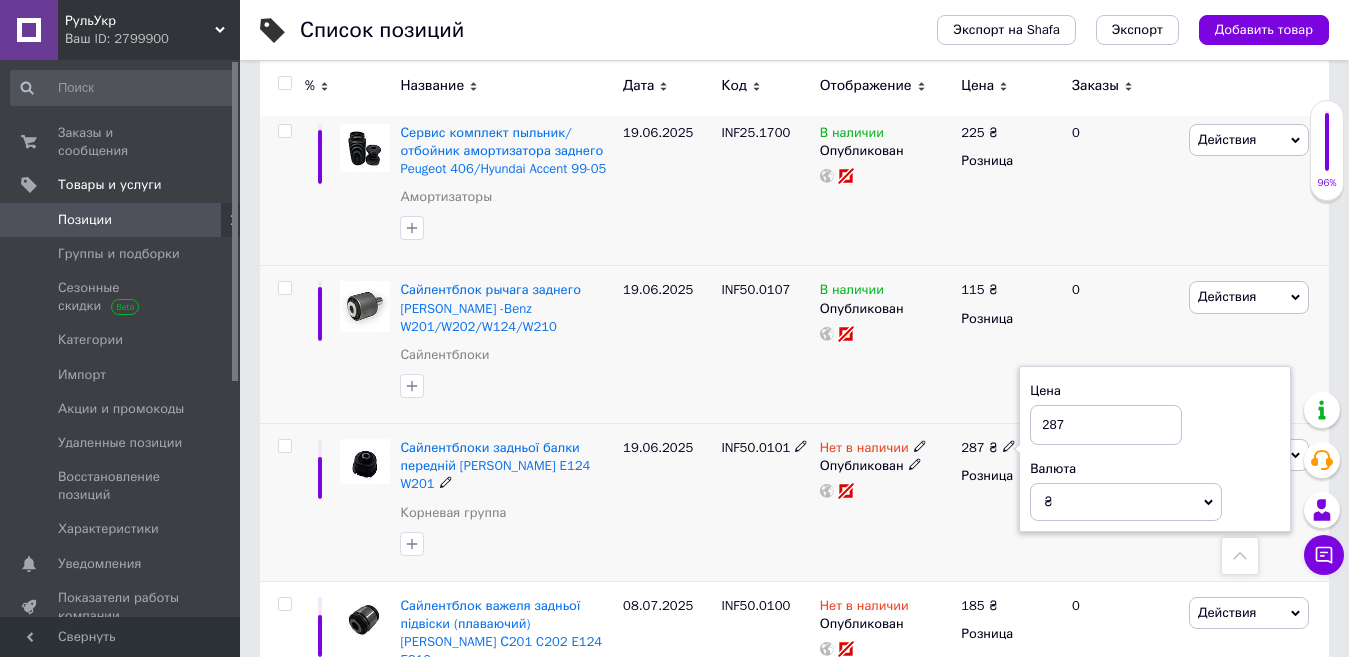 drag, startPoint x: 1063, startPoint y: 265, endPoint x: 1030, endPoint y: 263, distance: 33.06055 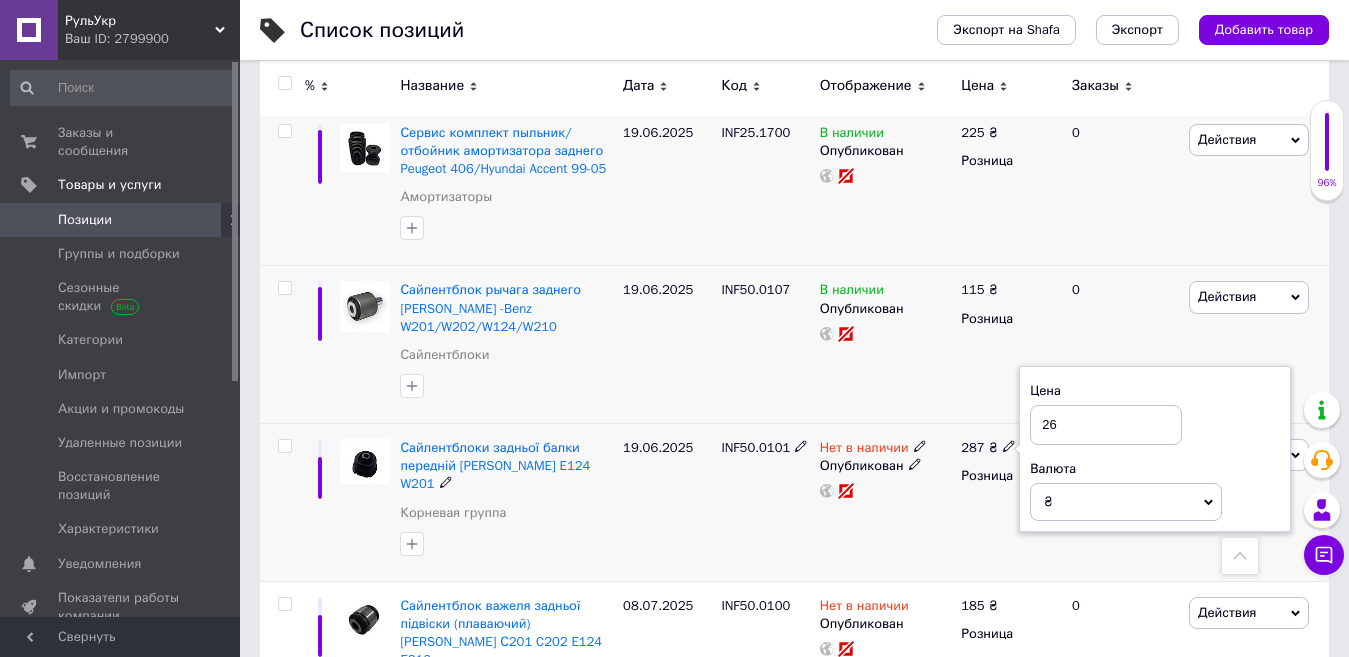 type on "265" 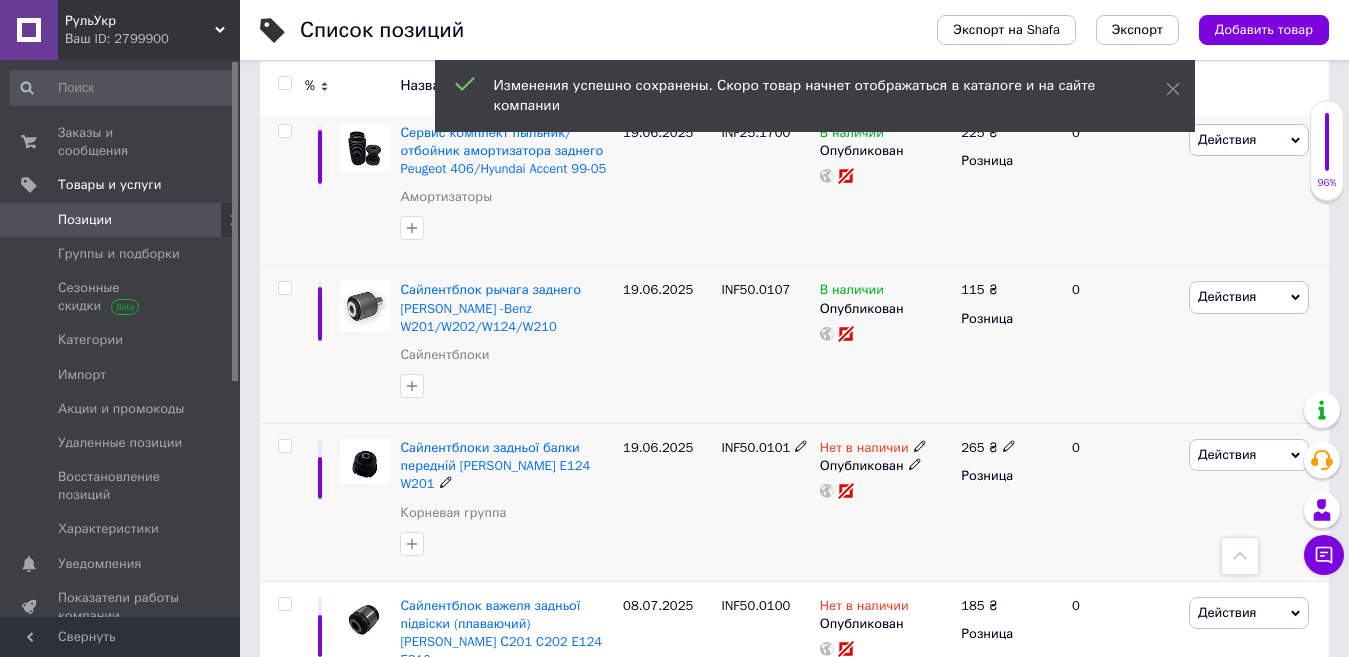 click on "Нет в наличии" at bounding box center (864, 450) 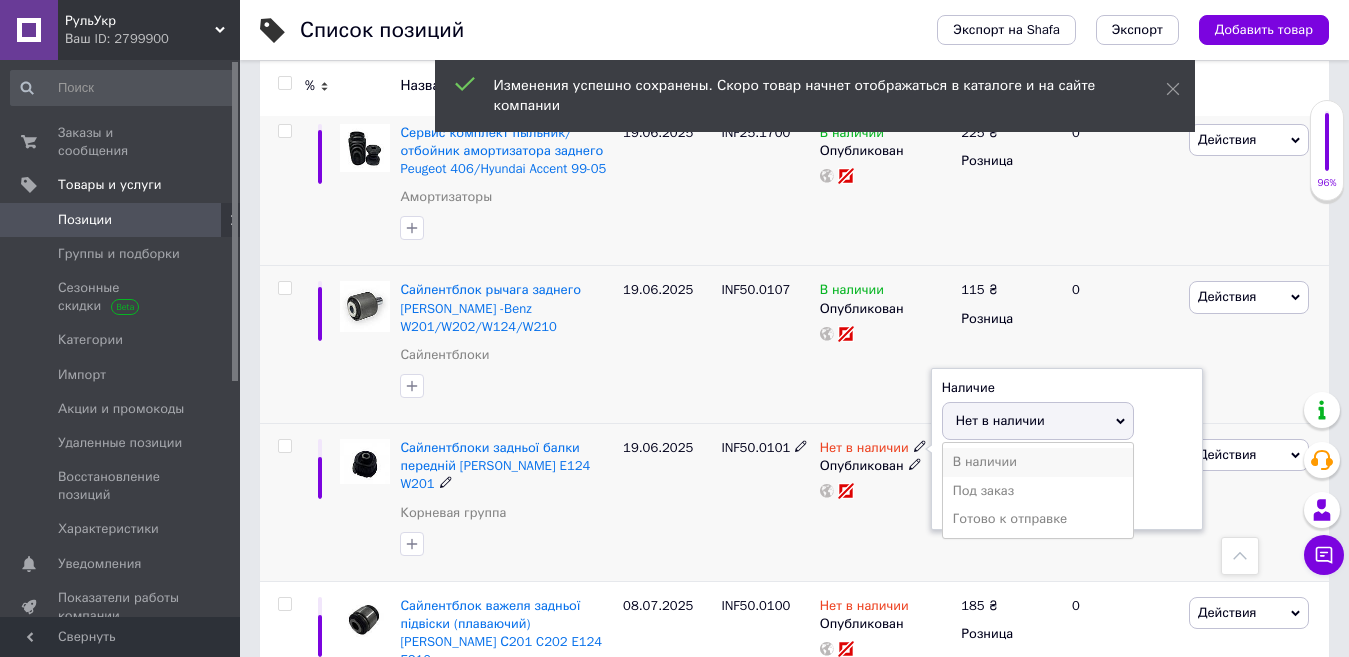 click on "В наличии" at bounding box center (1038, 462) 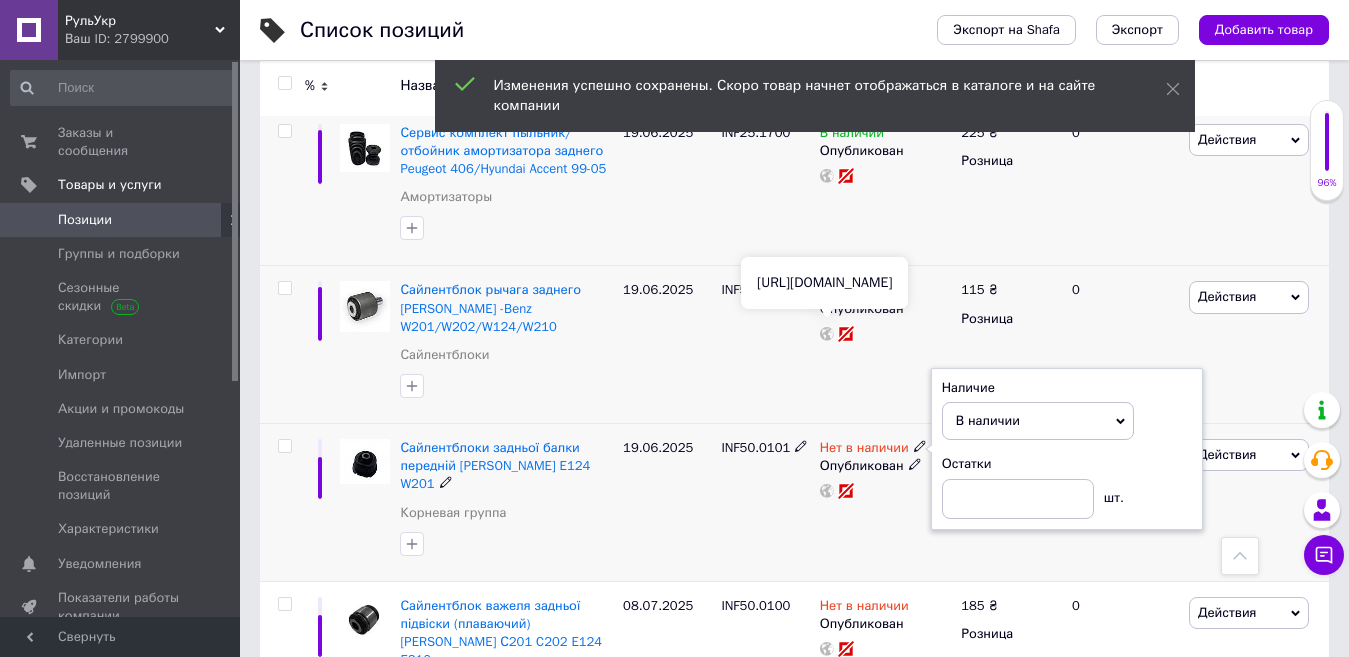 click on "INF50.0101" at bounding box center (765, 503) 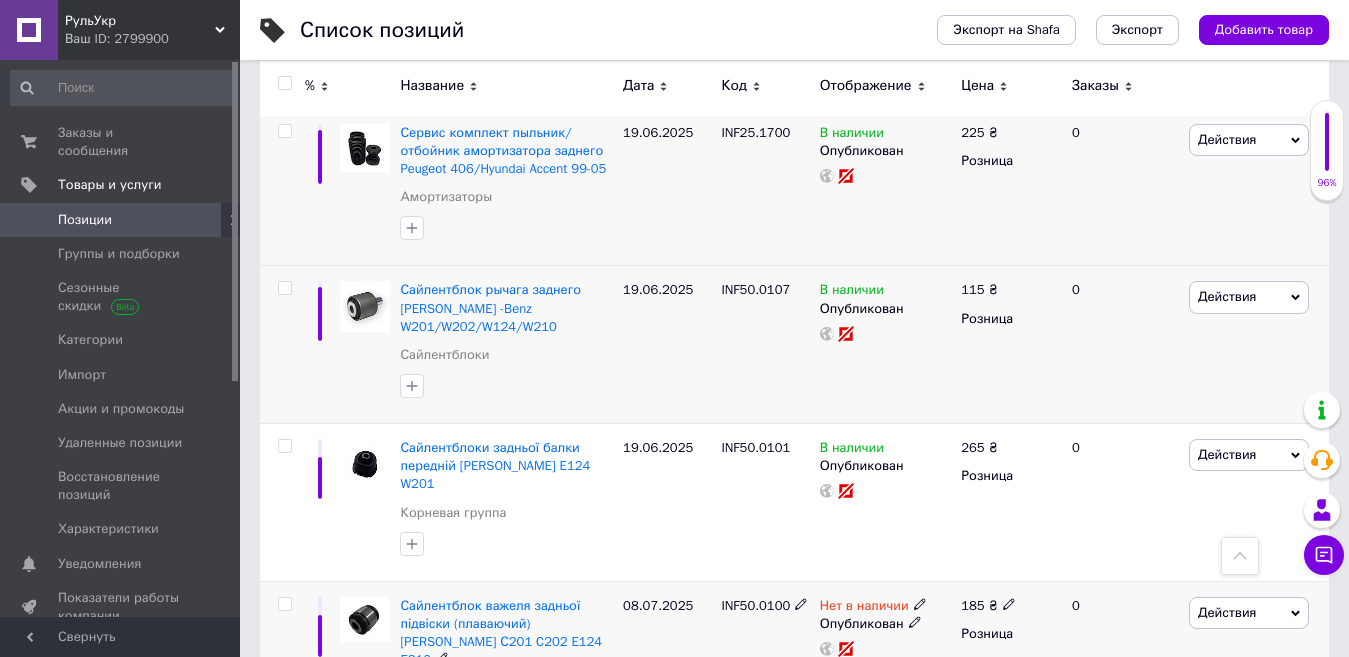 click on "INF50.0100" at bounding box center (755, 605) 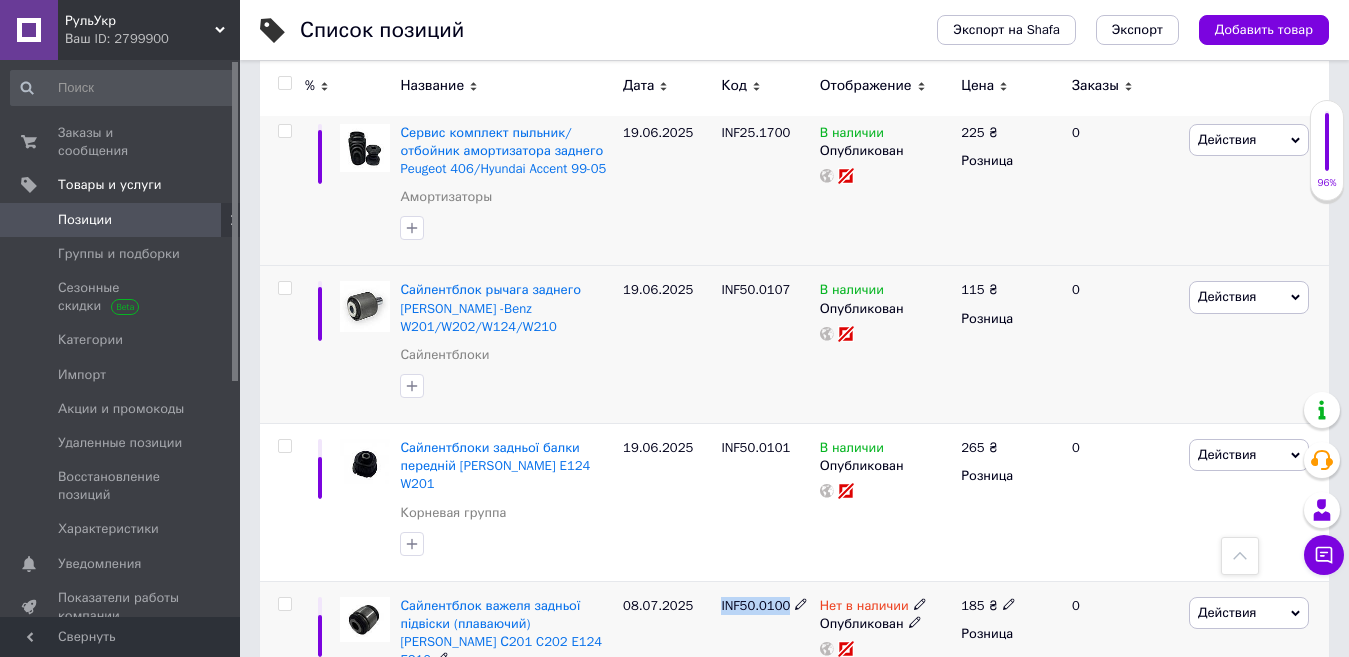 copy on "INF50.0100" 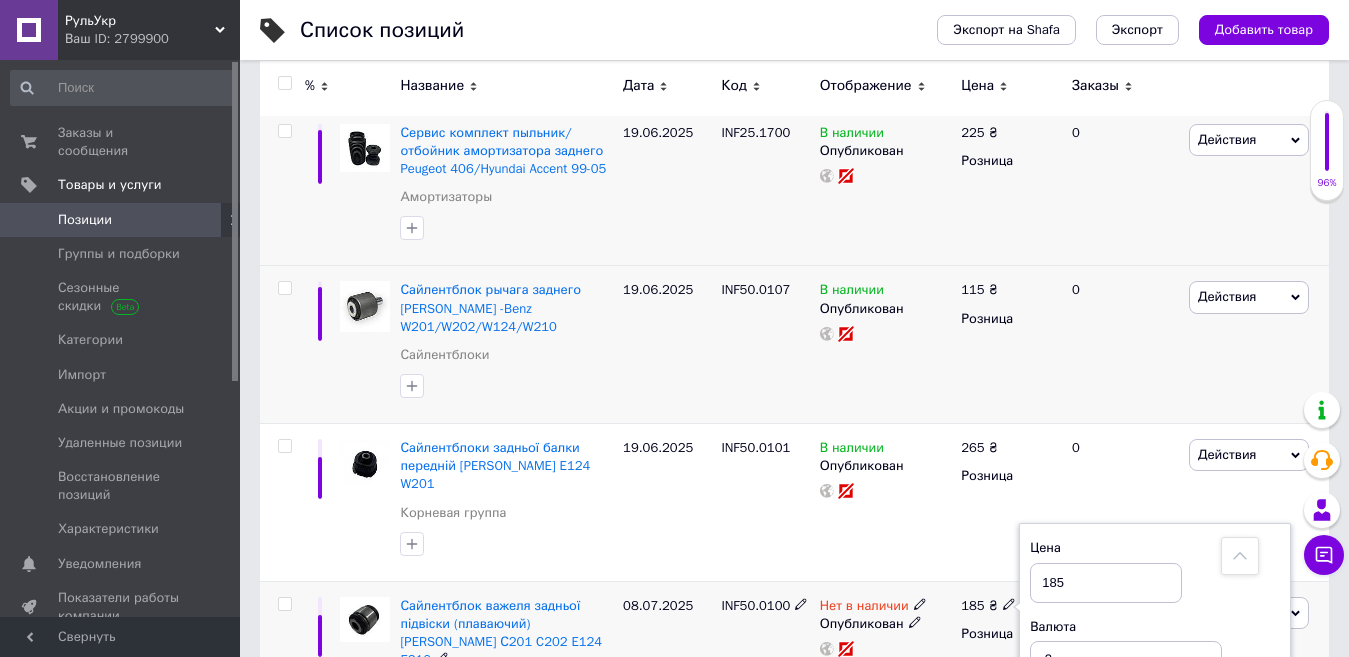 drag, startPoint x: 1094, startPoint y: 407, endPoint x: 1092, endPoint y: 417, distance: 10.198039 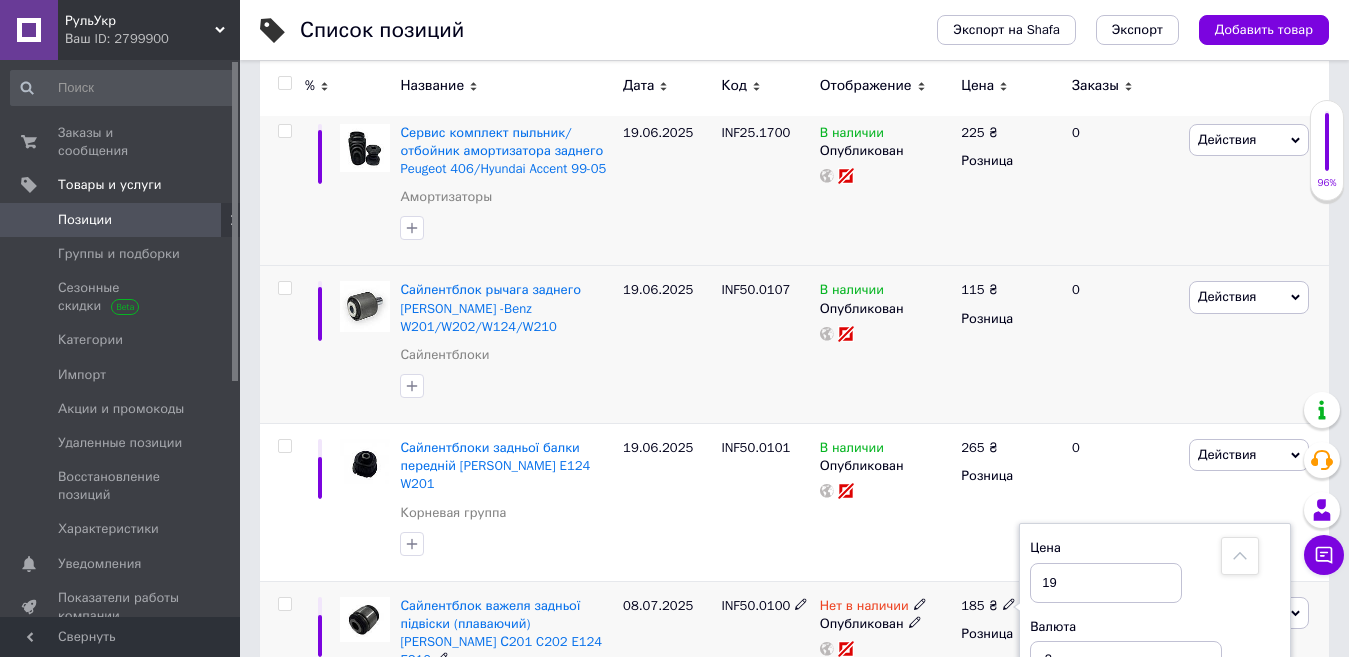 type on "195" 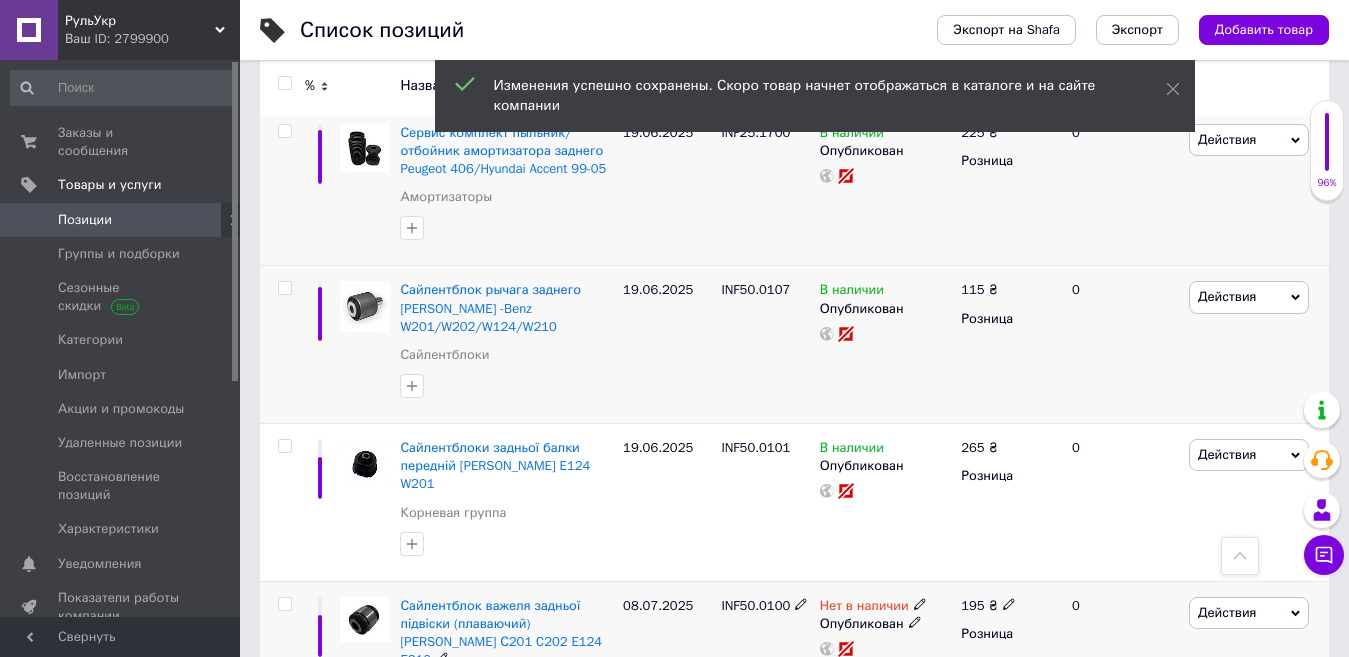 click on "Нет в наличии" at bounding box center (864, 608) 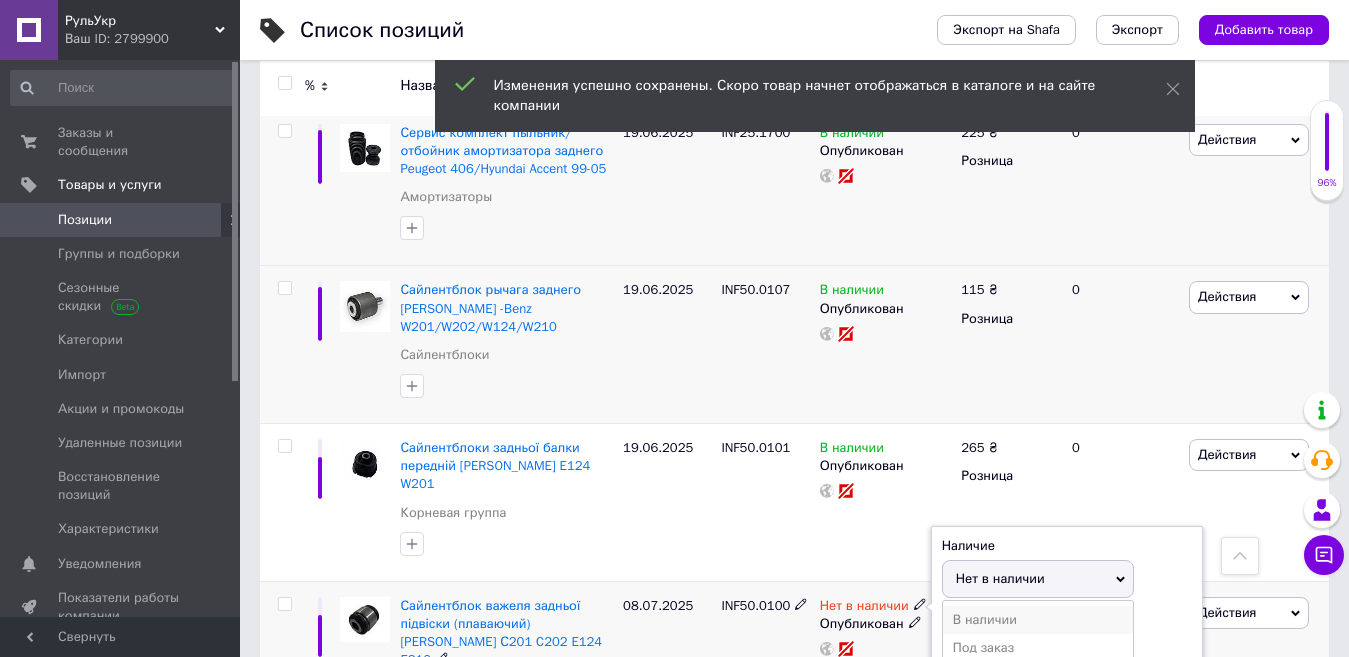 click on "В наличии" at bounding box center (1038, 620) 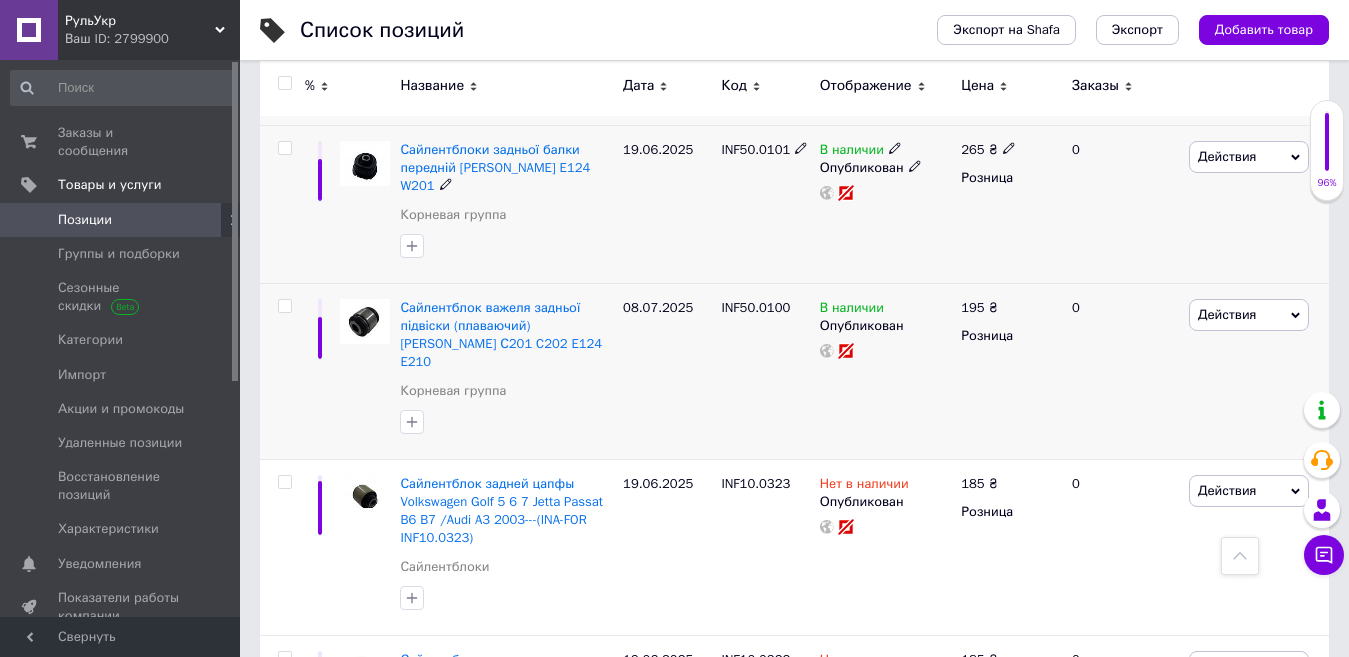 scroll, scrollTop: 9336, scrollLeft: 0, axis: vertical 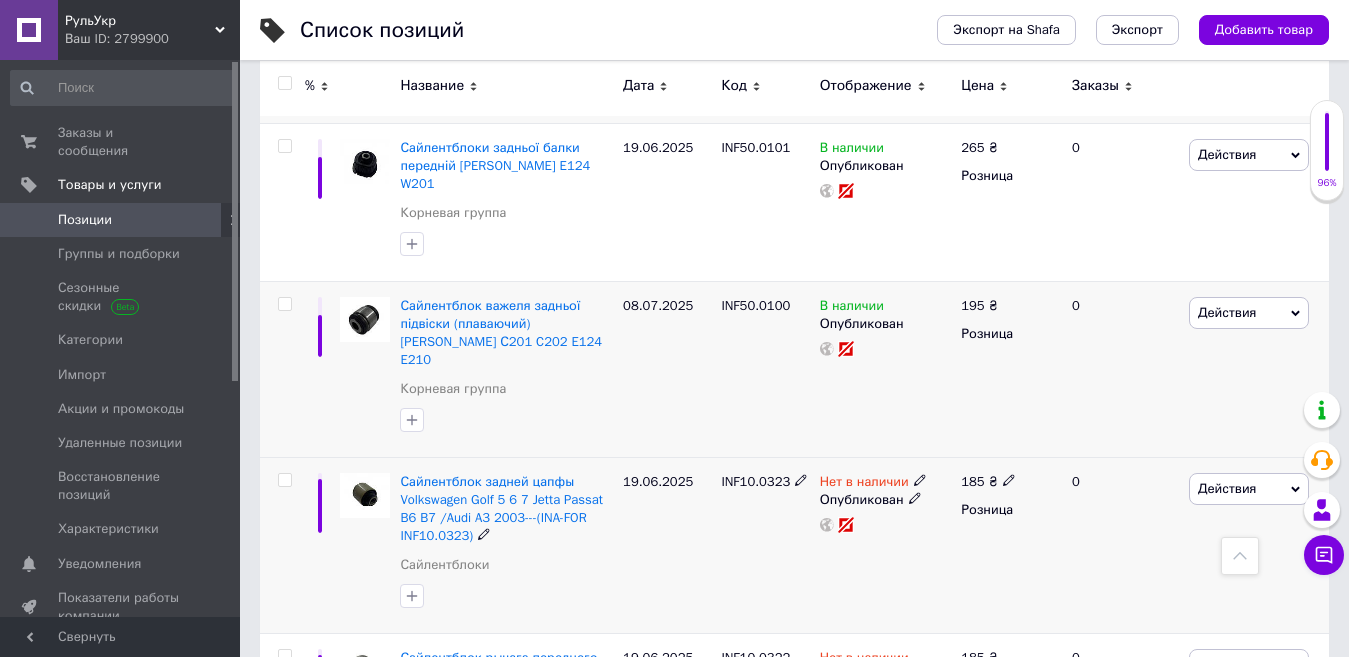 click on "INF10.0323" at bounding box center (755, 481) 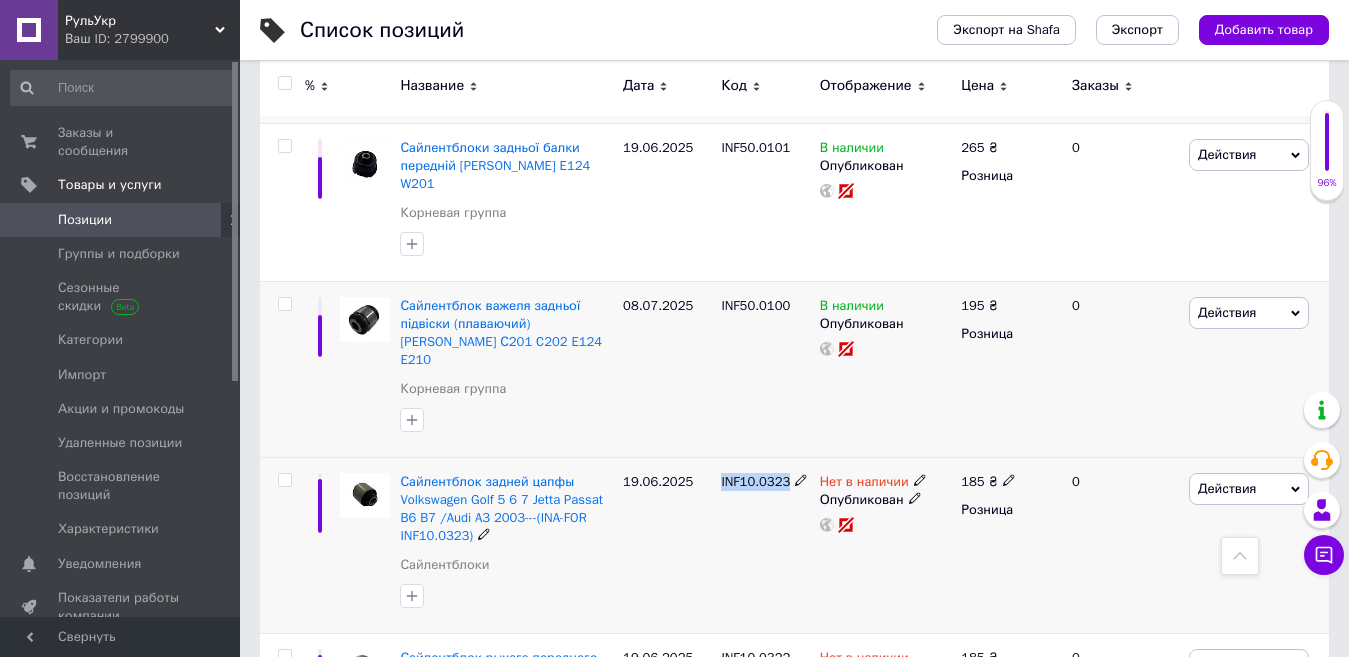 click on "INF10.0323" at bounding box center (755, 481) 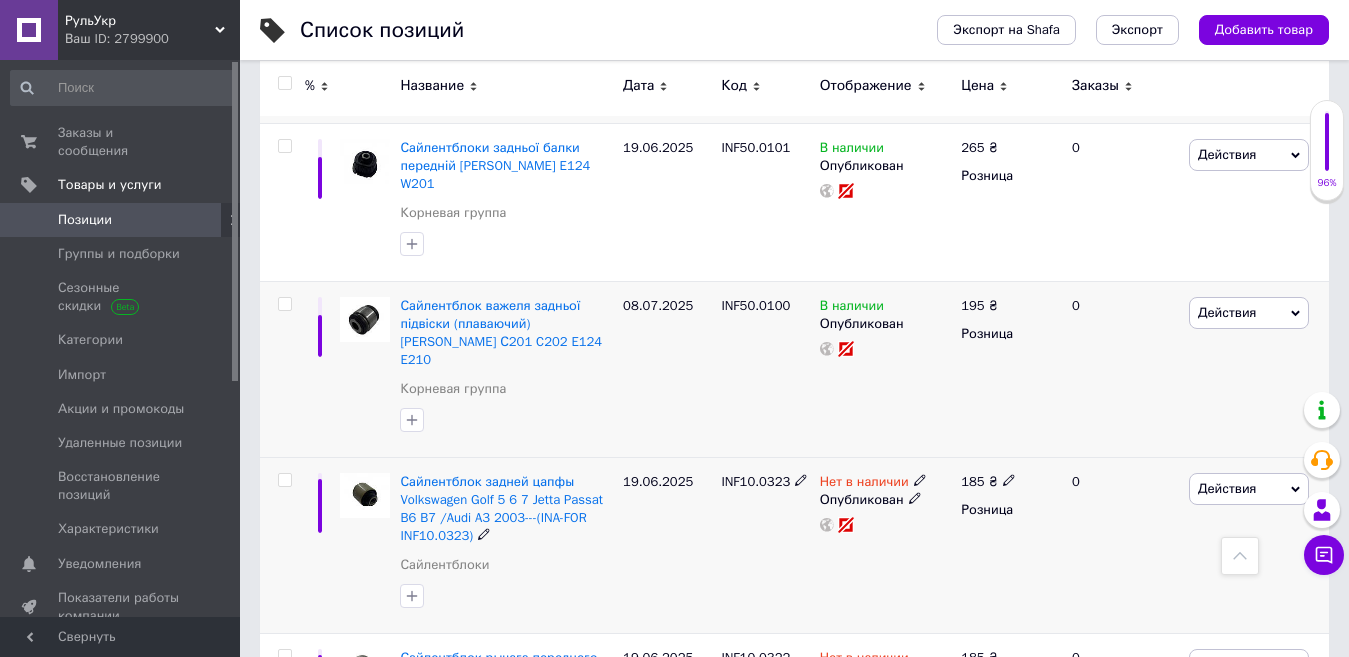 click on "185" at bounding box center (972, 481) 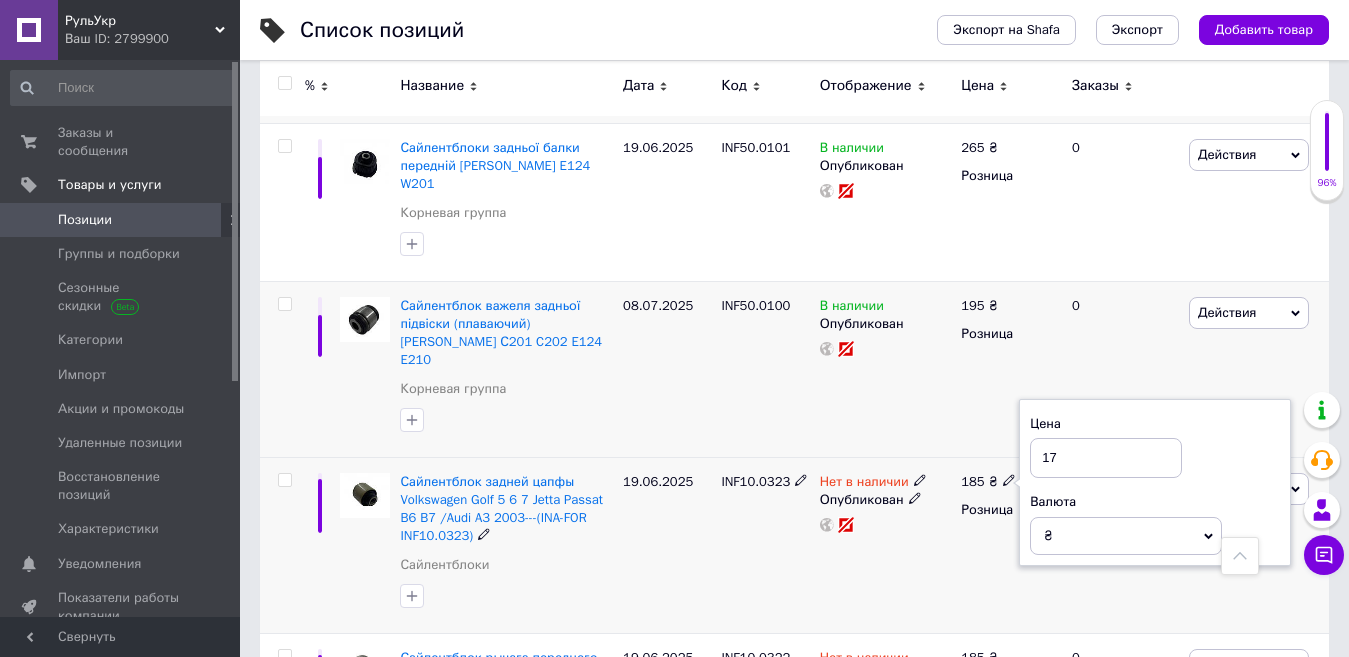 type on "175" 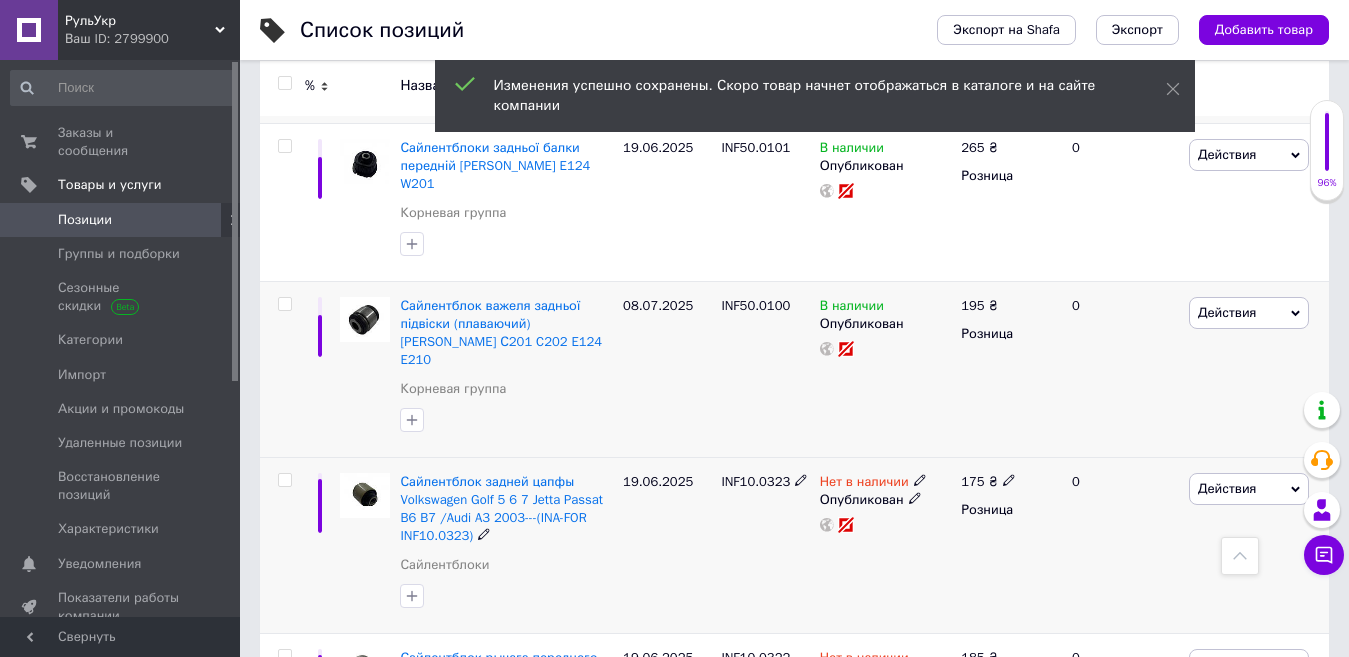 click on "Нет в наличии" at bounding box center [864, 484] 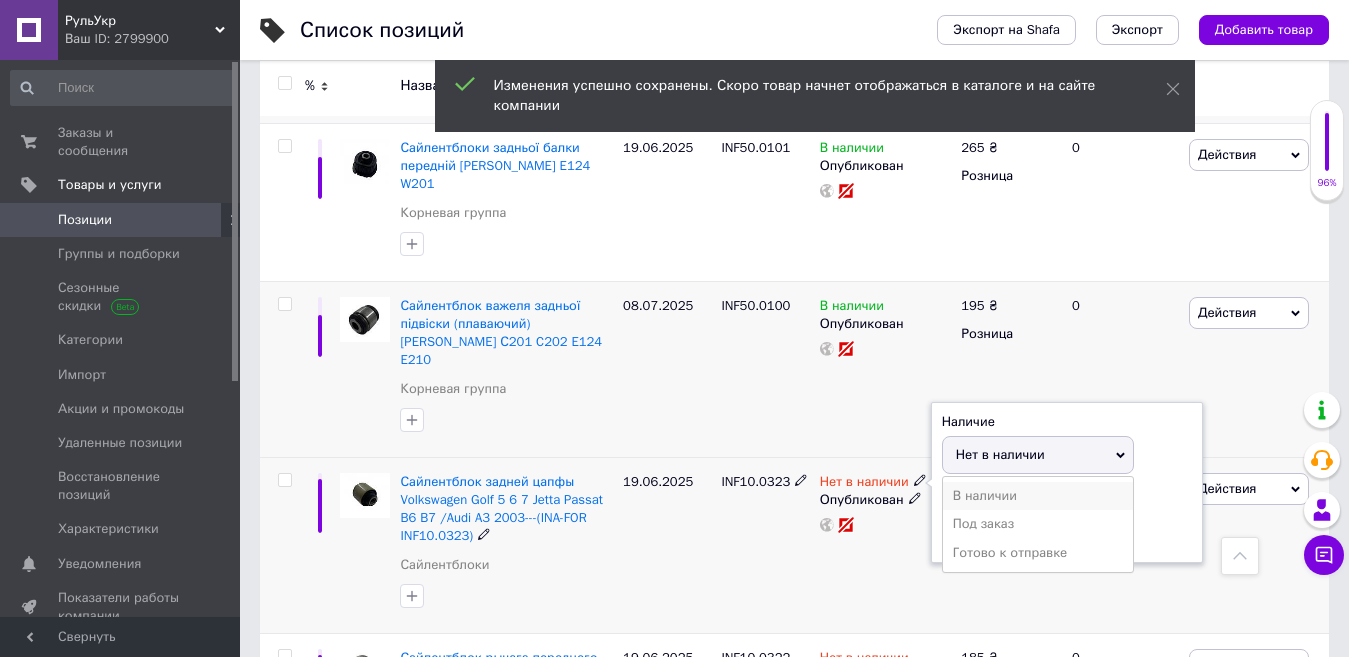 click on "В наличии" at bounding box center (1038, 496) 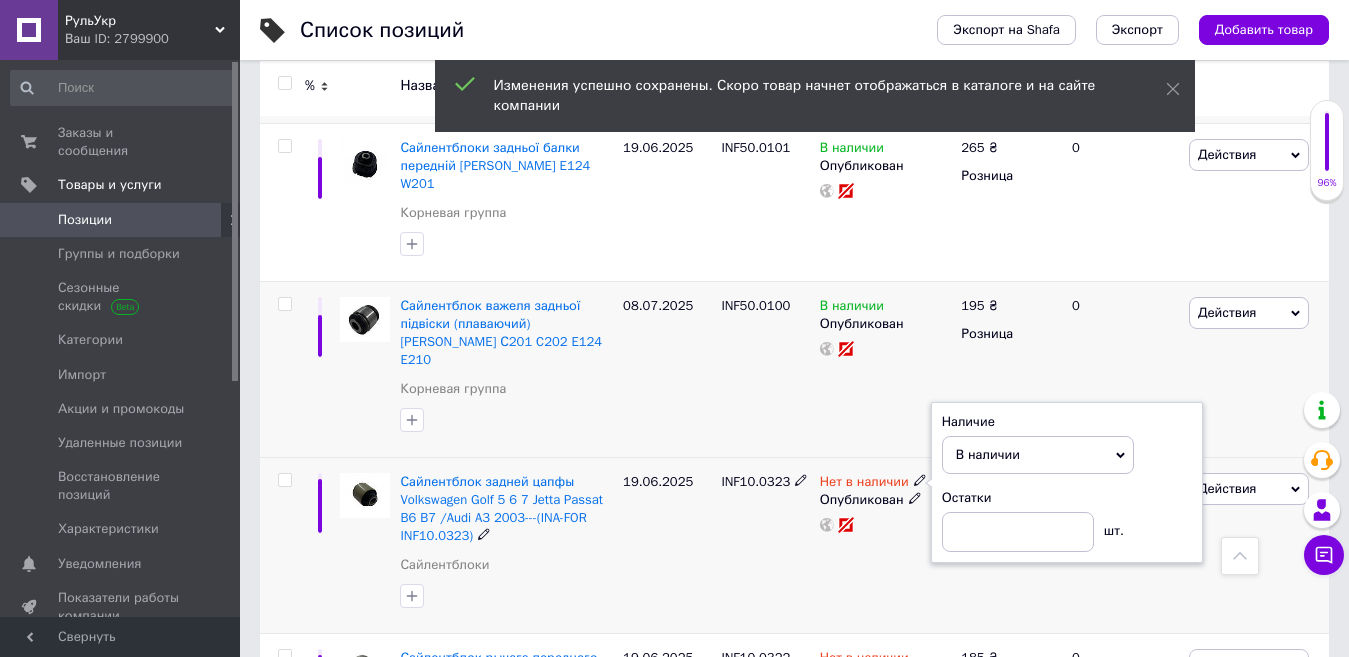 click on "INF10.0323" at bounding box center [765, 545] 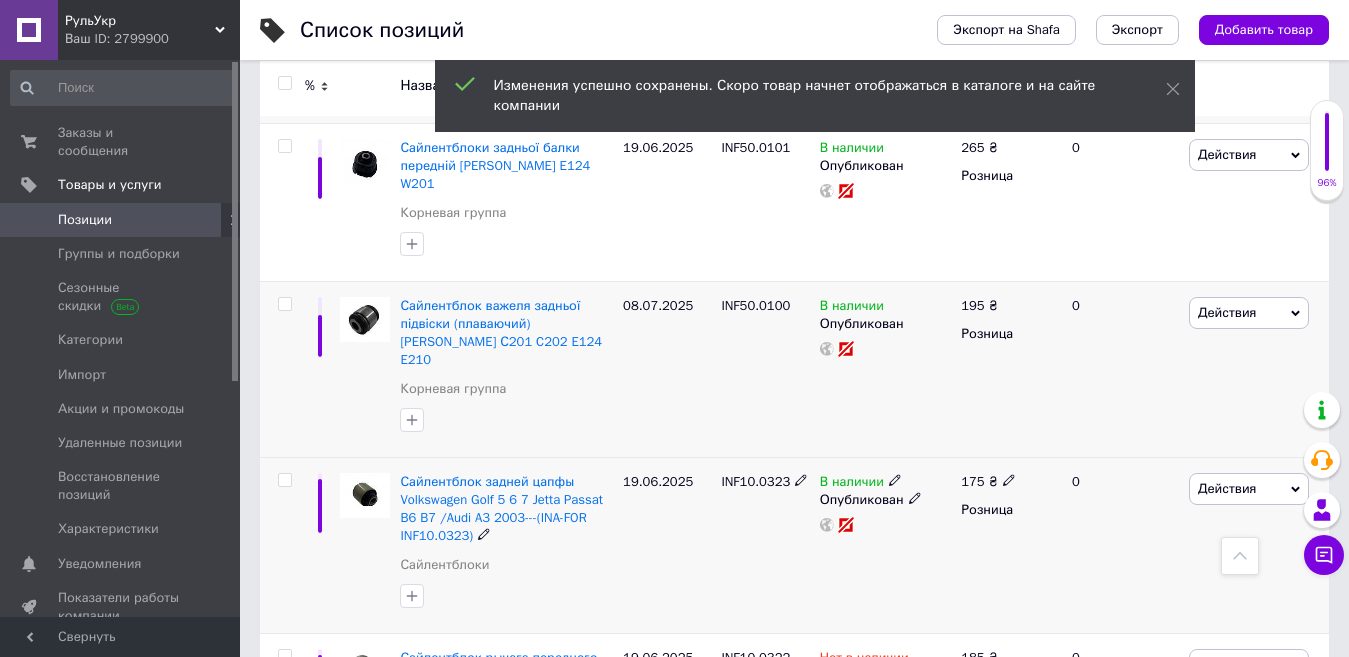 click 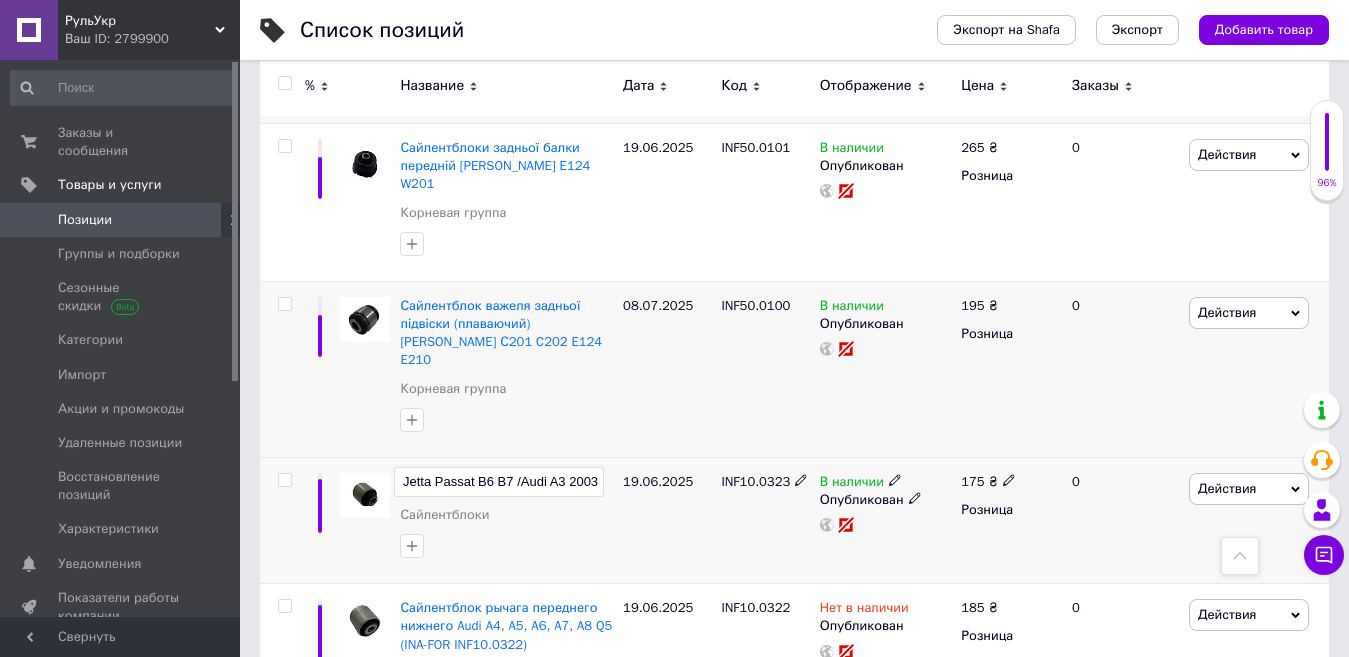 type on "Сайлентблок задней цапфы Volkswagen Golf 5 6 7 Jetta Passat B6 B7 /Audi A3 2003-" 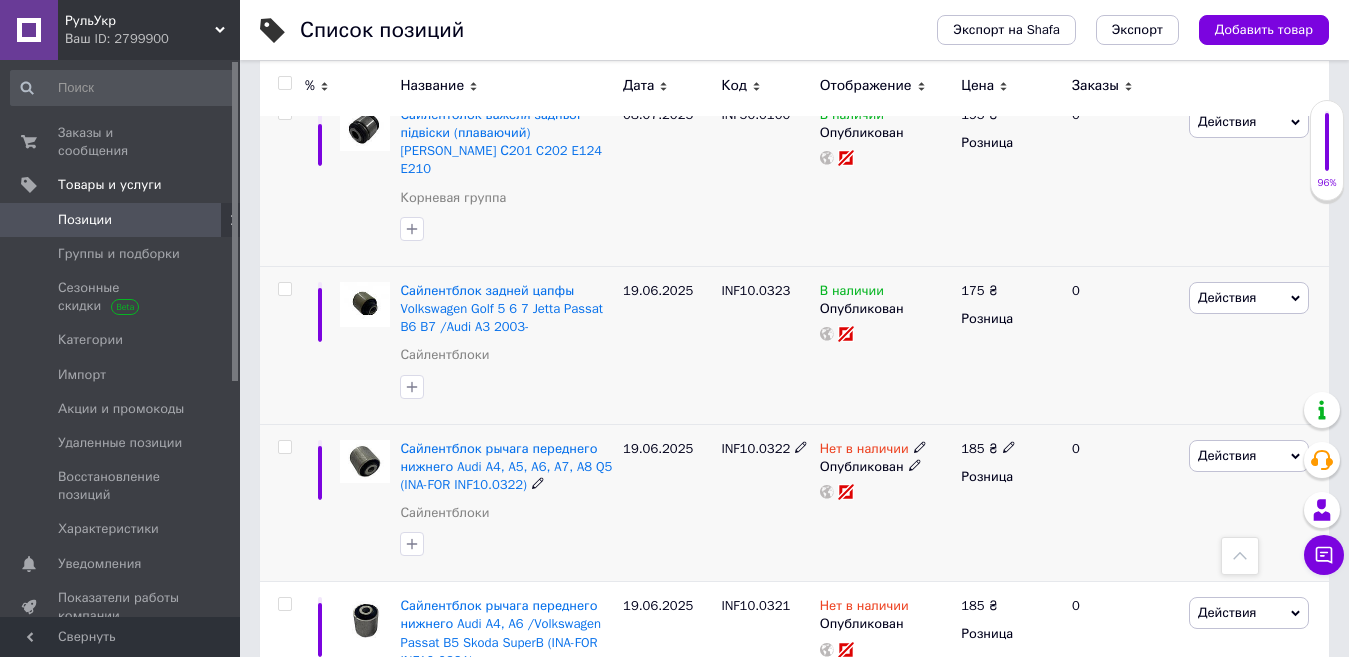 scroll, scrollTop: 9536, scrollLeft: 0, axis: vertical 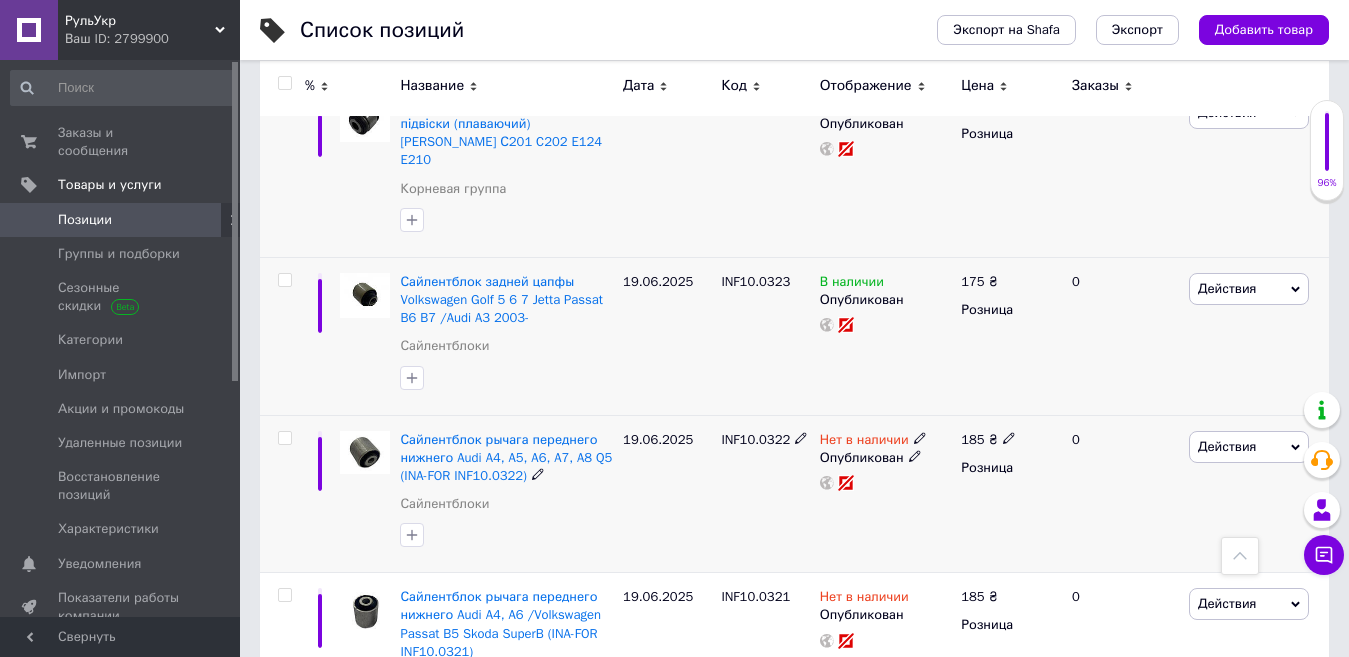 click on "INF10.0322" at bounding box center [755, 439] 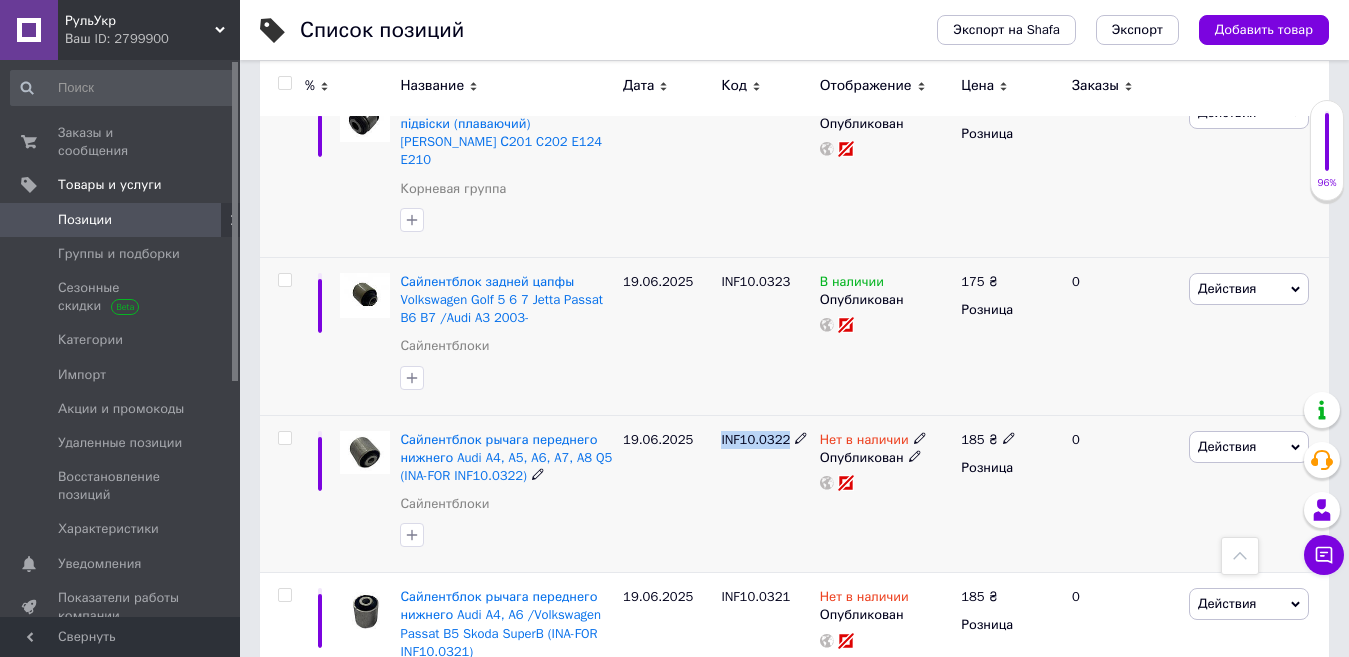 click on "INF10.0322" at bounding box center [755, 439] 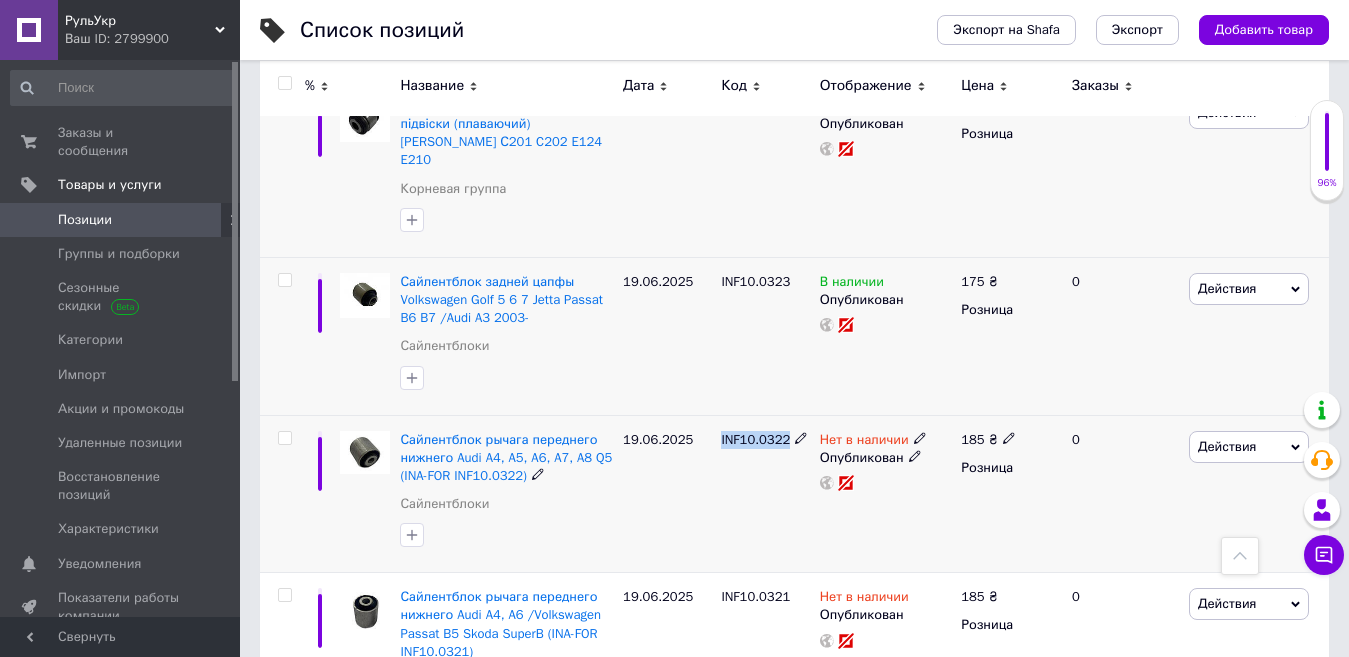 copy on "INF10.0322" 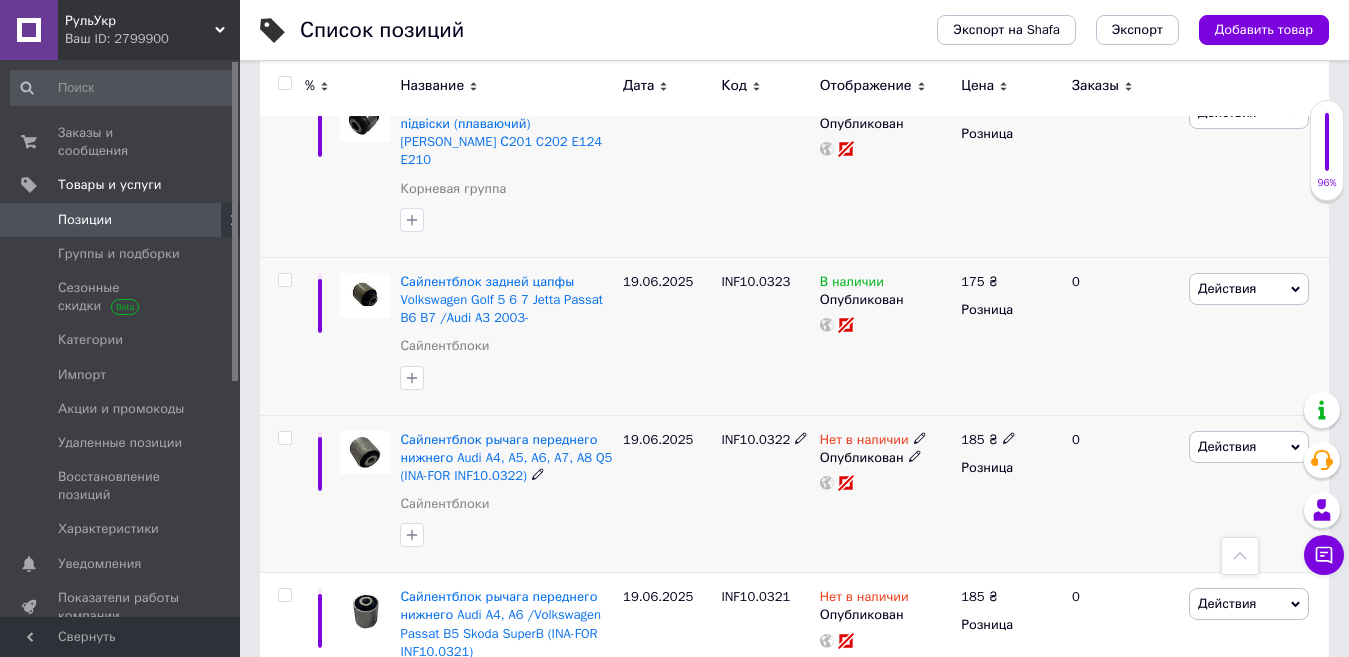 click on "185" at bounding box center [972, 439] 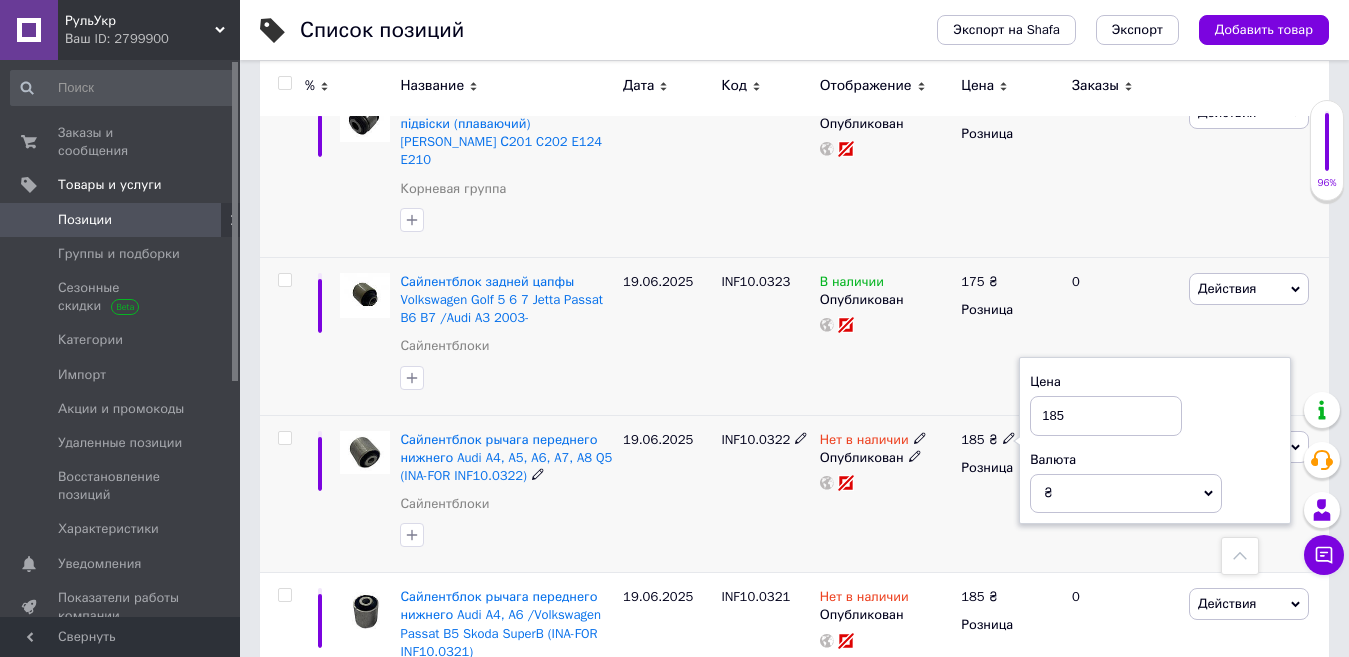 click on "185" at bounding box center [1106, 416] 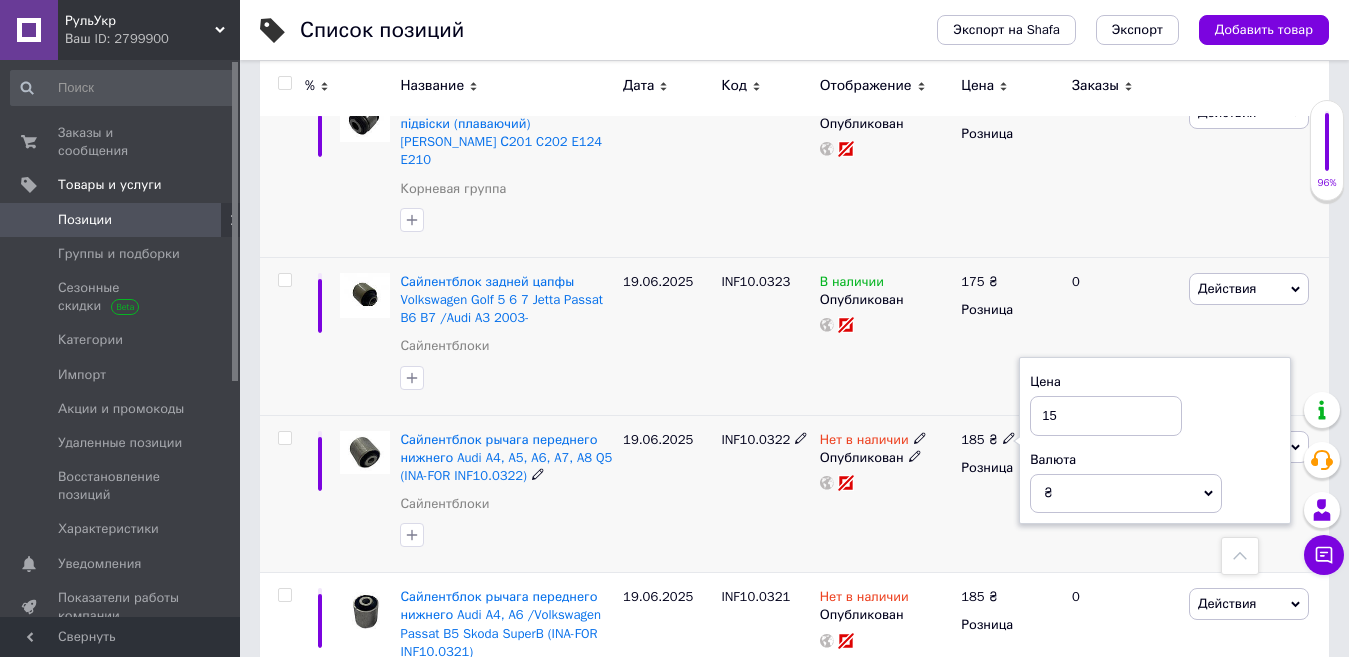type on "195" 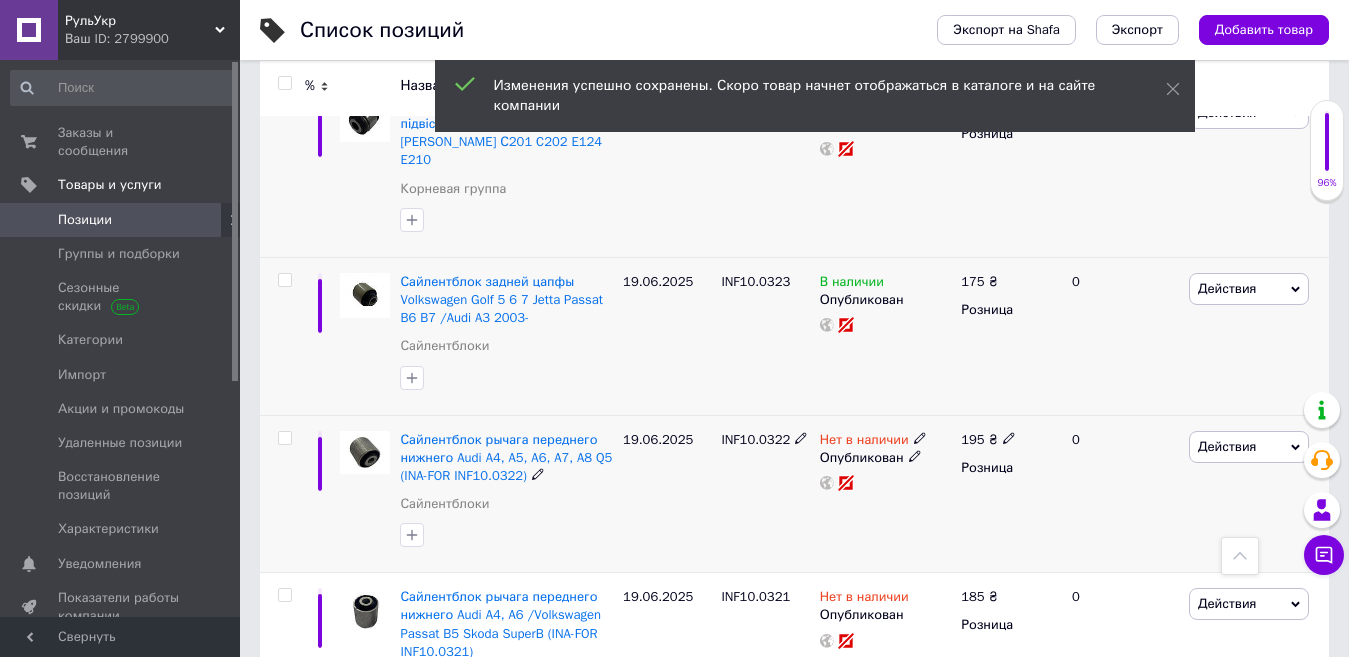 click on "Нет в наличии" at bounding box center [864, 442] 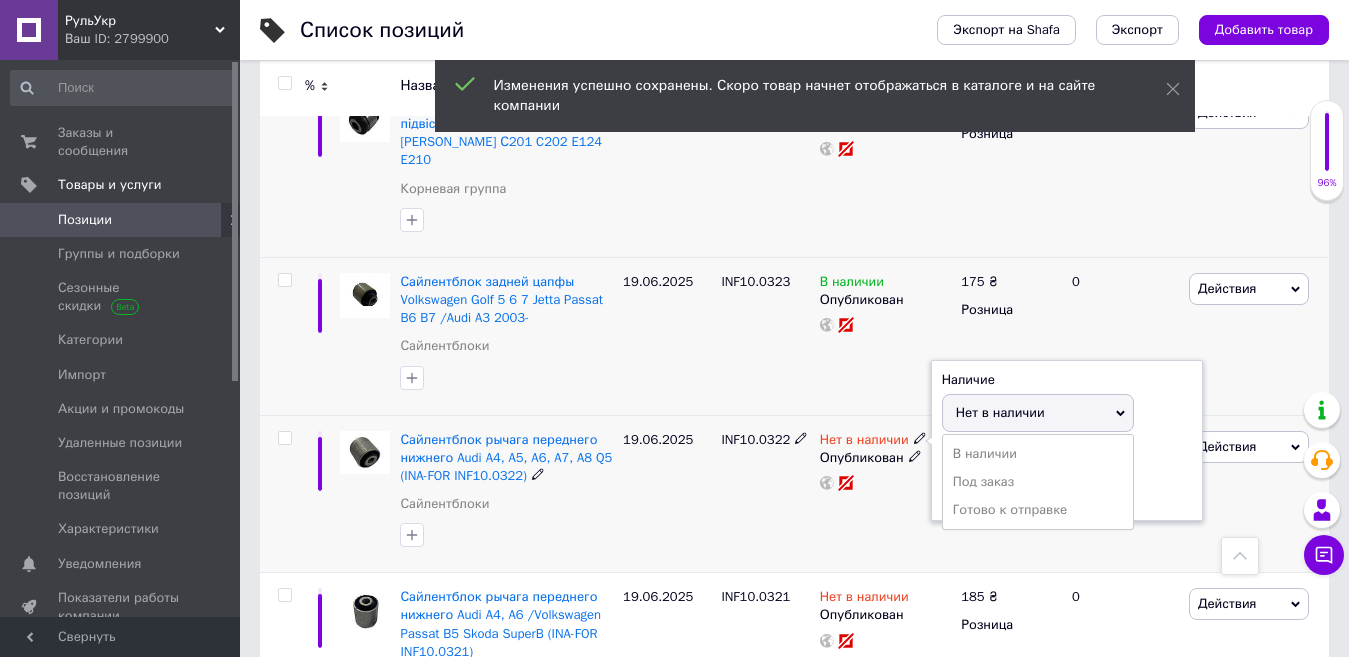 click on "В наличии" at bounding box center (1038, 454) 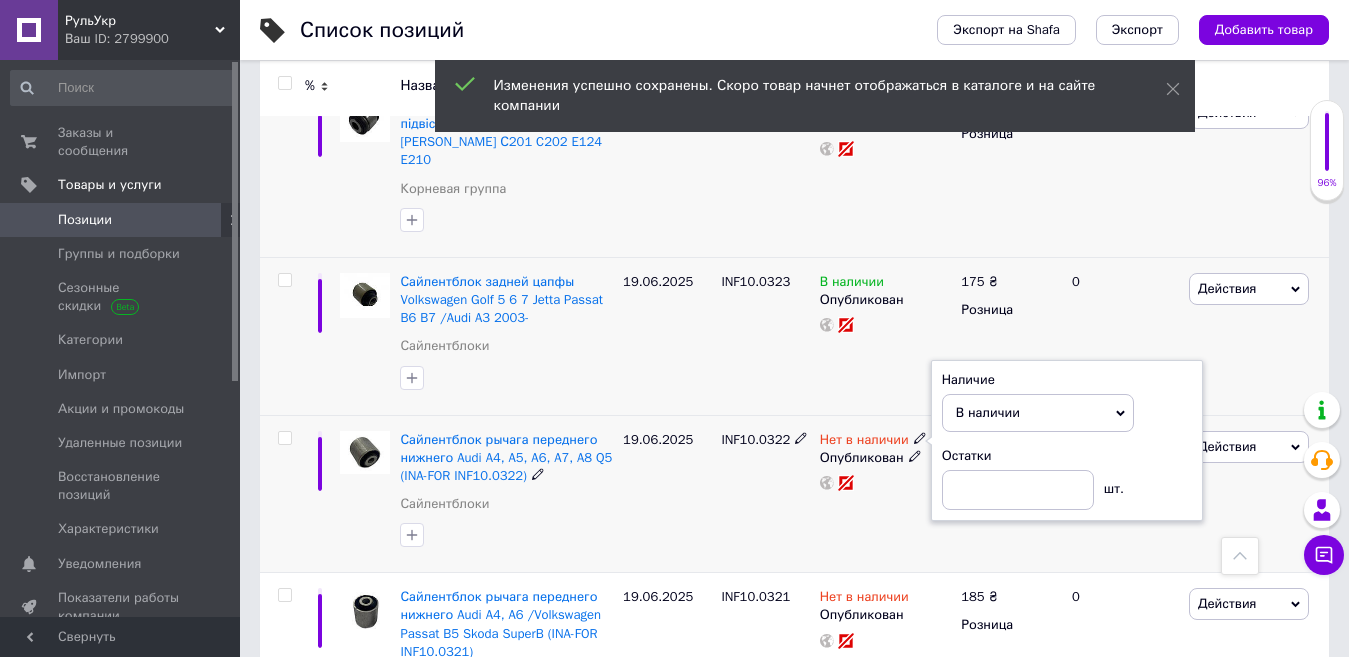 click on "19.06.2025" at bounding box center (667, 494) 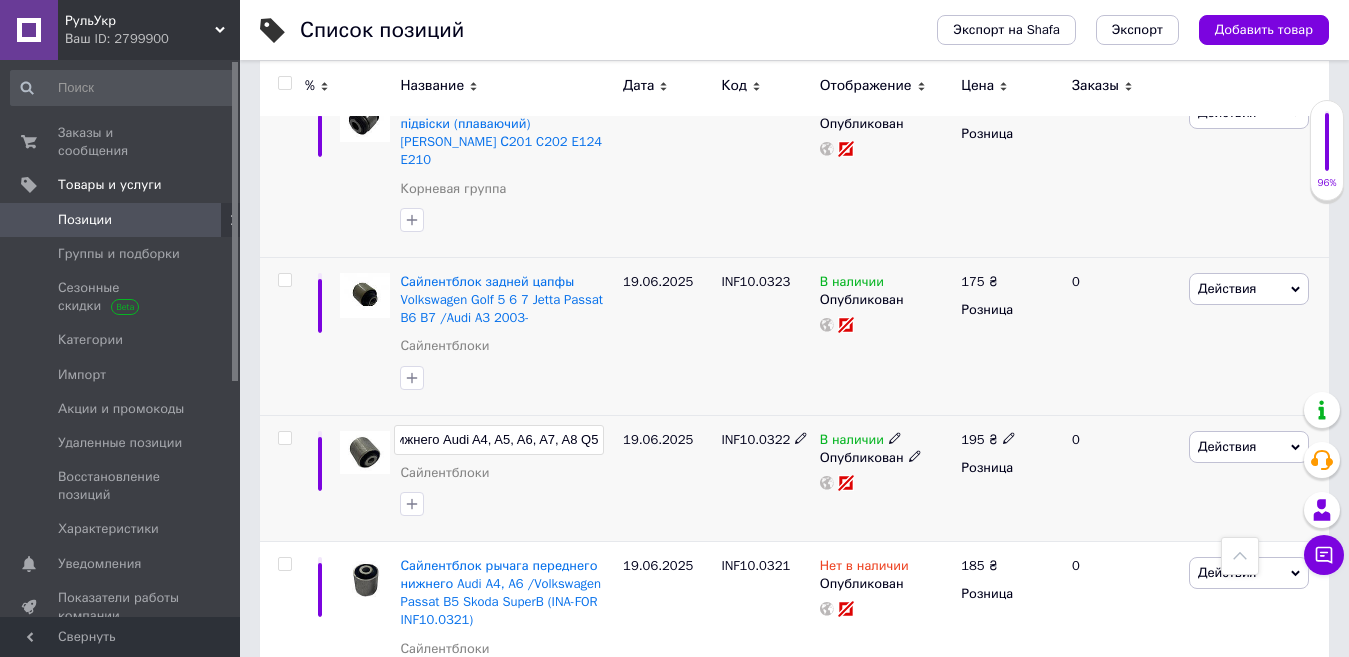 type on "Сайлентблок рычага переднего нижнего Audi A4, A5, A6, A7, A8 Q5" 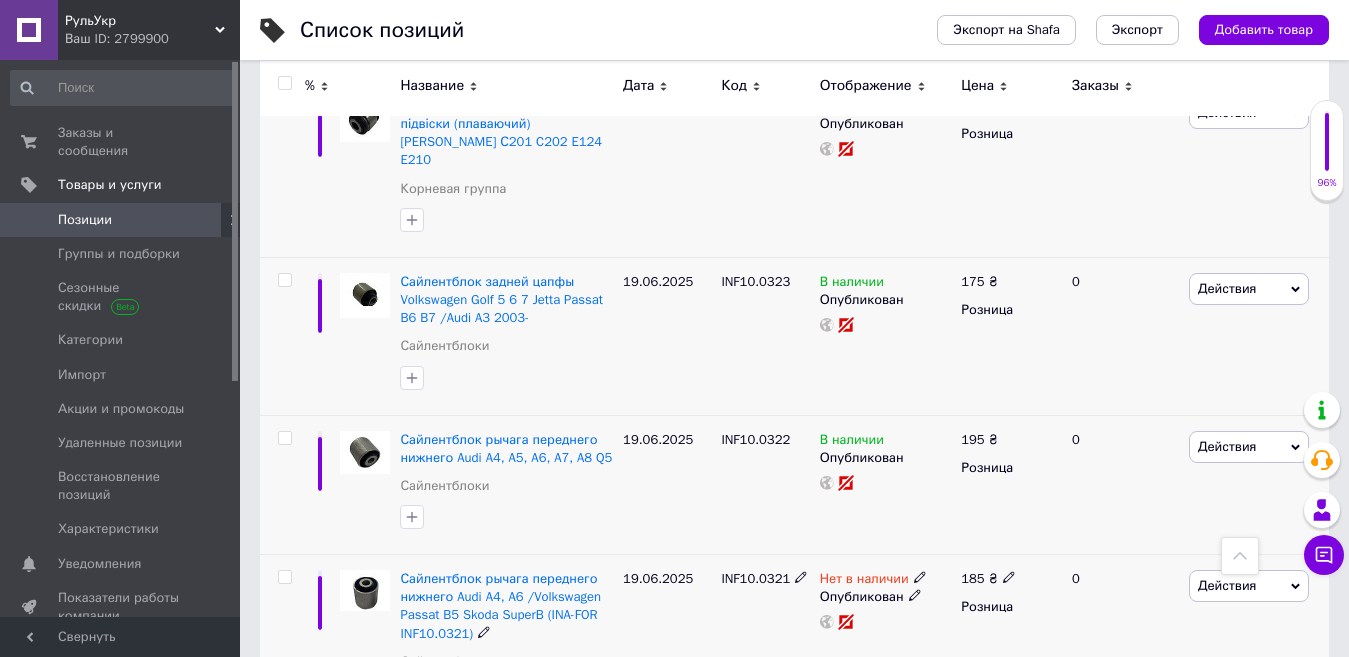 click on "INF10.0321" at bounding box center [755, 578] 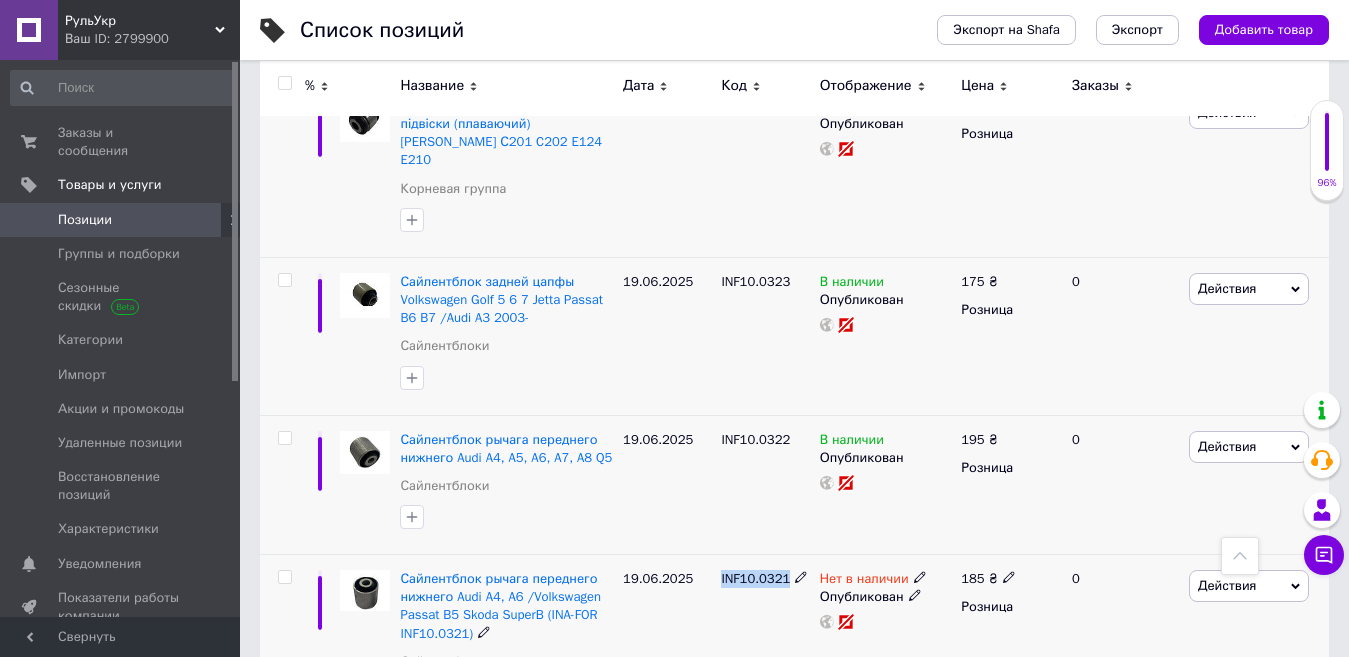 copy on "INF10.0321" 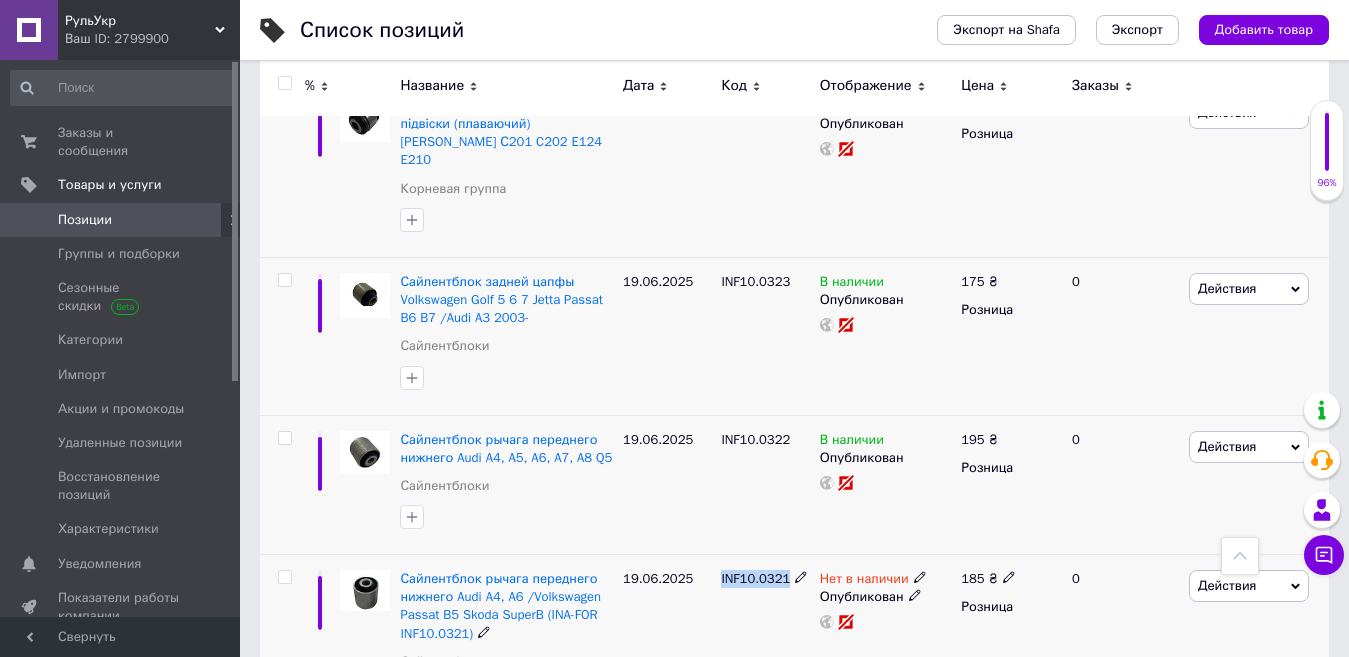 click on "185" at bounding box center (972, 578) 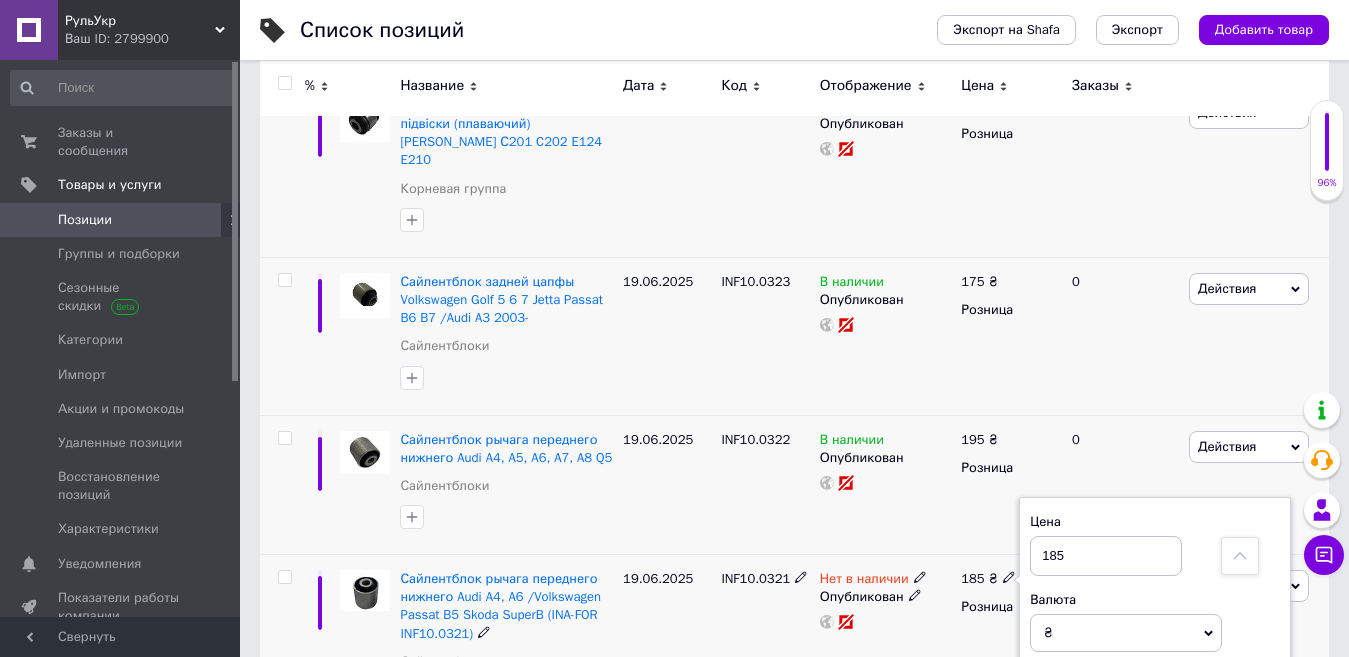 click on "Нет в наличии" at bounding box center (864, 581) 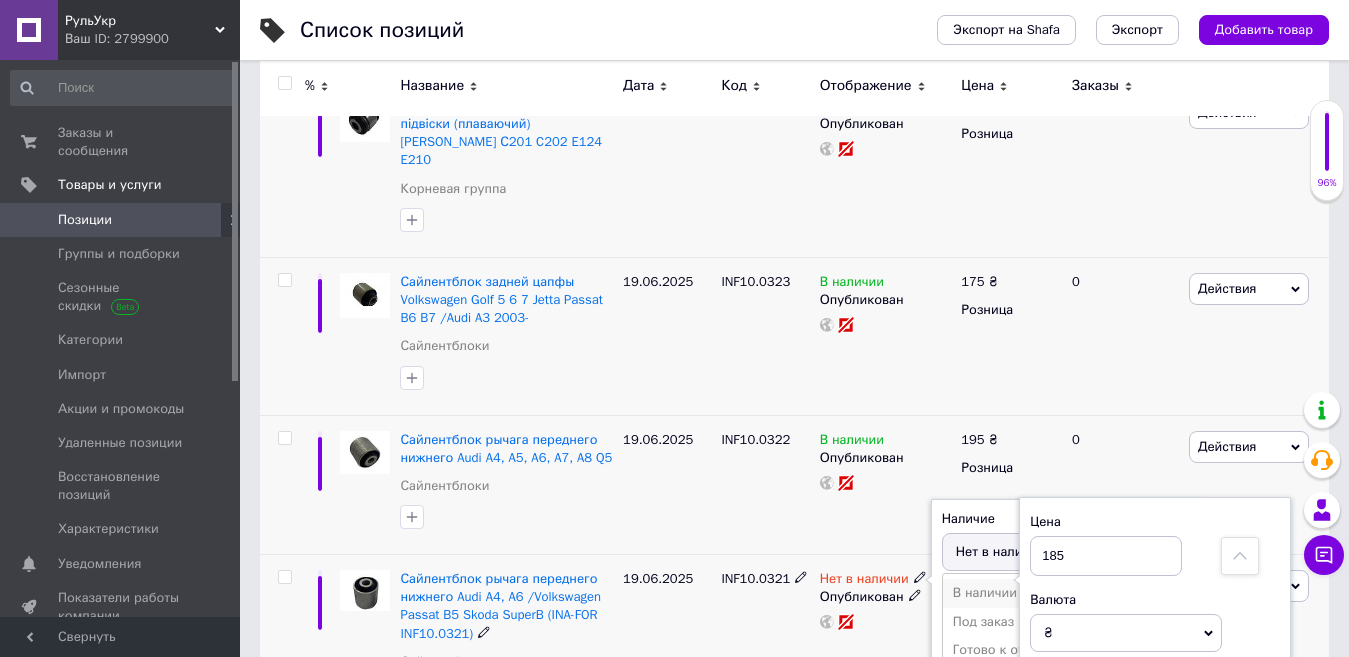 click on "В наличии" at bounding box center (1038, 593) 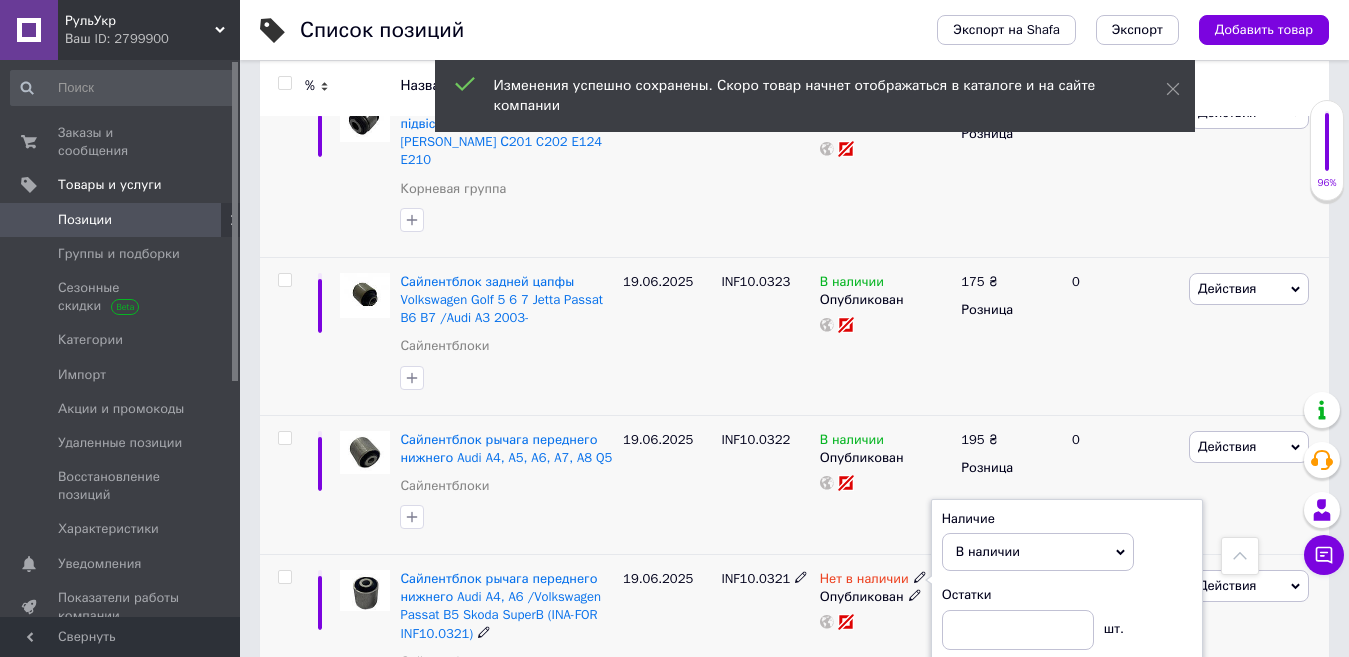 click on "INF10.0321" at bounding box center [765, 643] 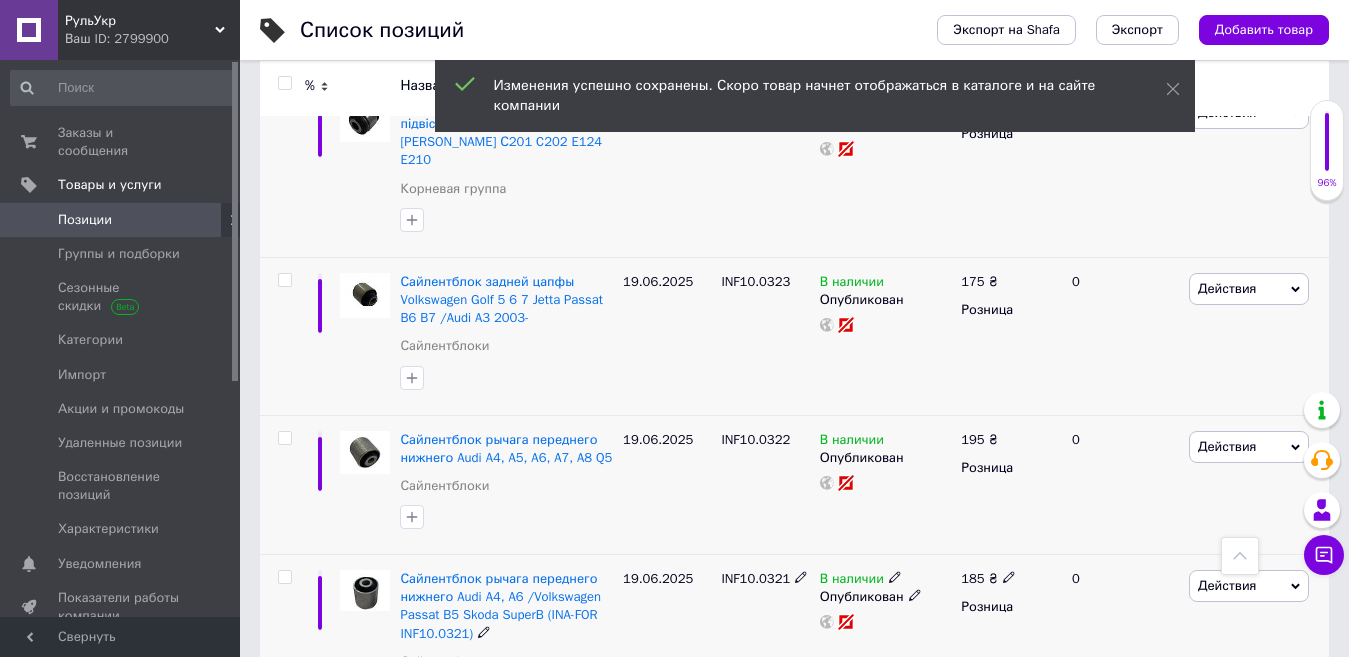click 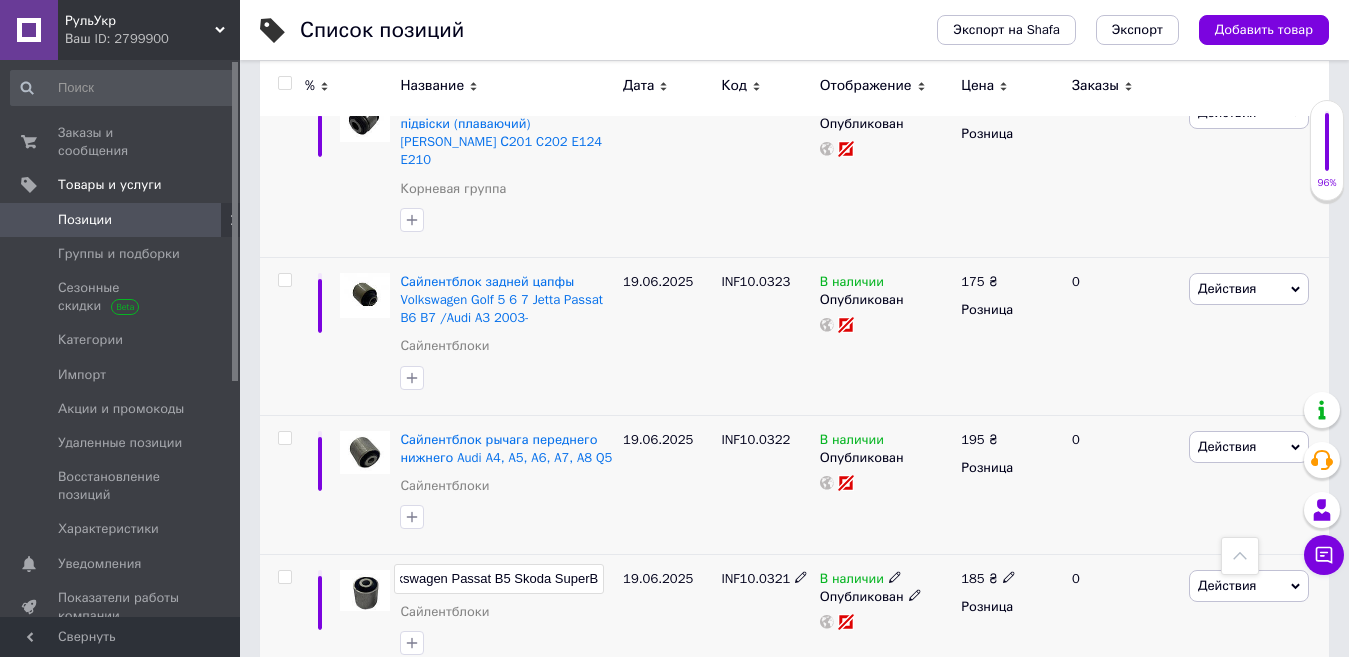 type on "Сайлентблок рычага переднего нижнего Audi A4, A6 /Volkswagen Passat B5 Skoda SuperB" 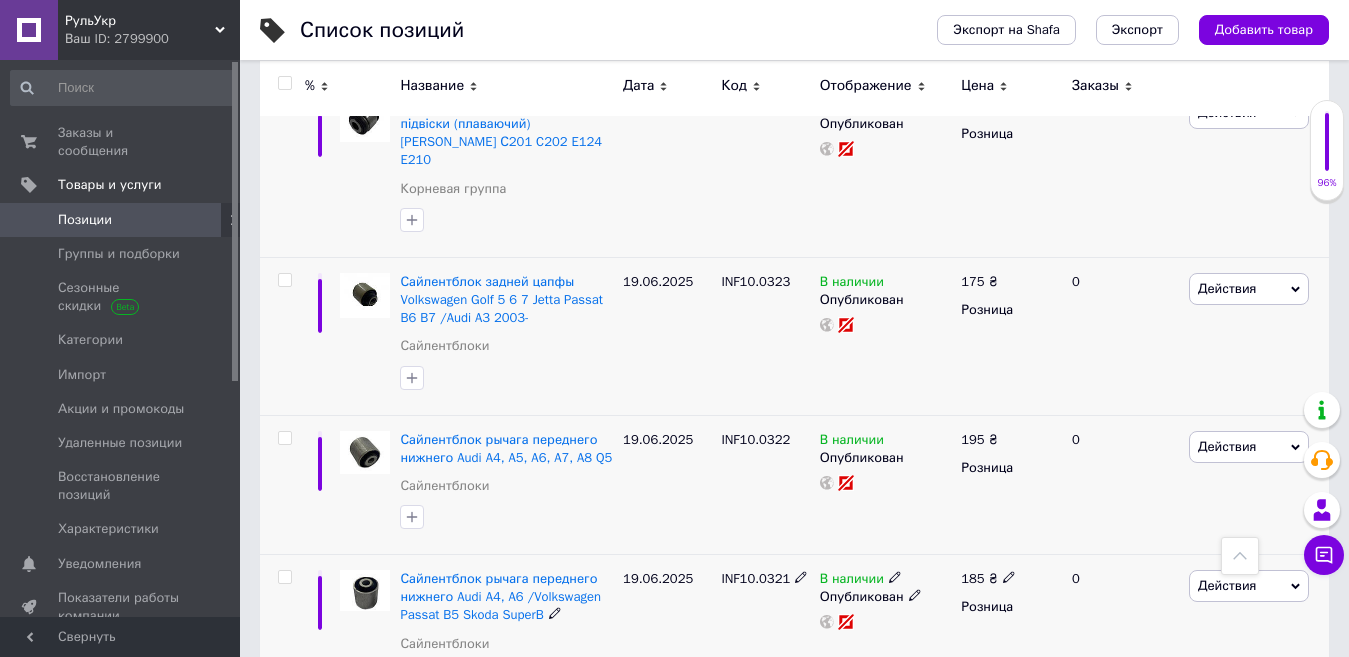 scroll, scrollTop: 9636, scrollLeft: 0, axis: vertical 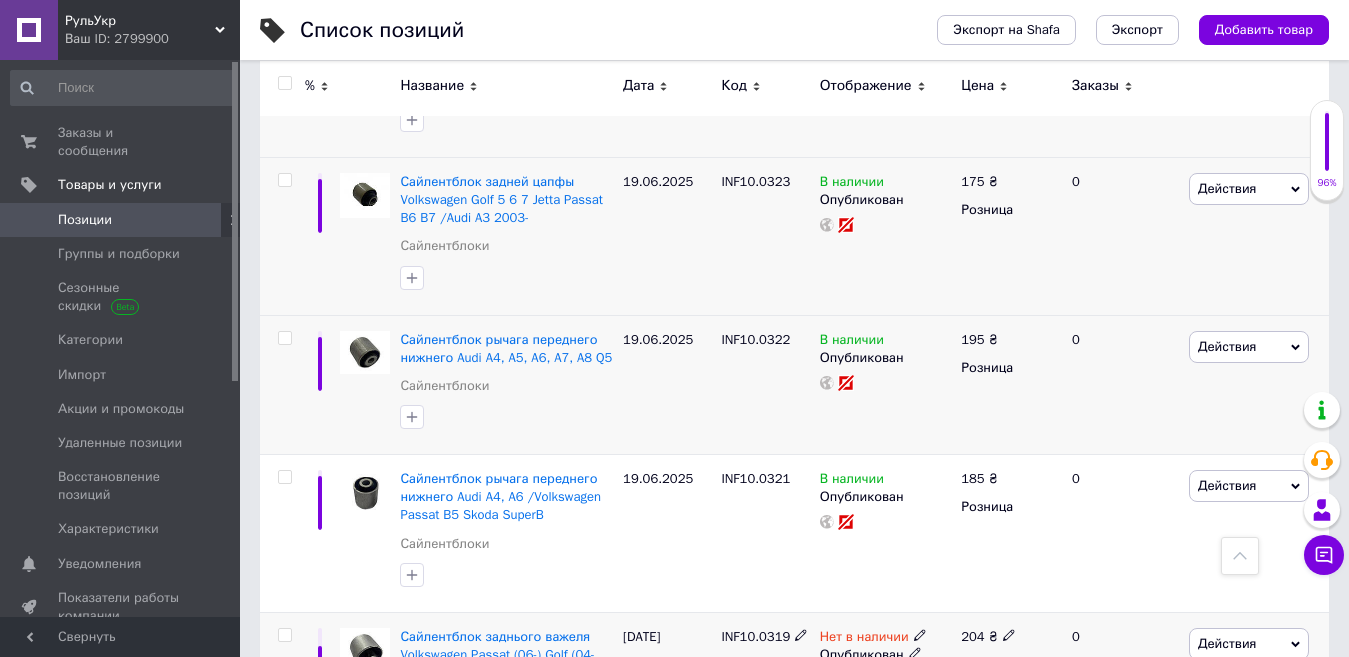 click on "INF10.0319" at bounding box center (755, 636) 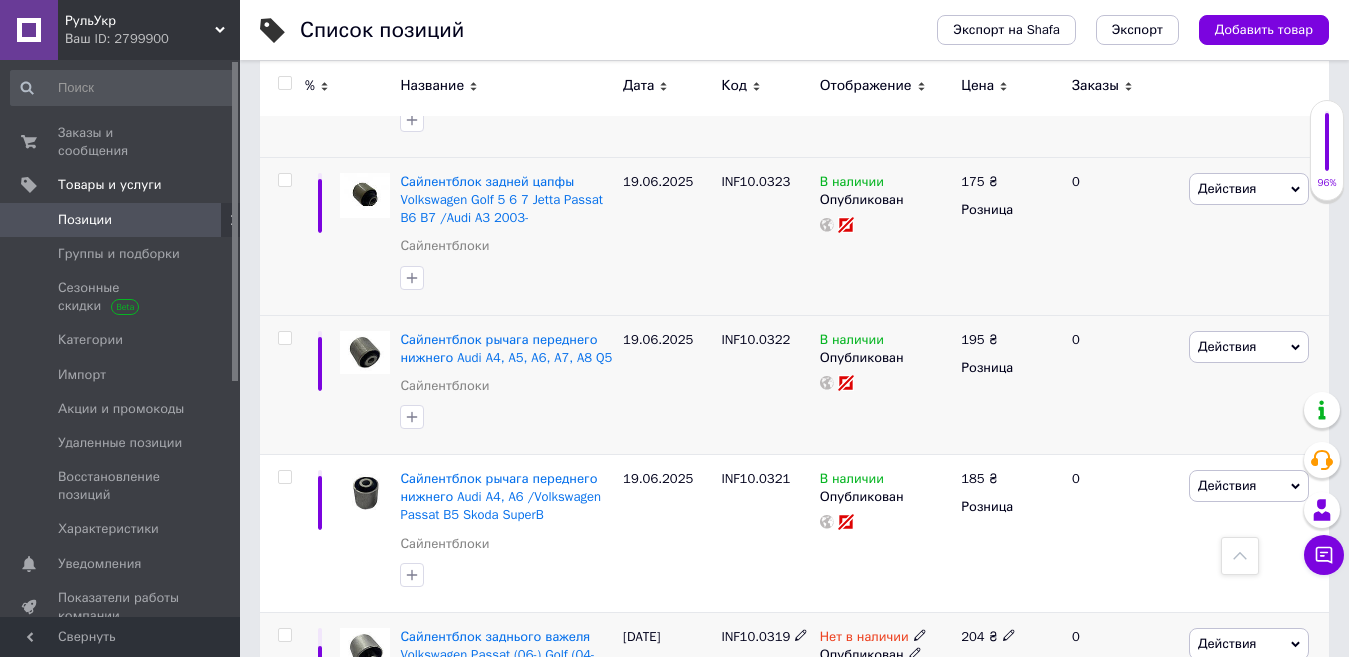 click on "204" at bounding box center [972, 636] 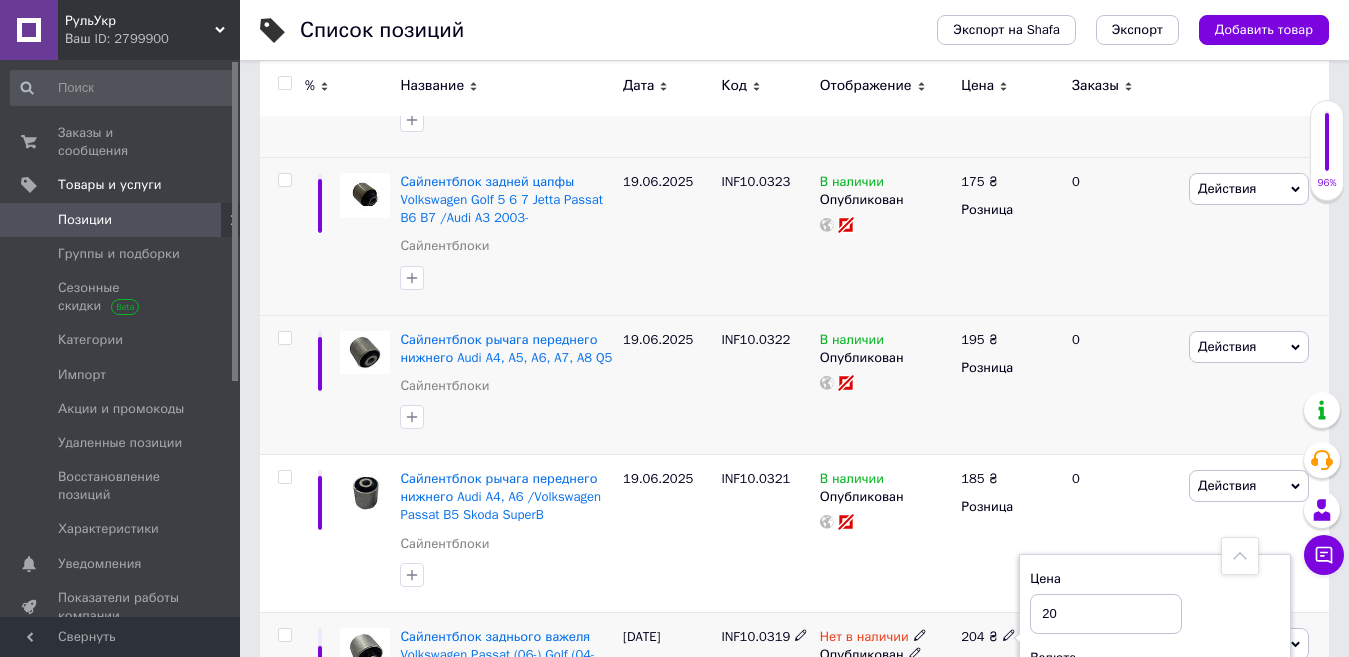 type on "2" 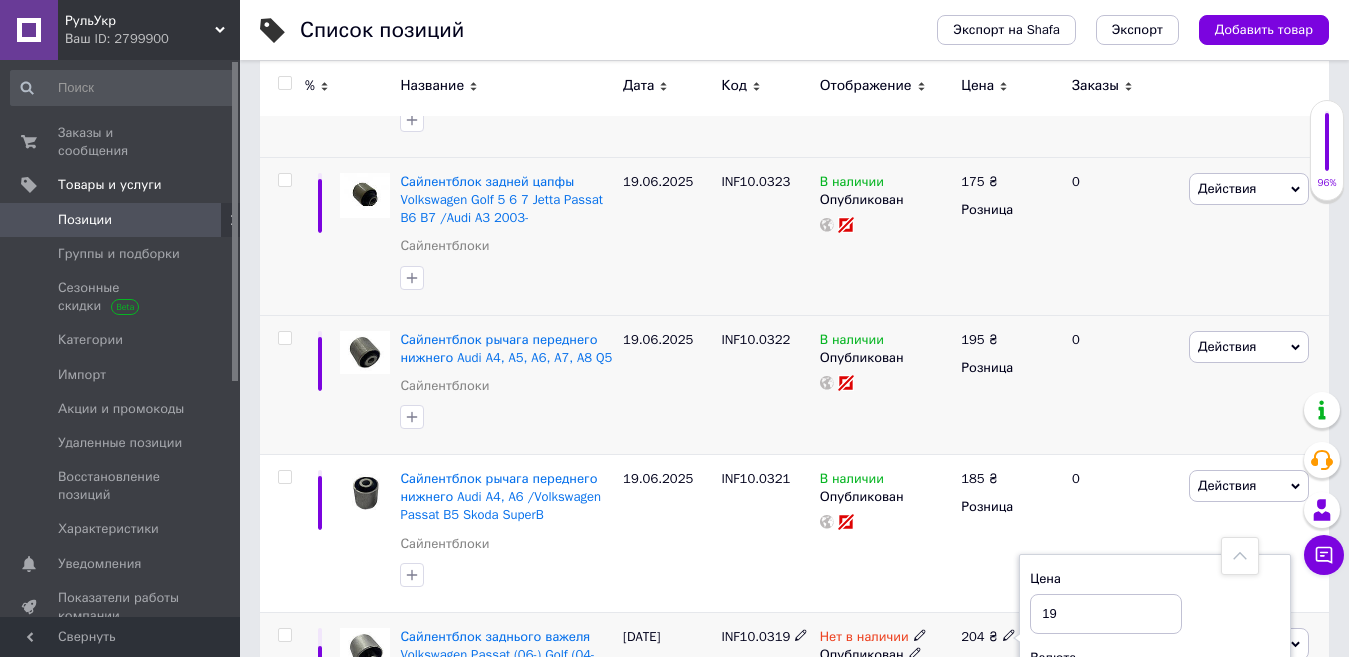 type on "195" 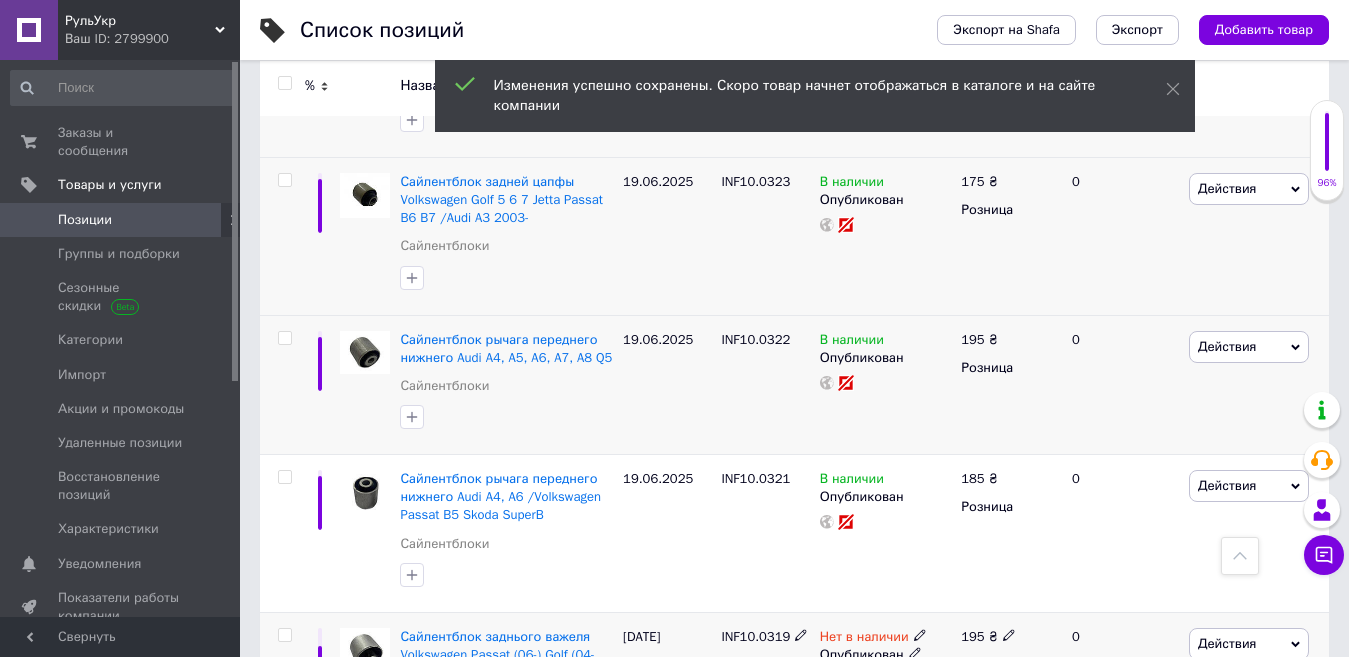 click on "Нет в наличии" at bounding box center [864, 639] 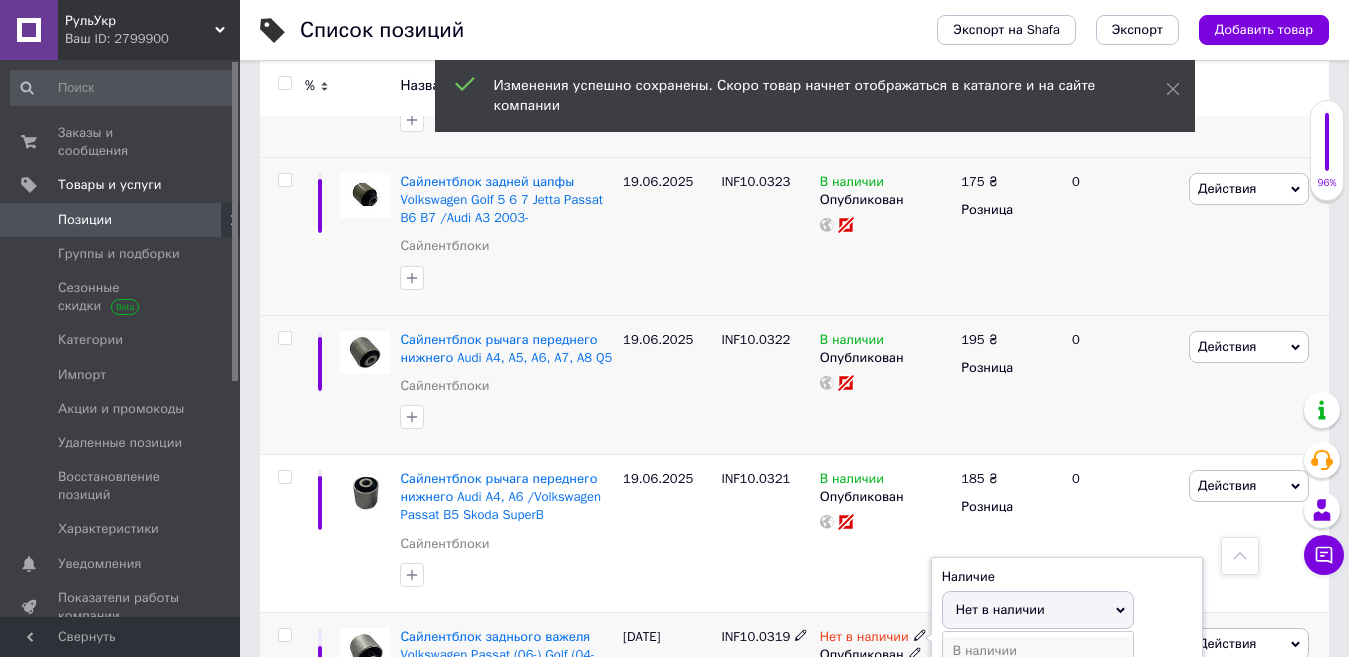 click on "В наличии" at bounding box center (1038, 651) 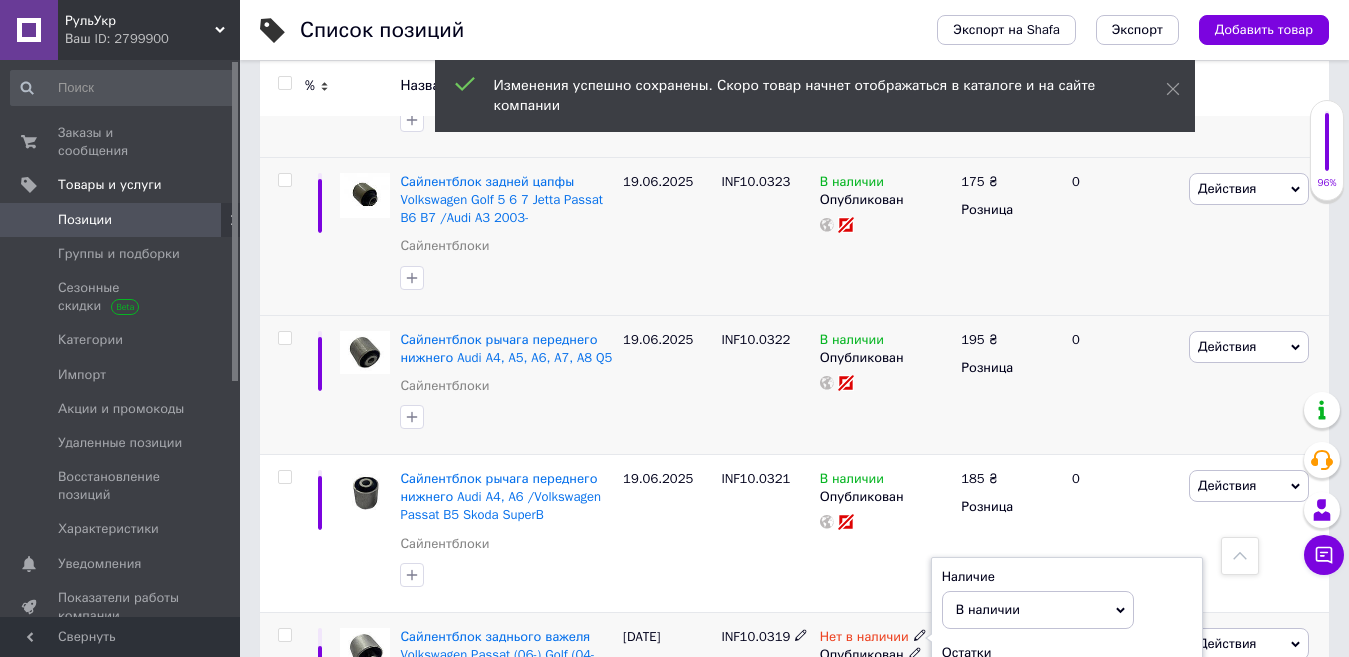 click on "[DATE]" at bounding box center [667, 700] 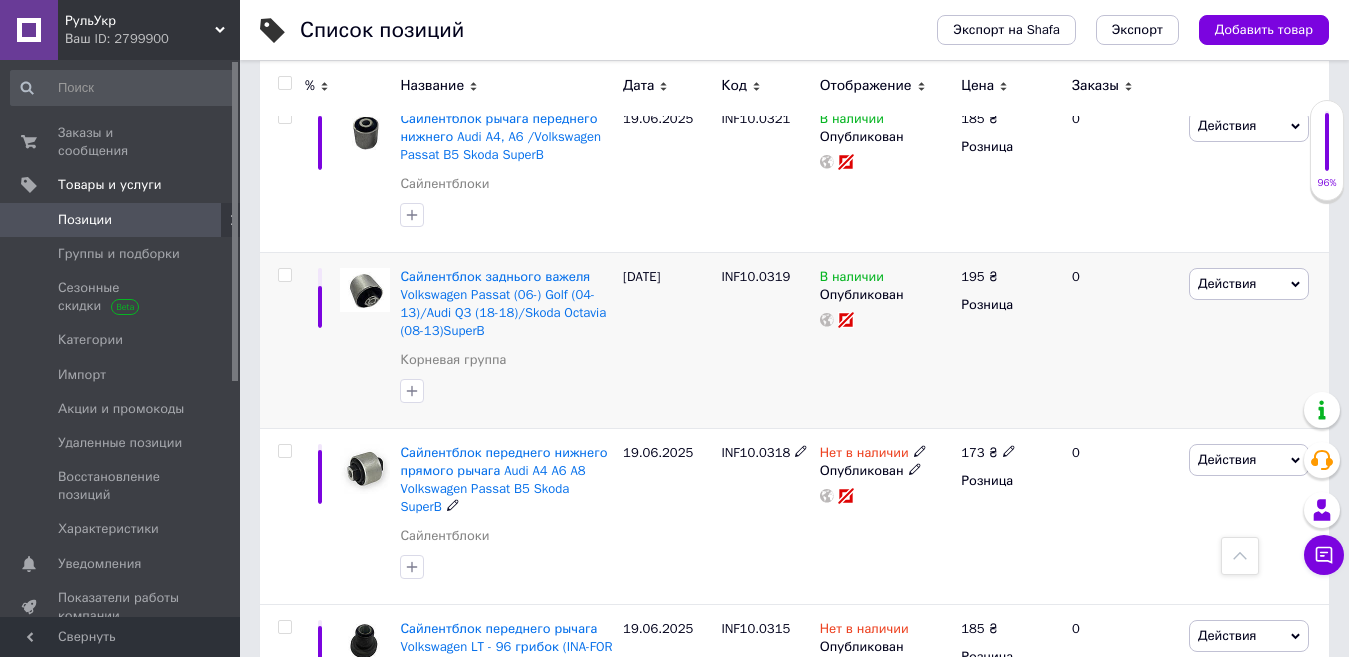 scroll, scrollTop: 10036, scrollLeft: 0, axis: vertical 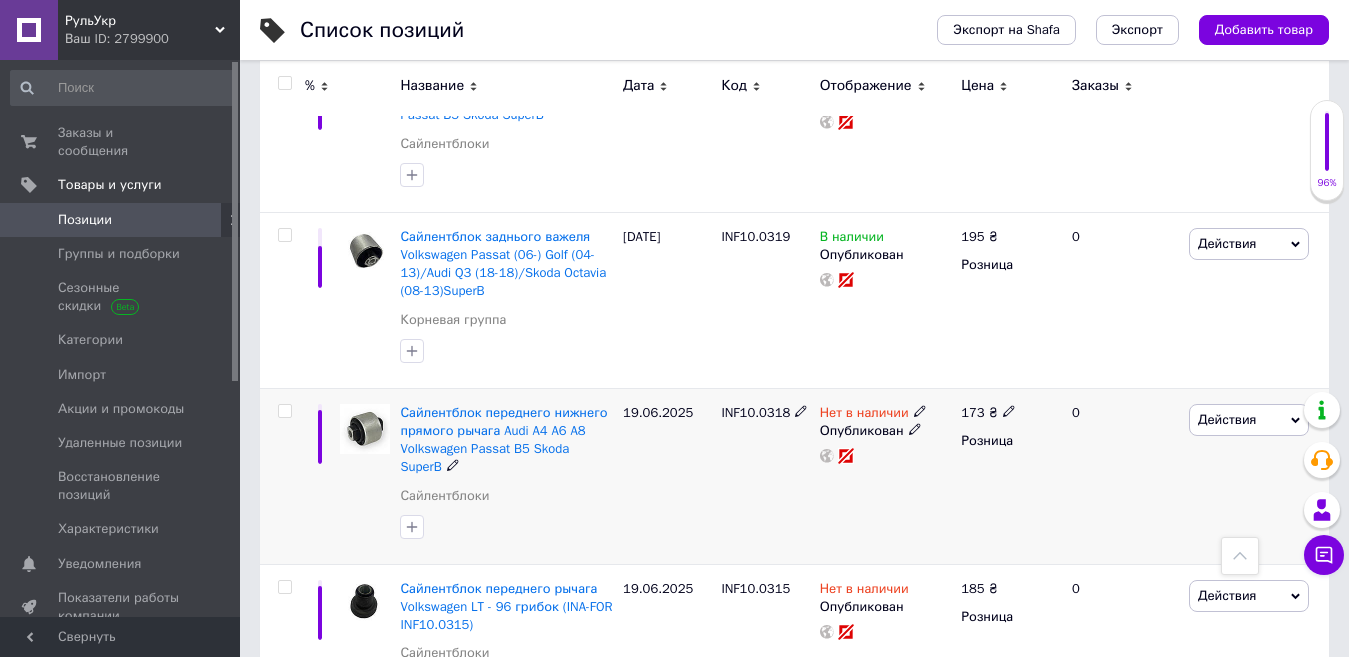 click on "INF10.0318" at bounding box center [755, 412] 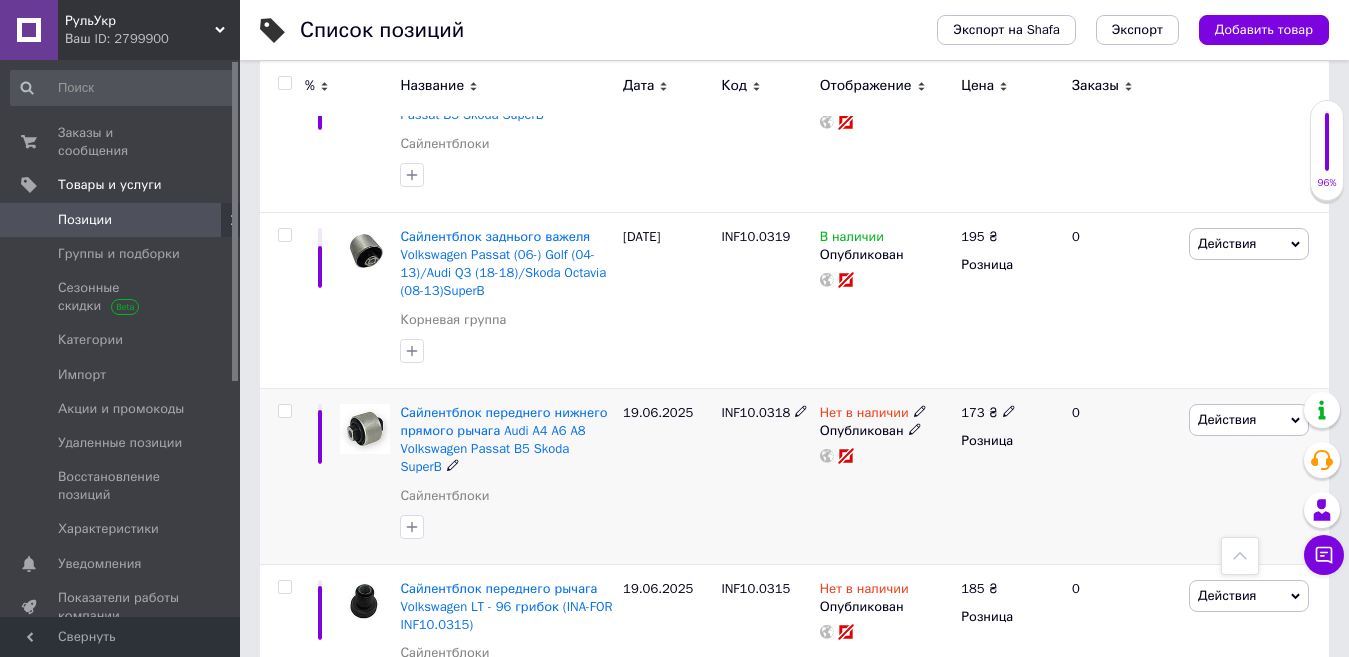 click on "173" at bounding box center [972, 412] 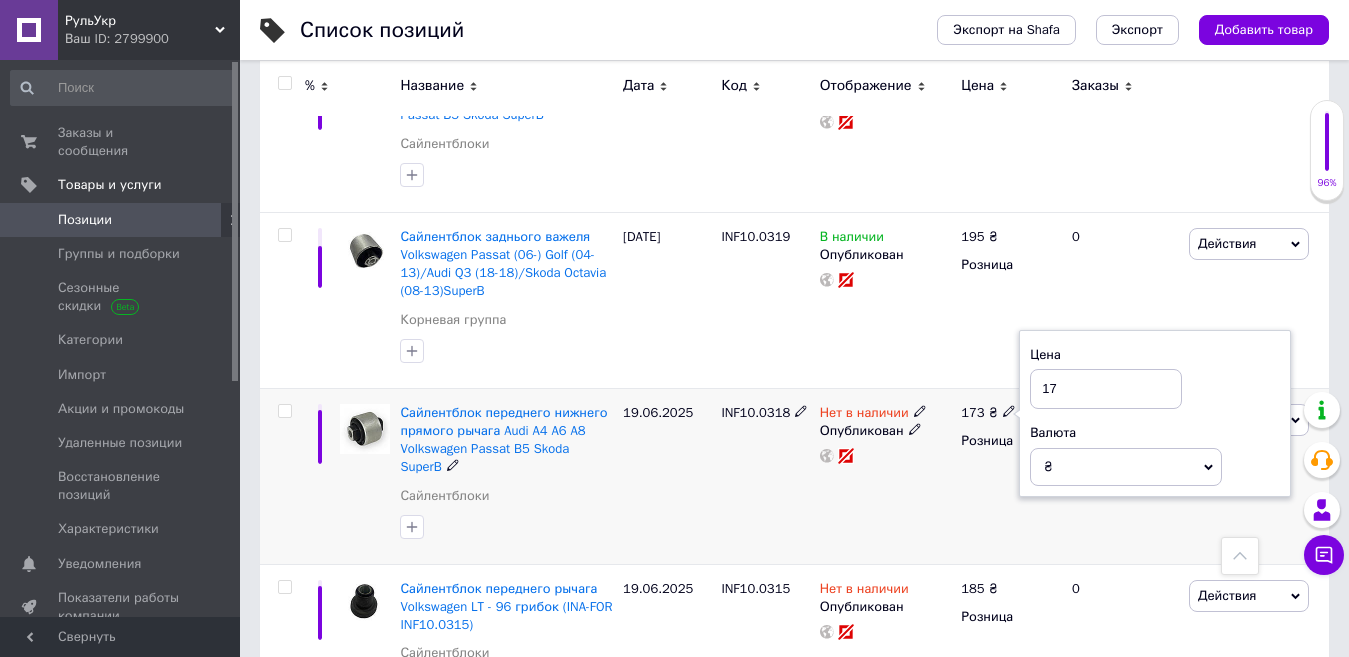 type on "175" 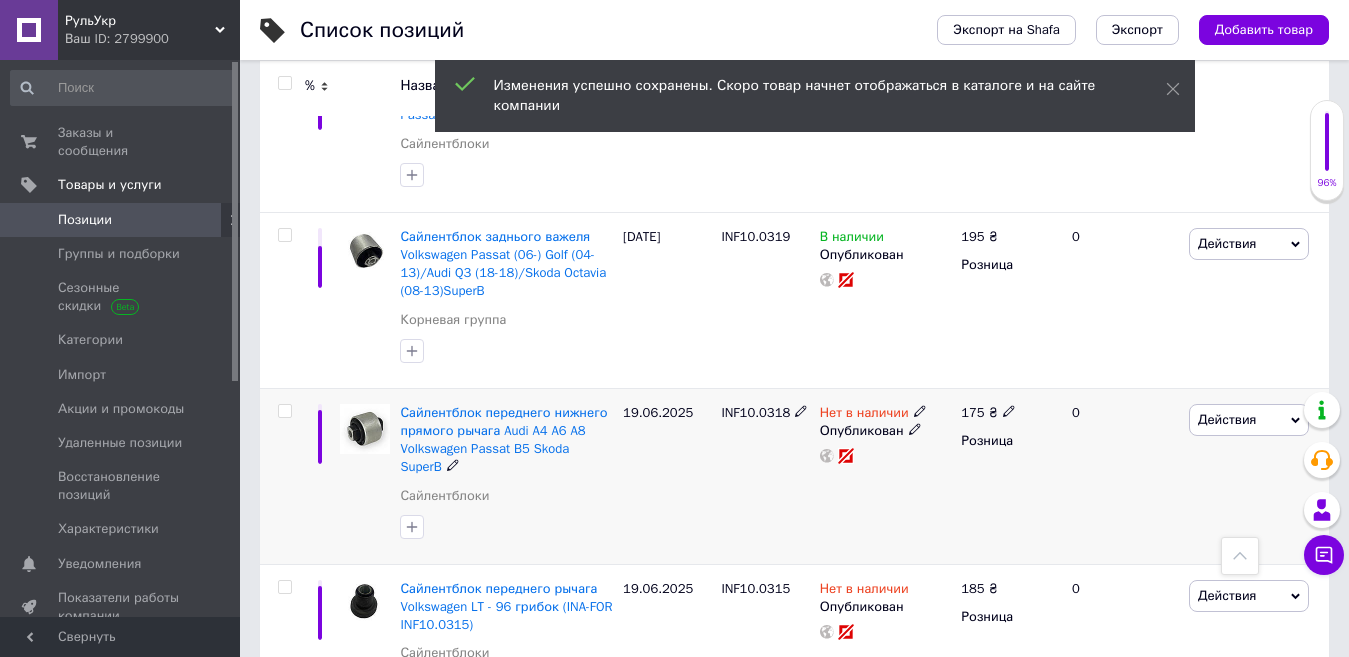 click on "Нет в наличии" at bounding box center [864, 415] 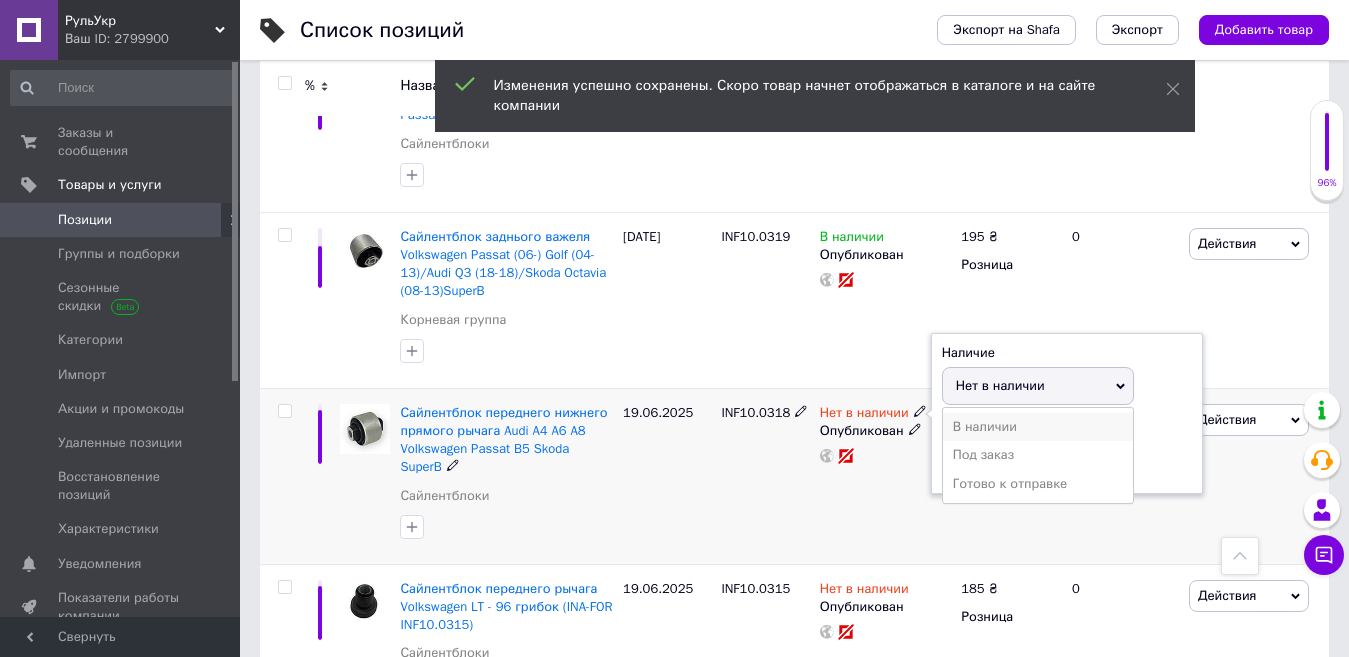 click on "В наличии" at bounding box center (1038, 427) 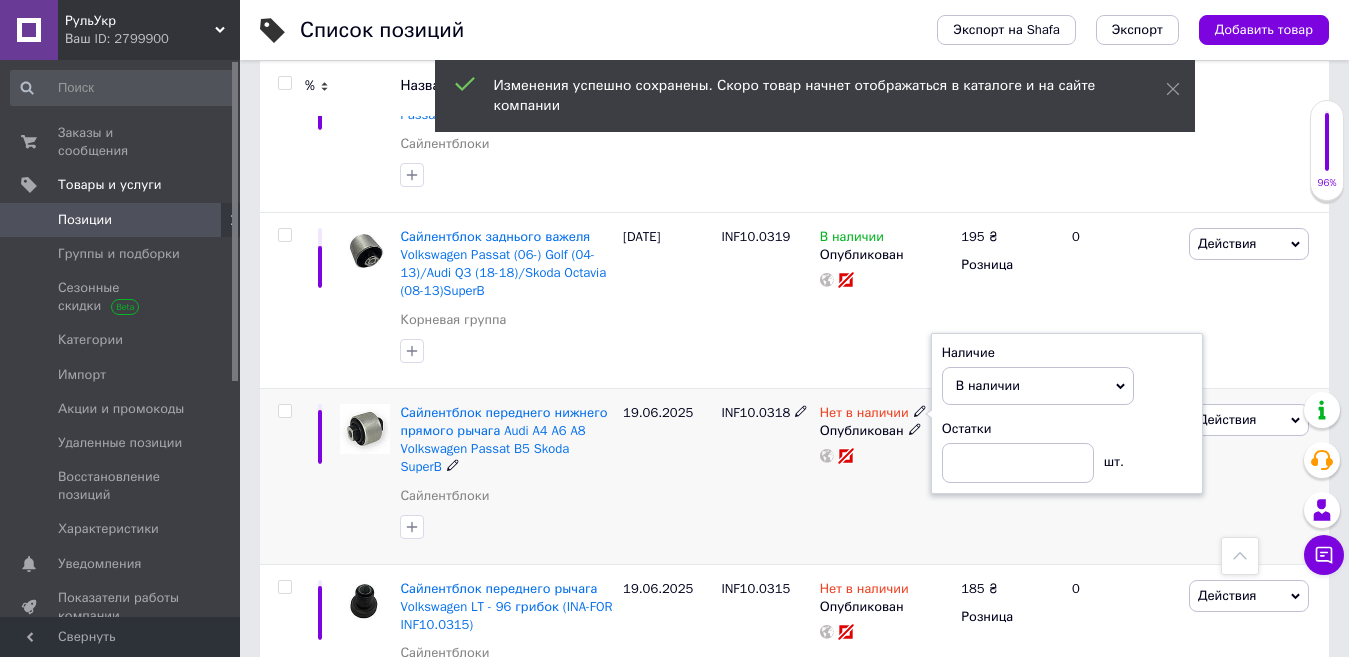 click on "Товар неактивен в каталоге и его не могут заказать покупатели, поскольку:" at bounding box center [860, 318] 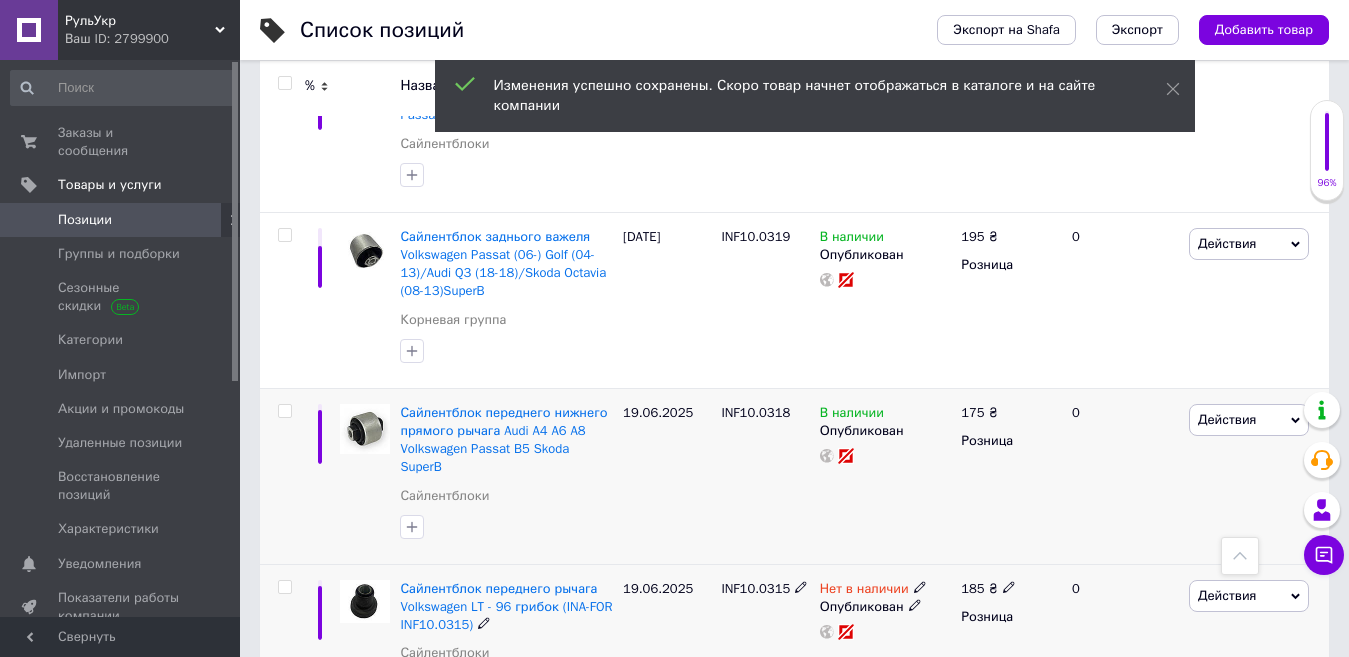 click on "INF10.0315" at bounding box center (755, 588) 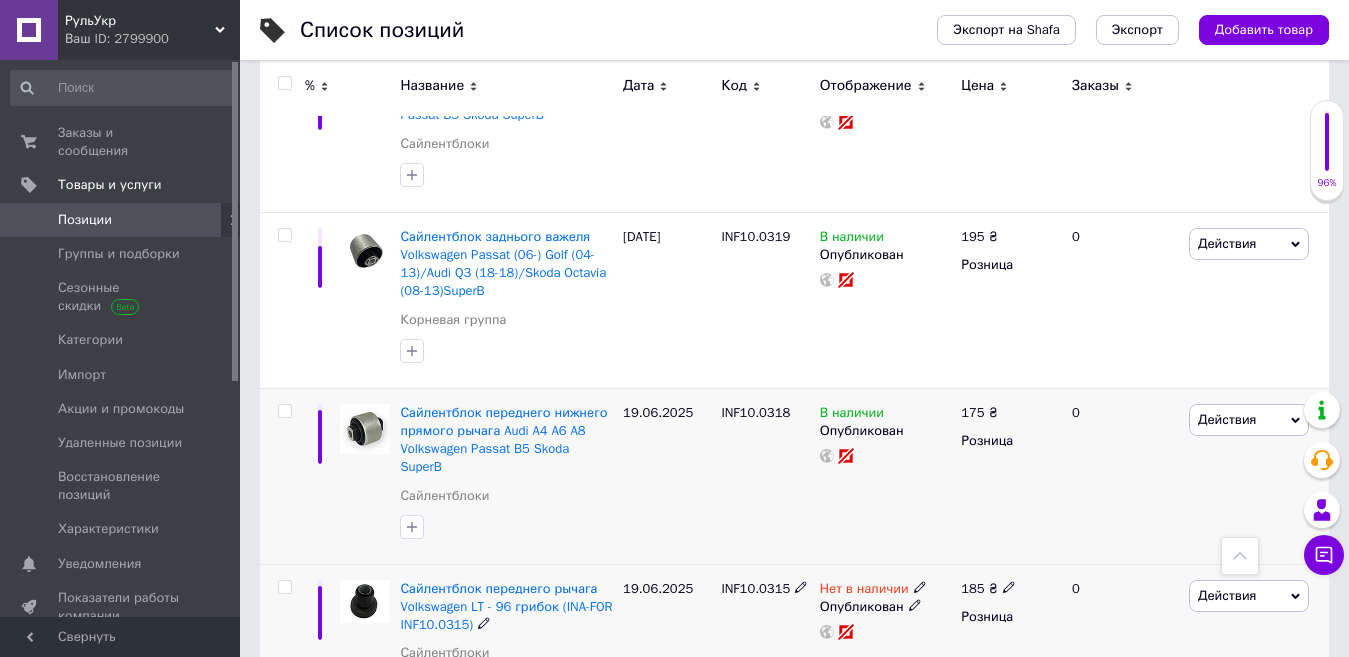 click on "INF10.0315" at bounding box center [755, 588] 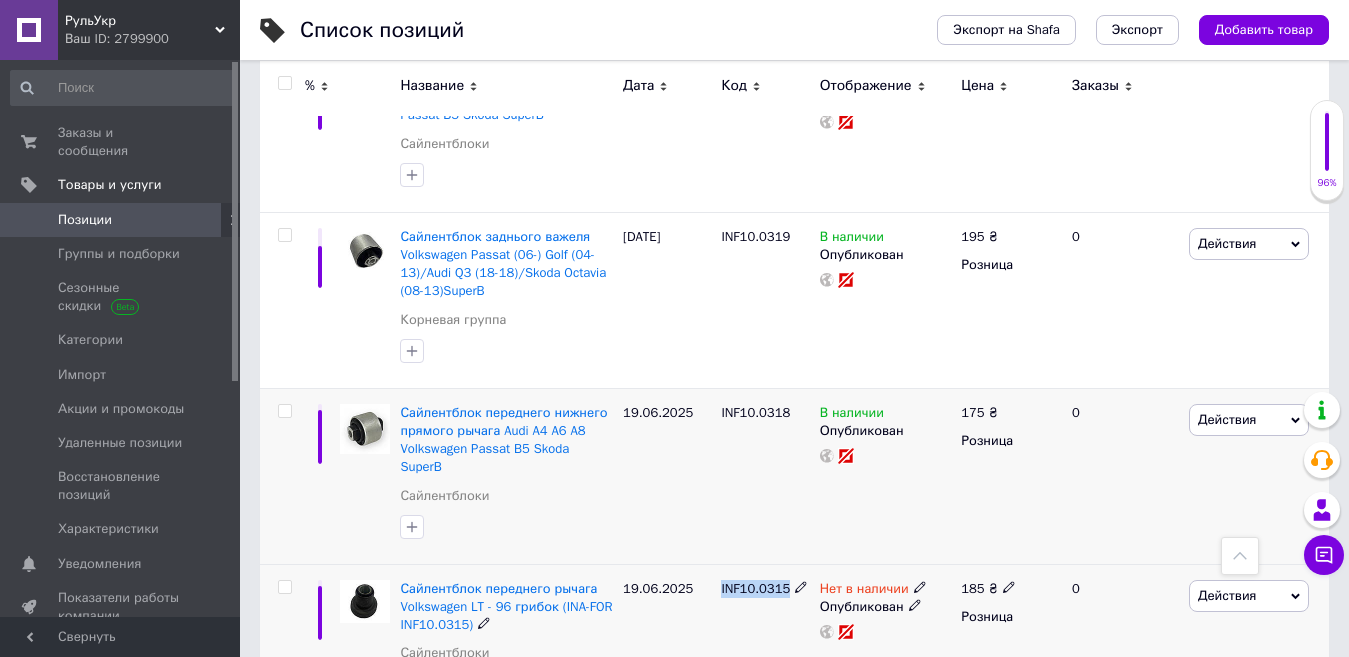 click on "Нет в наличии" at bounding box center [864, 591] 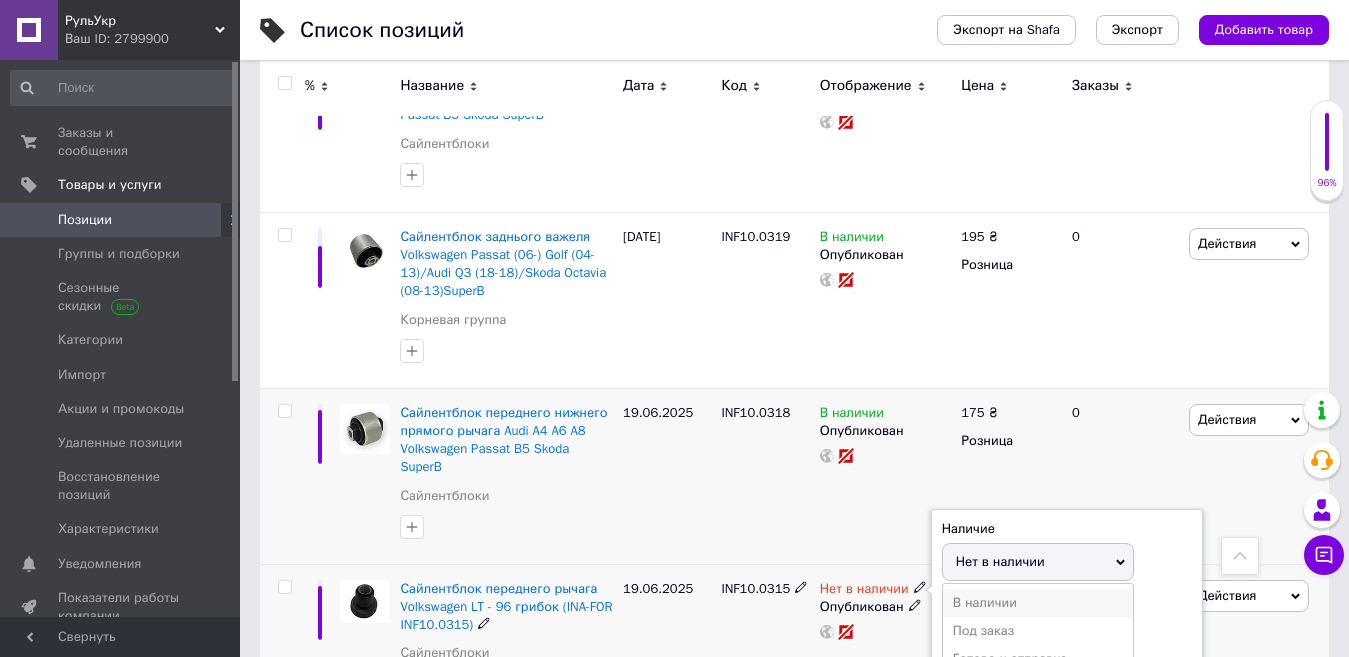 click on "В наличии" at bounding box center [1038, 603] 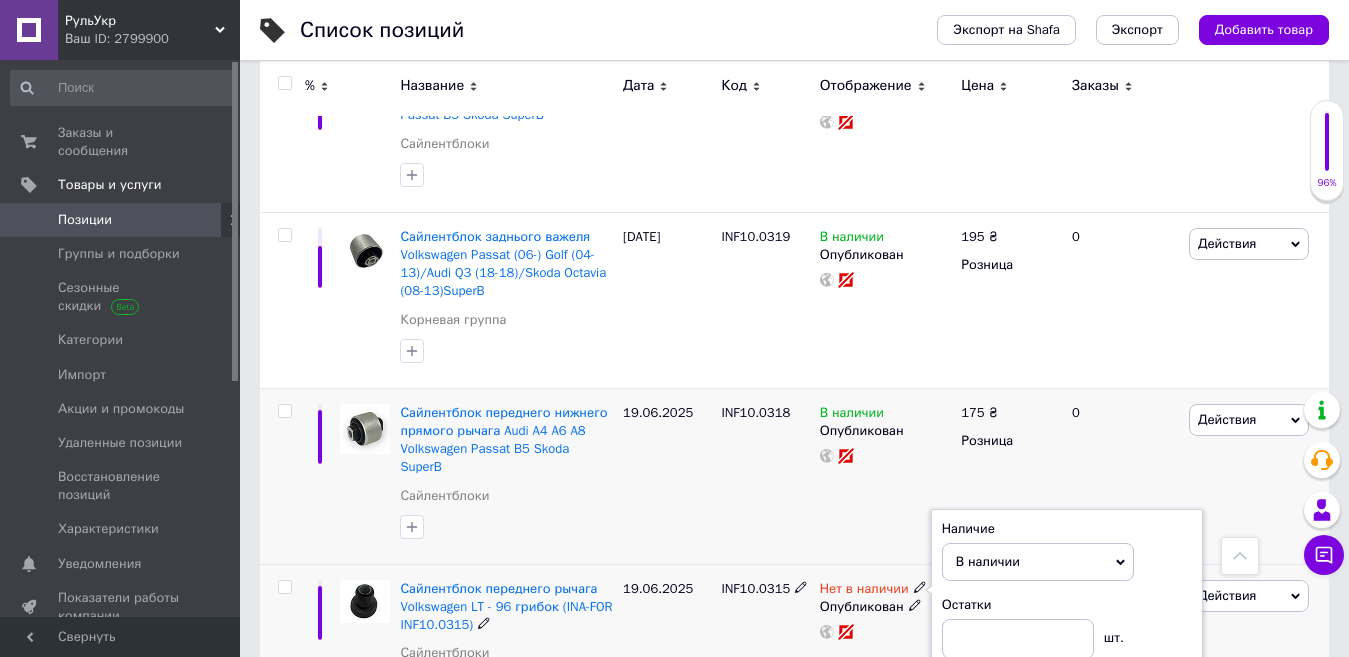 click on "INF10.0315" at bounding box center [765, 643] 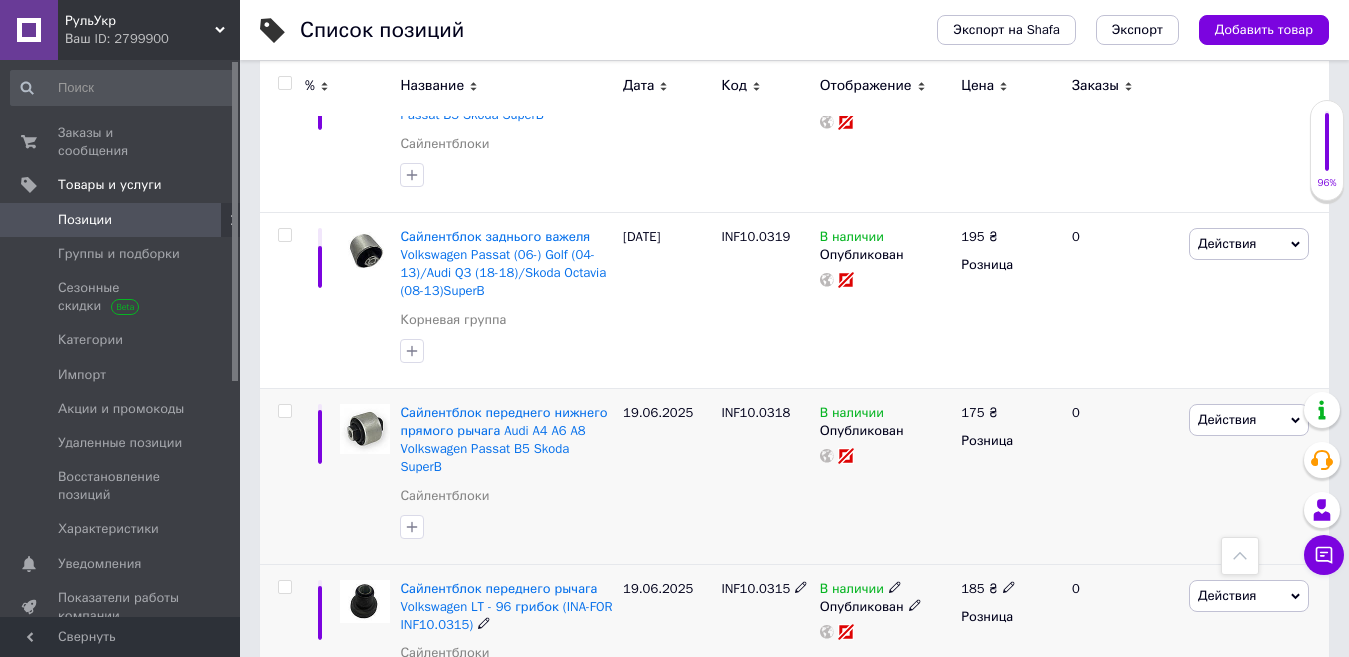 click 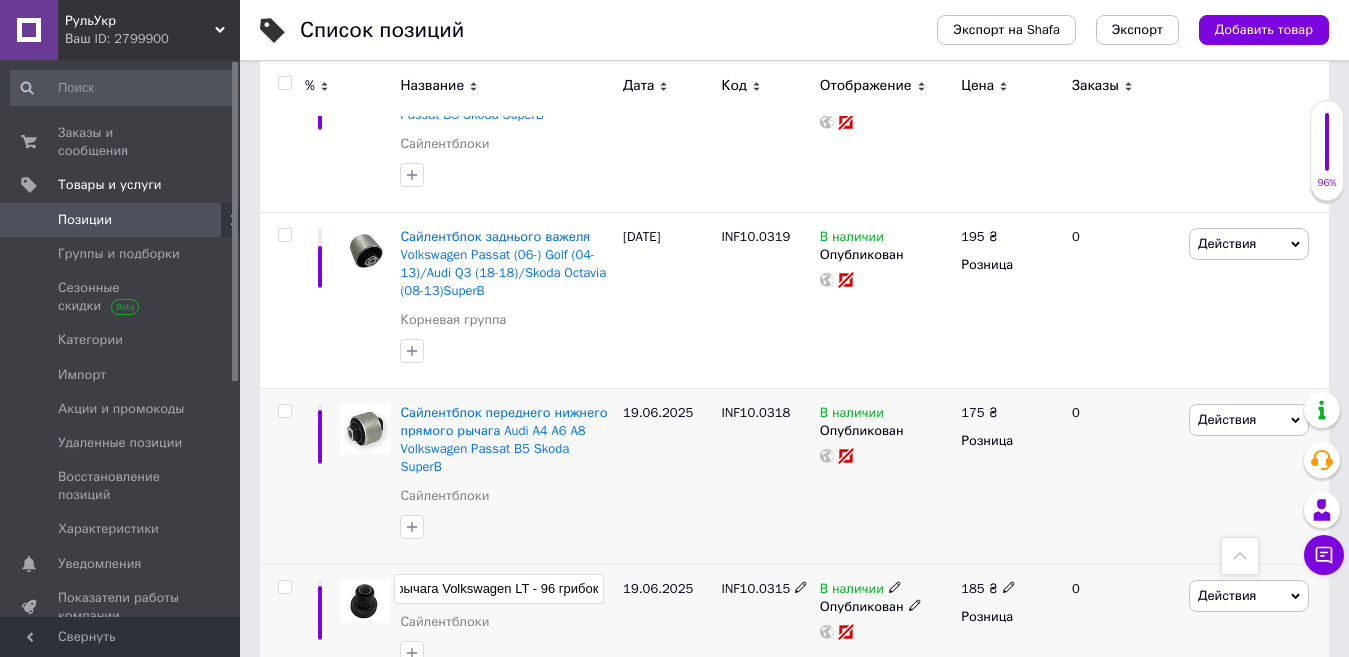 type on "Сайлентблок переднего рычага Volkswagen LT - 96 грибок" 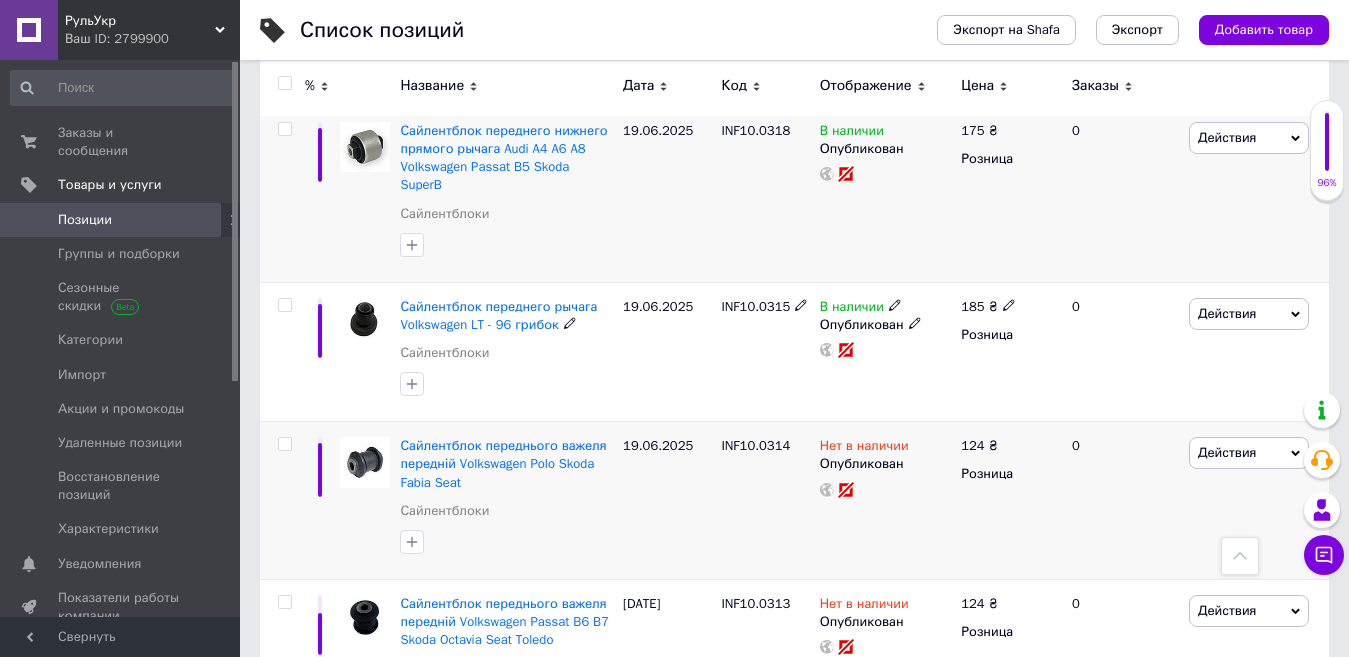 scroll, scrollTop: 10336, scrollLeft: 0, axis: vertical 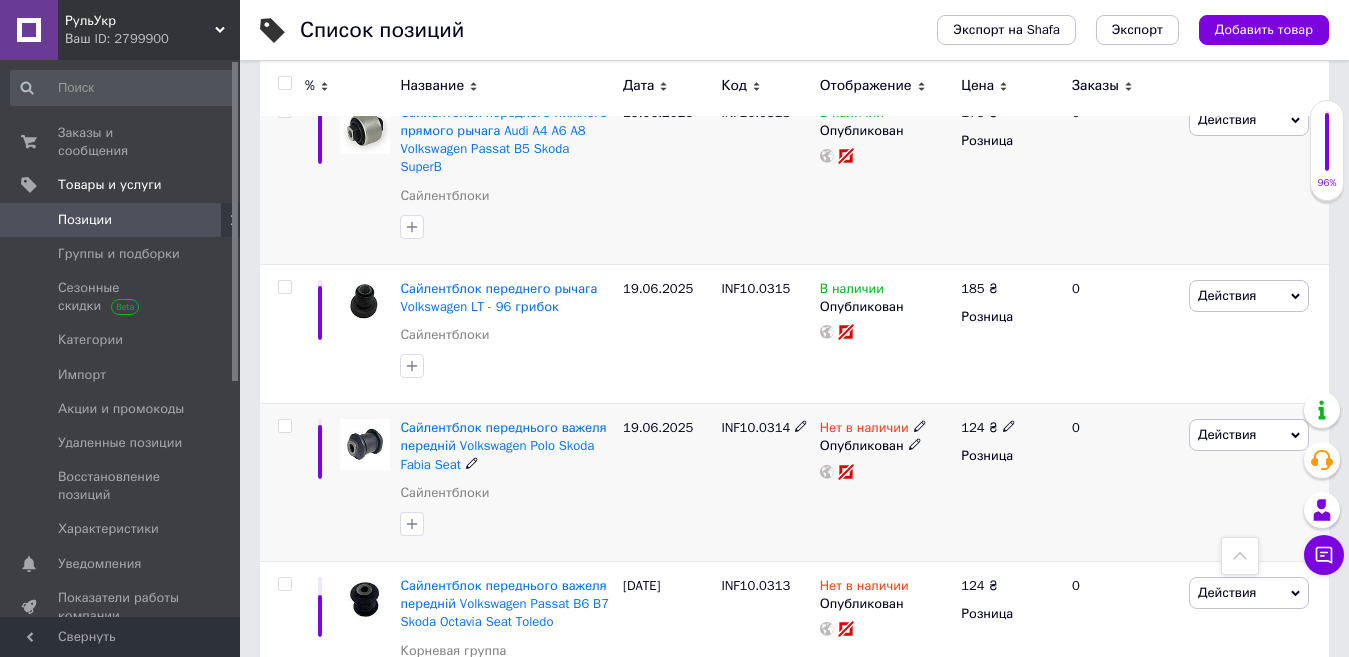 click on "INF10.0314" at bounding box center [755, 427] 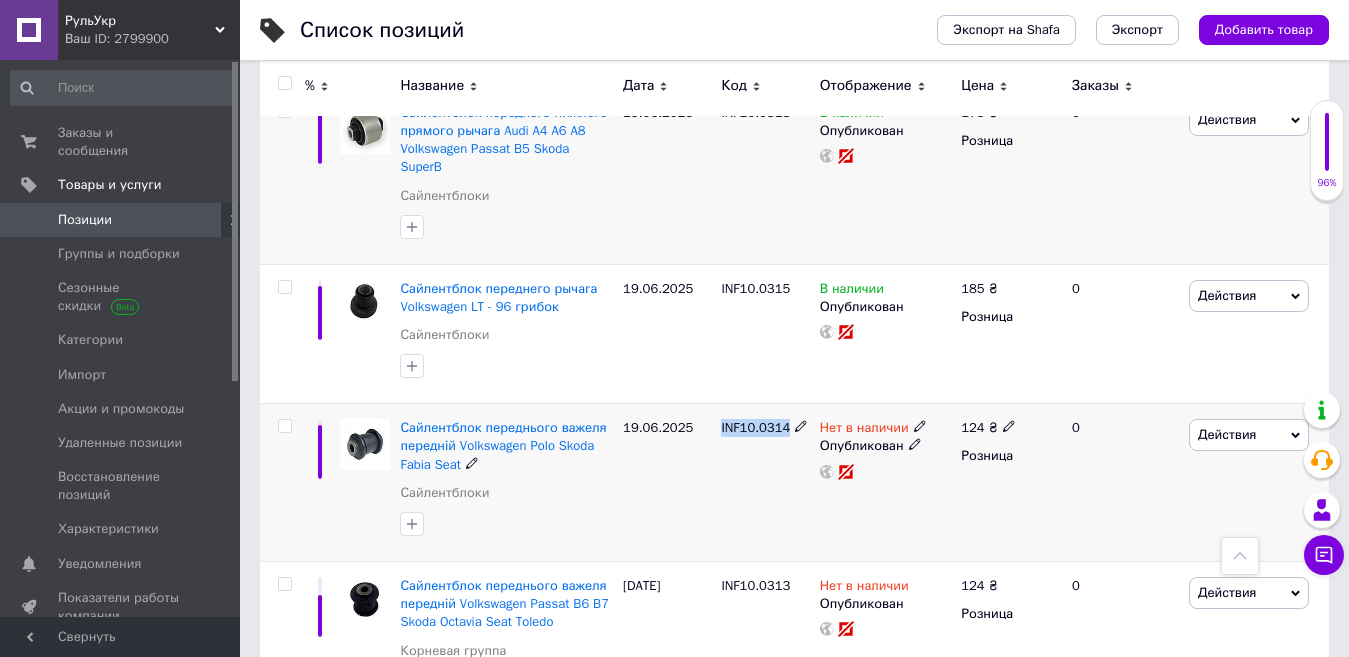 click on "124" at bounding box center (972, 427) 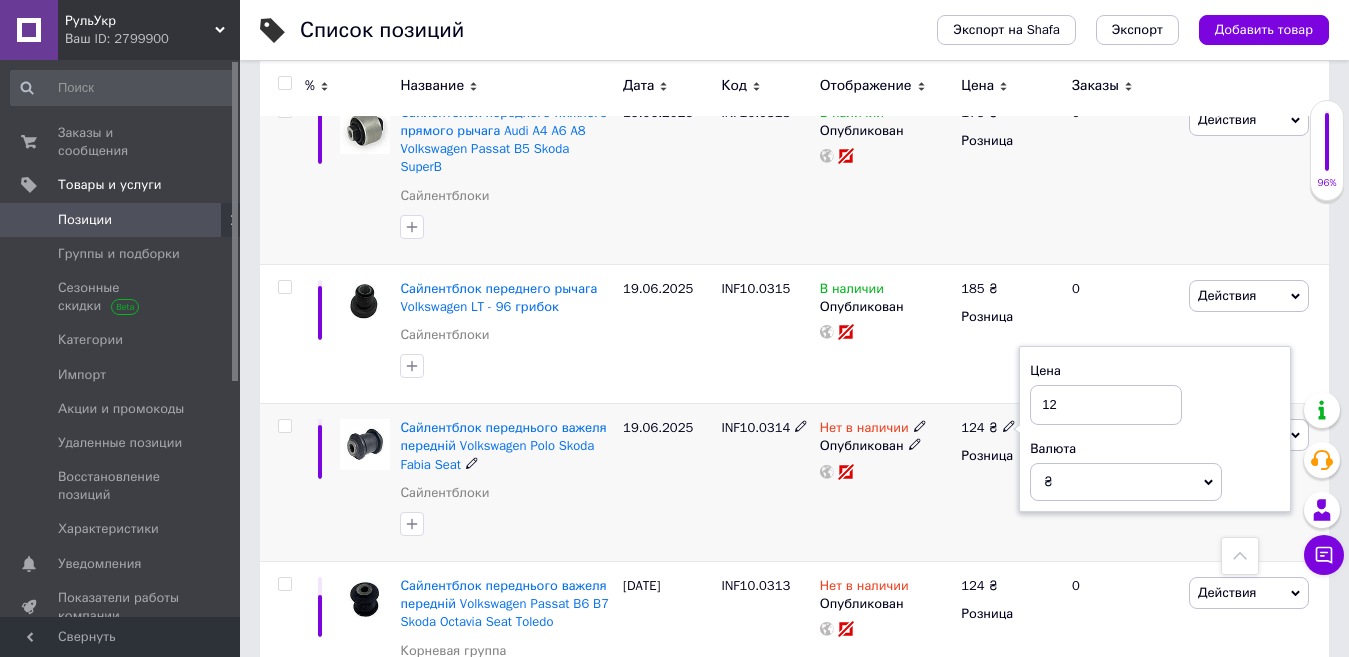 type on "125" 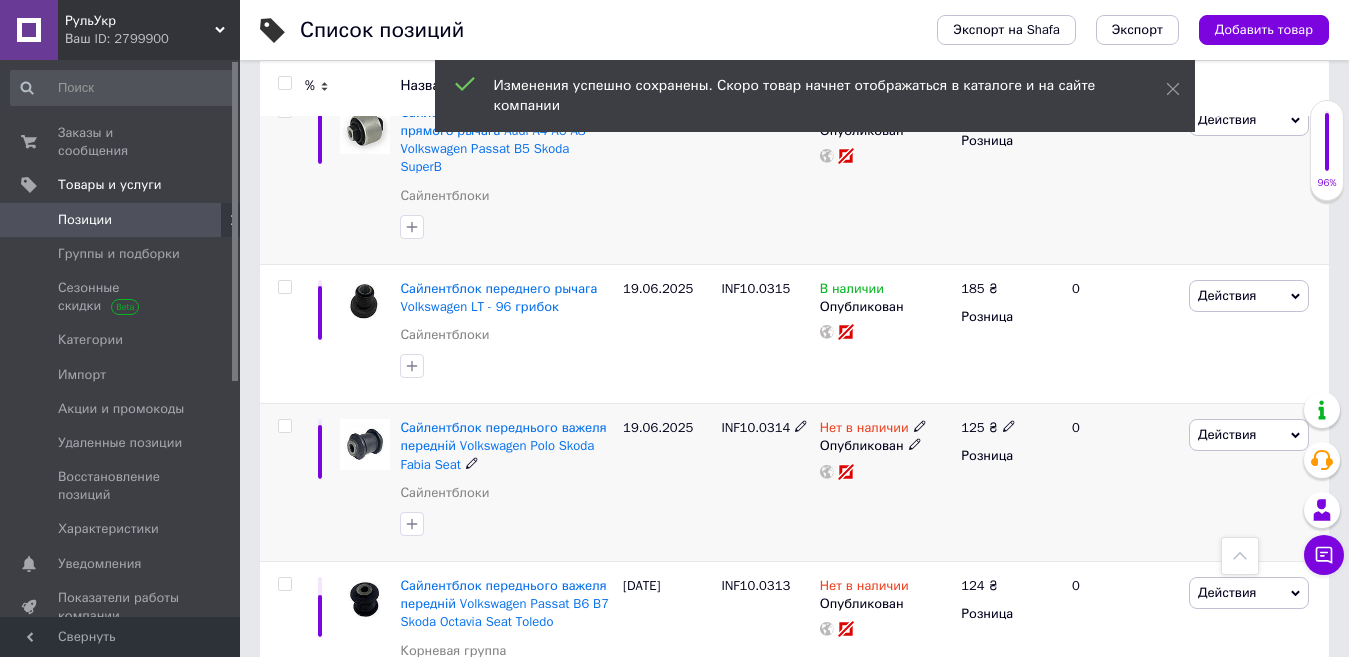 click on "Нет в наличии" at bounding box center [864, 430] 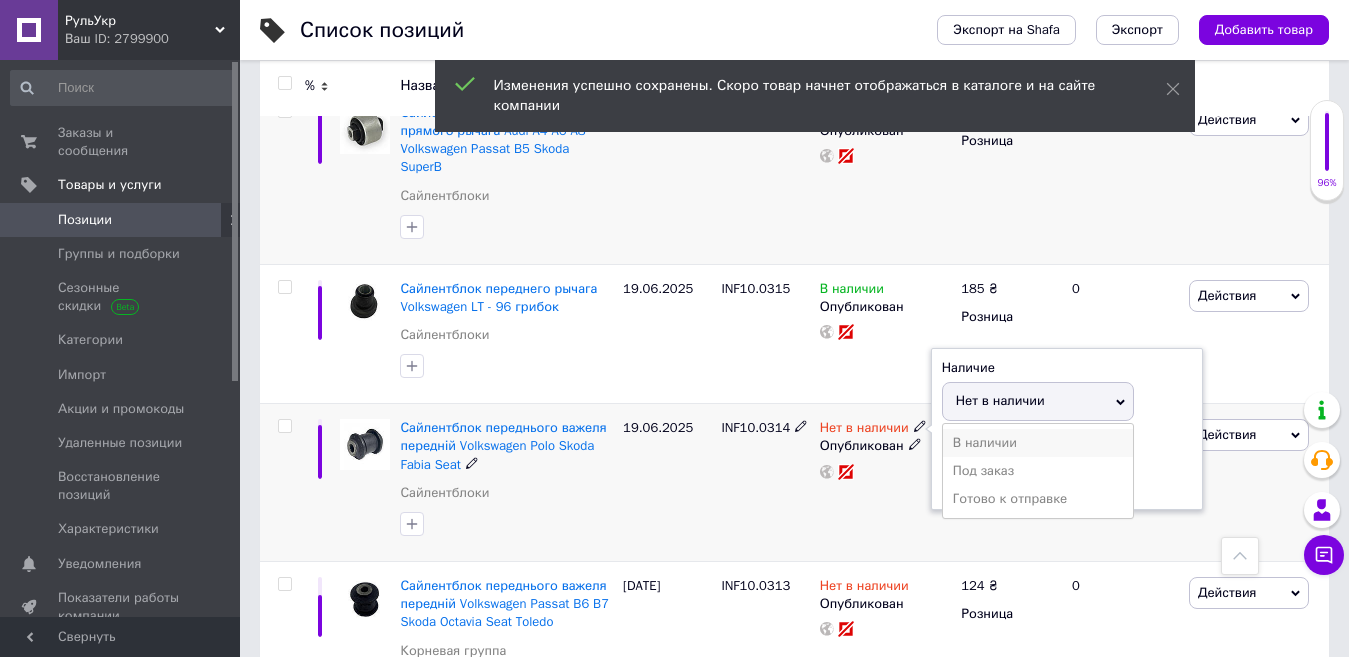 click on "В наличии" at bounding box center (1038, 443) 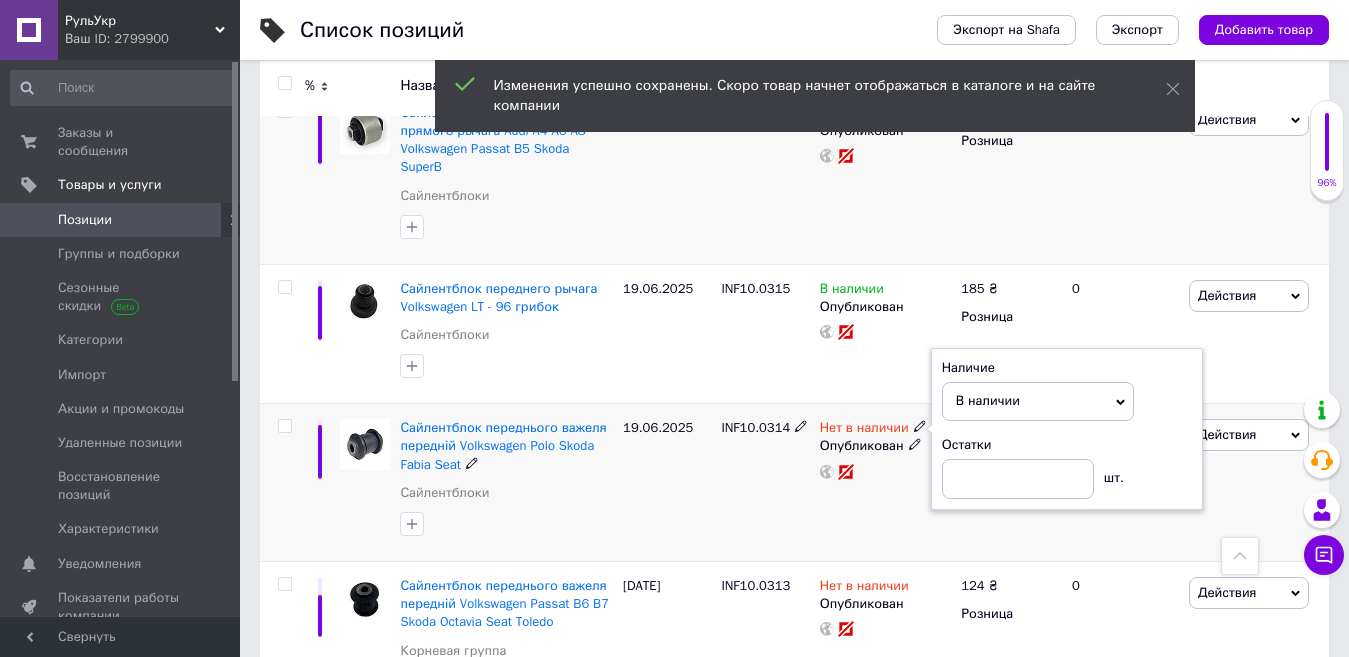 click on "INF10.0314" at bounding box center [765, 483] 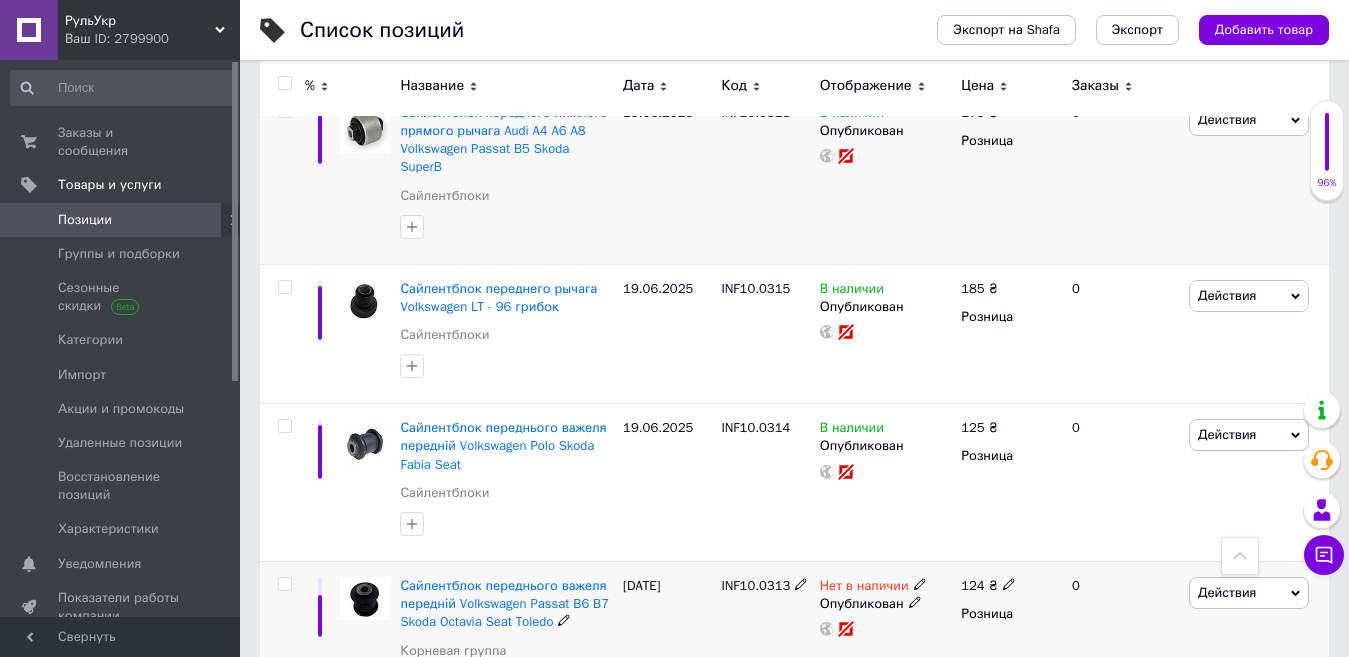 click on "INF10.0313" at bounding box center [755, 585] 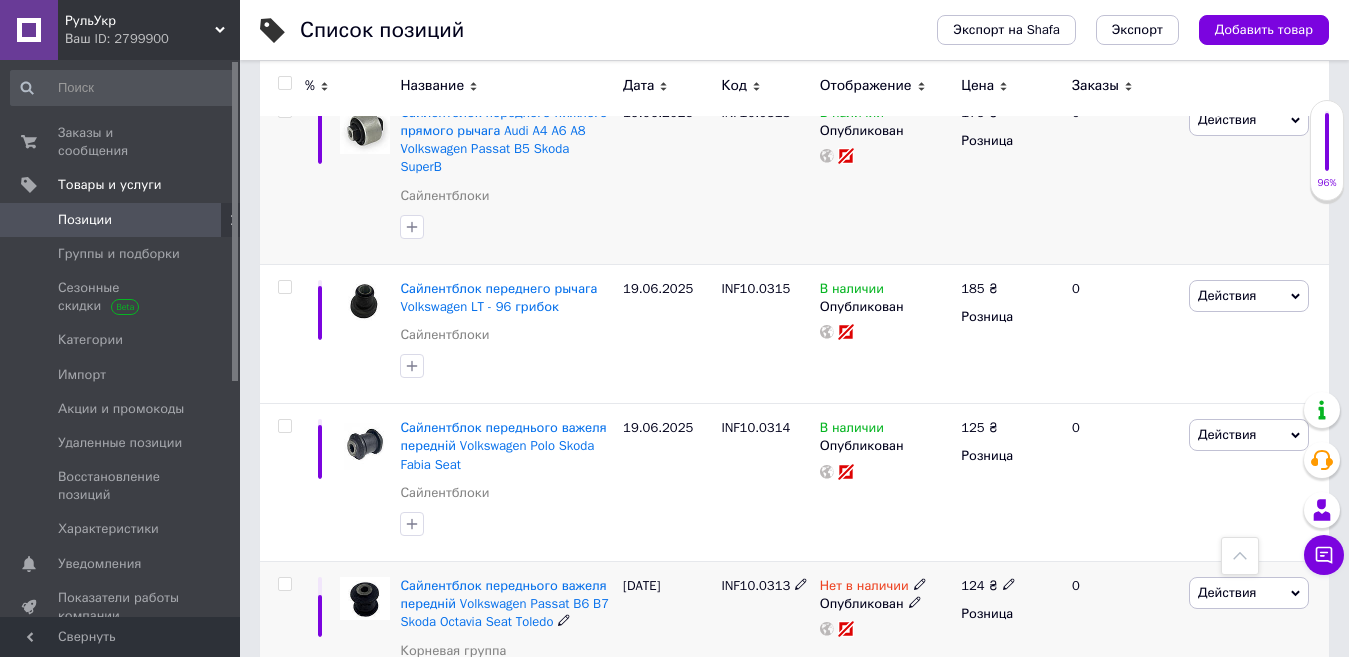 click on "124" at bounding box center [972, 585] 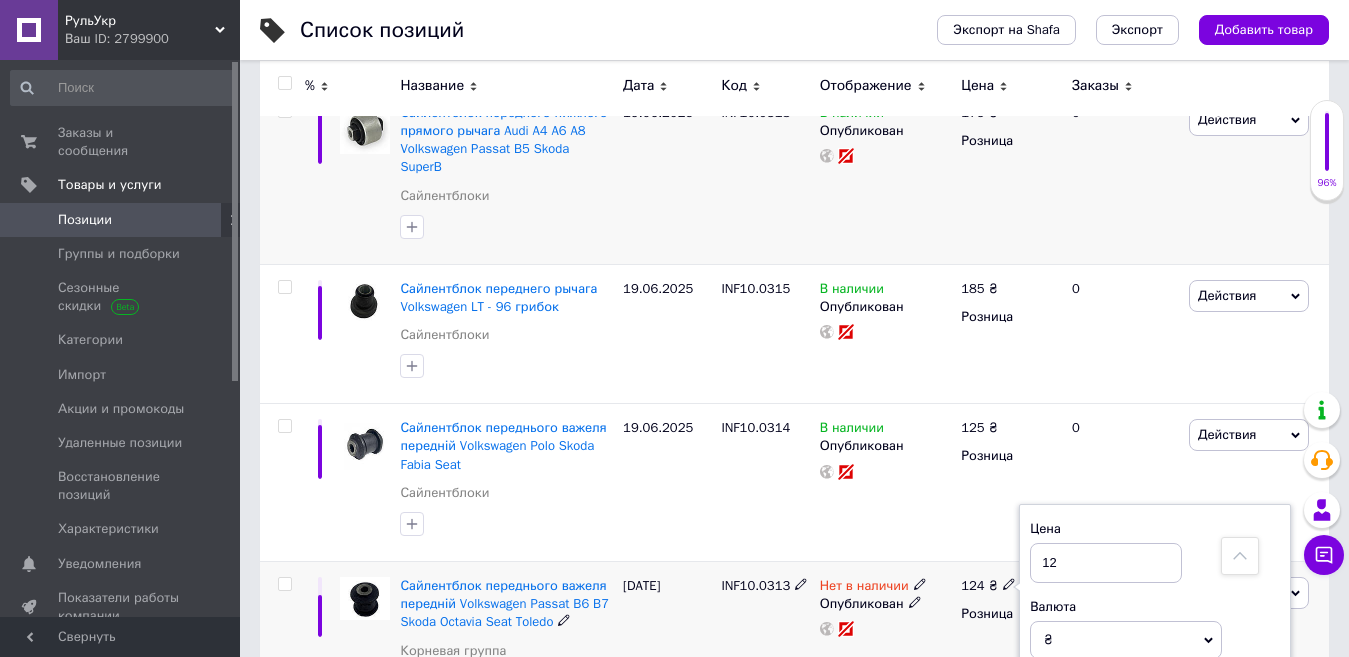 type on "125" 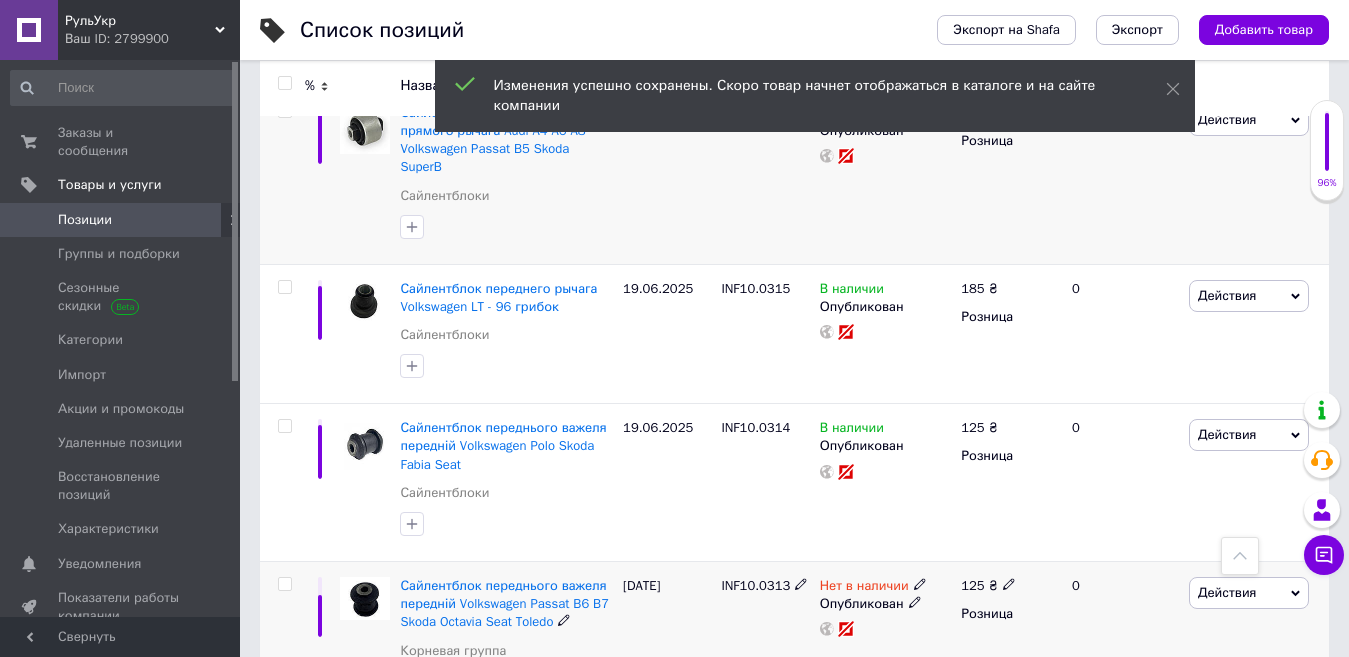 click on "Нет в наличии" at bounding box center (864, 588) 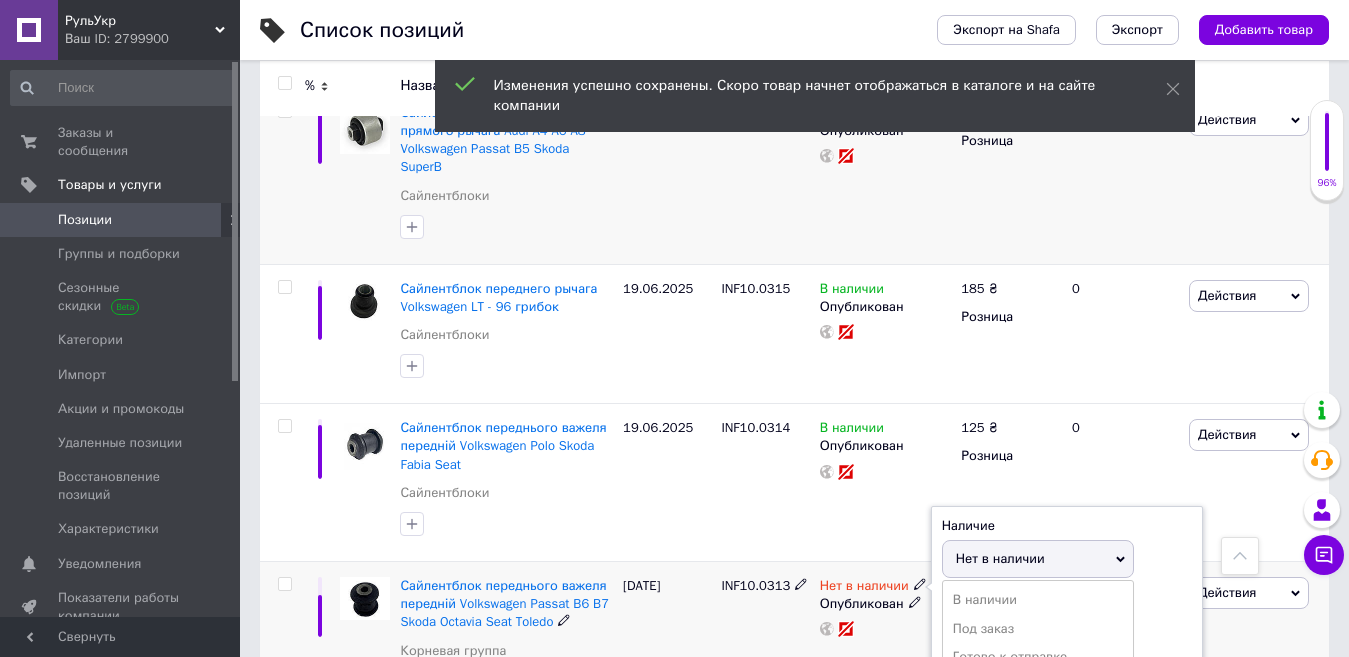 drag, startPoint x: 973, startPoint y: 395, endPoint x: 710, endPoint y: 431, distance: 265.45245 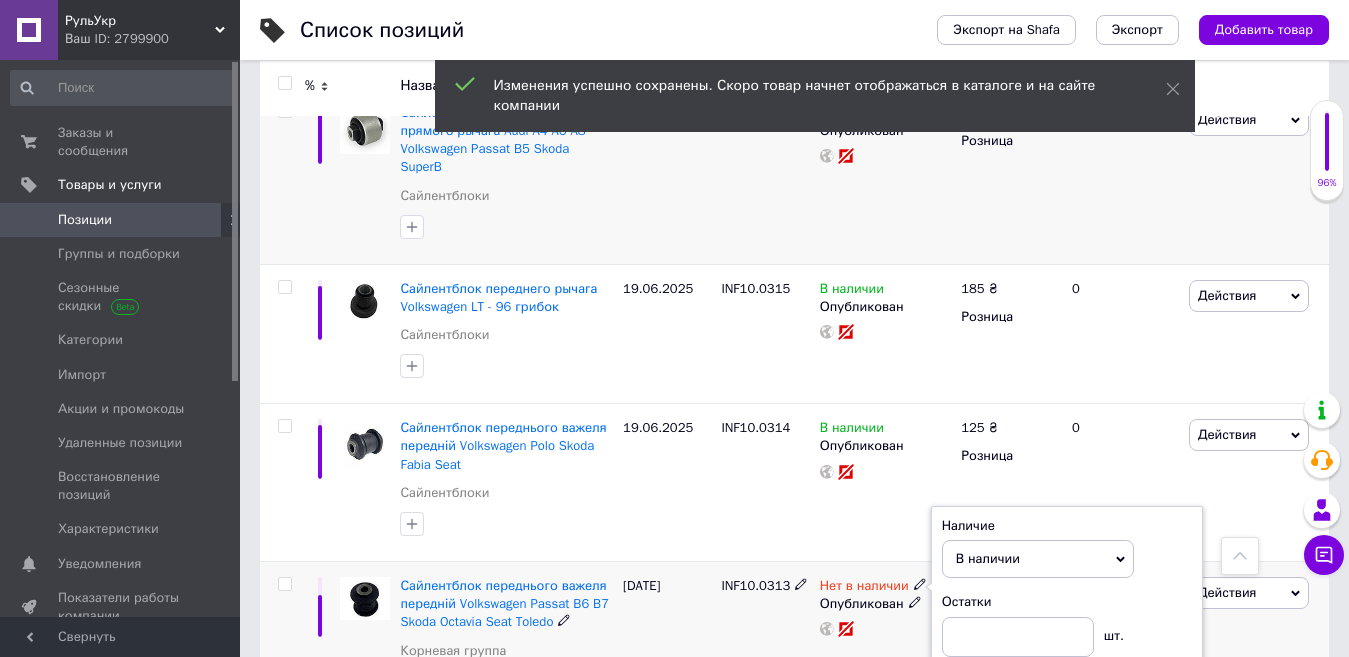 click on "[DATE]" at bounding box center (667, 641) 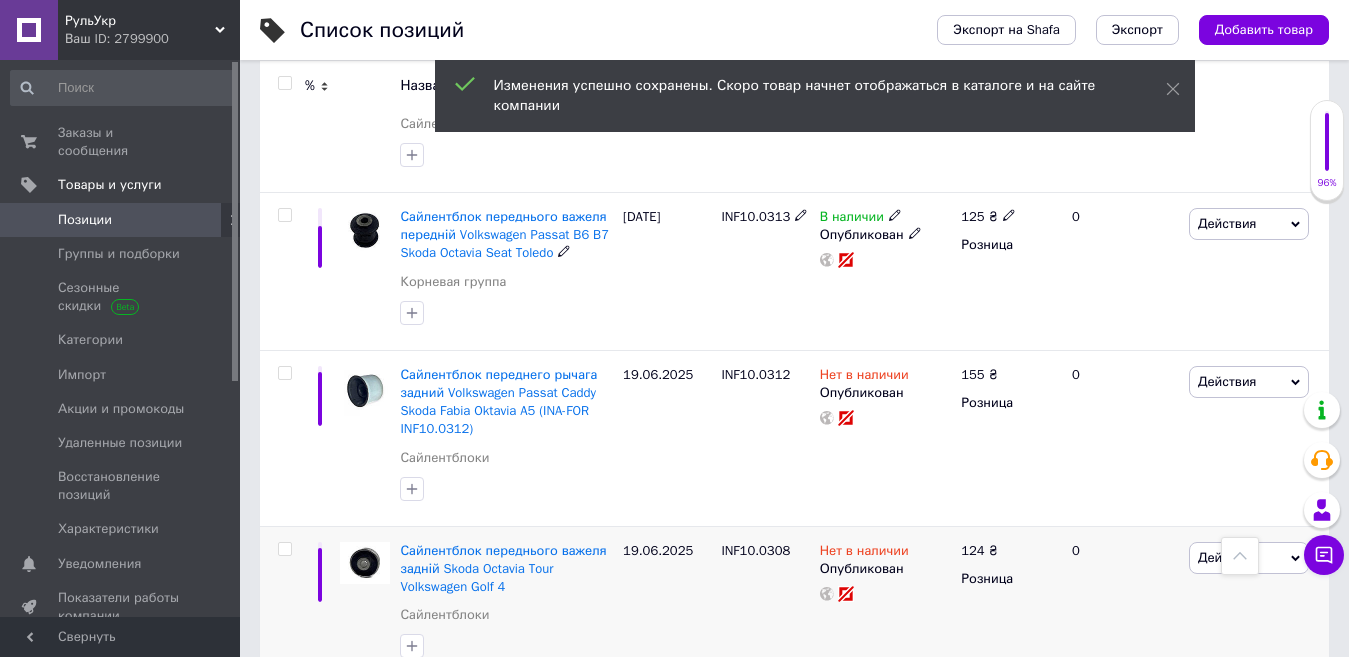 scroll, scrollTop: 10736, scrollLeft: 0, axis: vertical 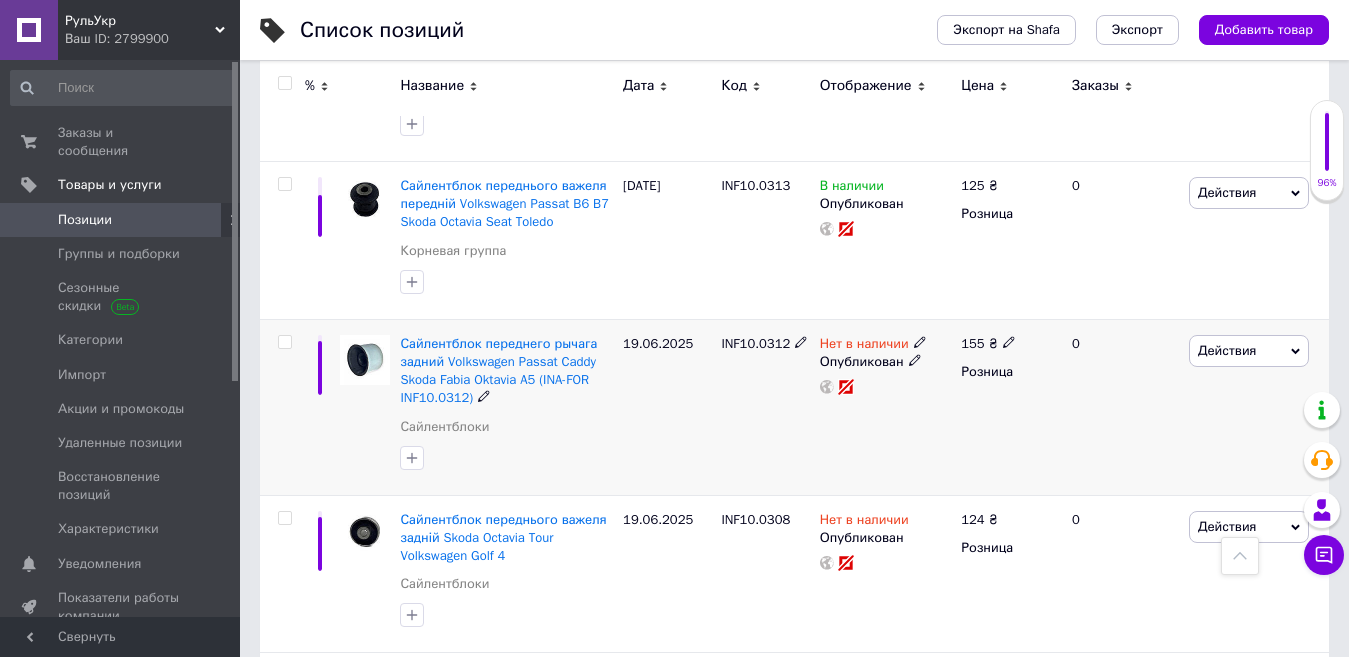 click on "INF10.0312" at bounding box center [755, 343] 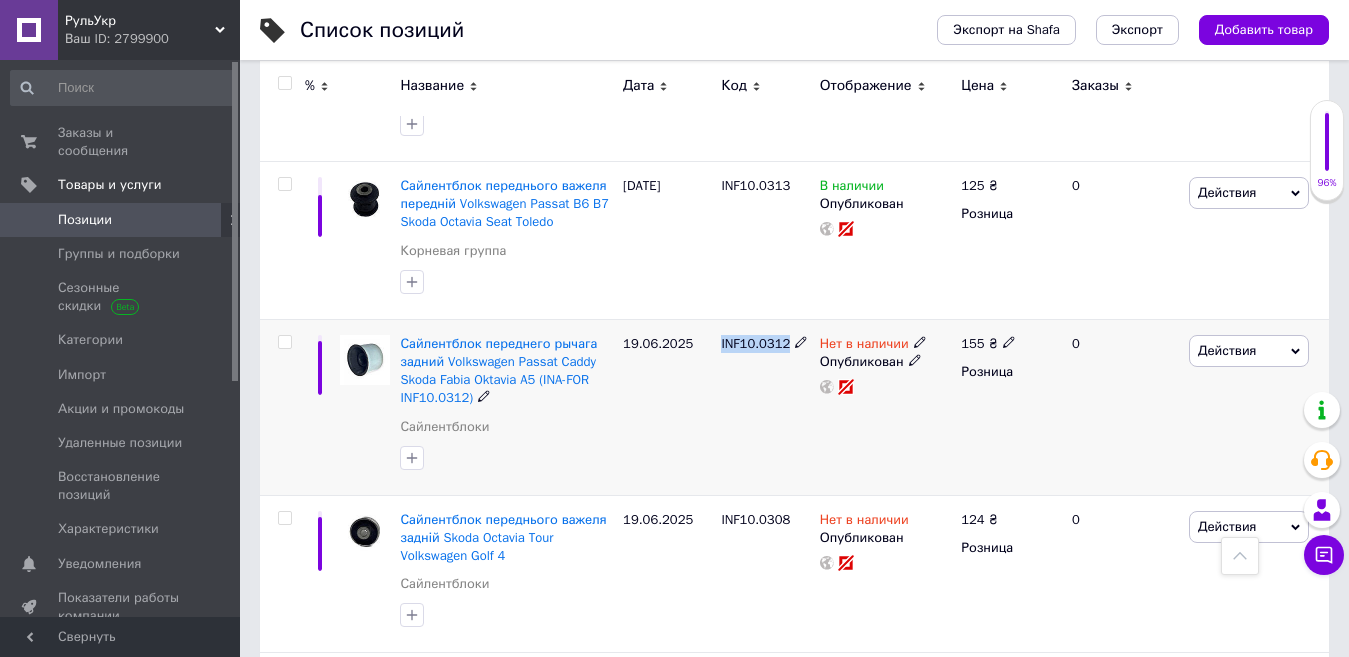 click on "Нет в наличии" at bounding box center (864, 346) 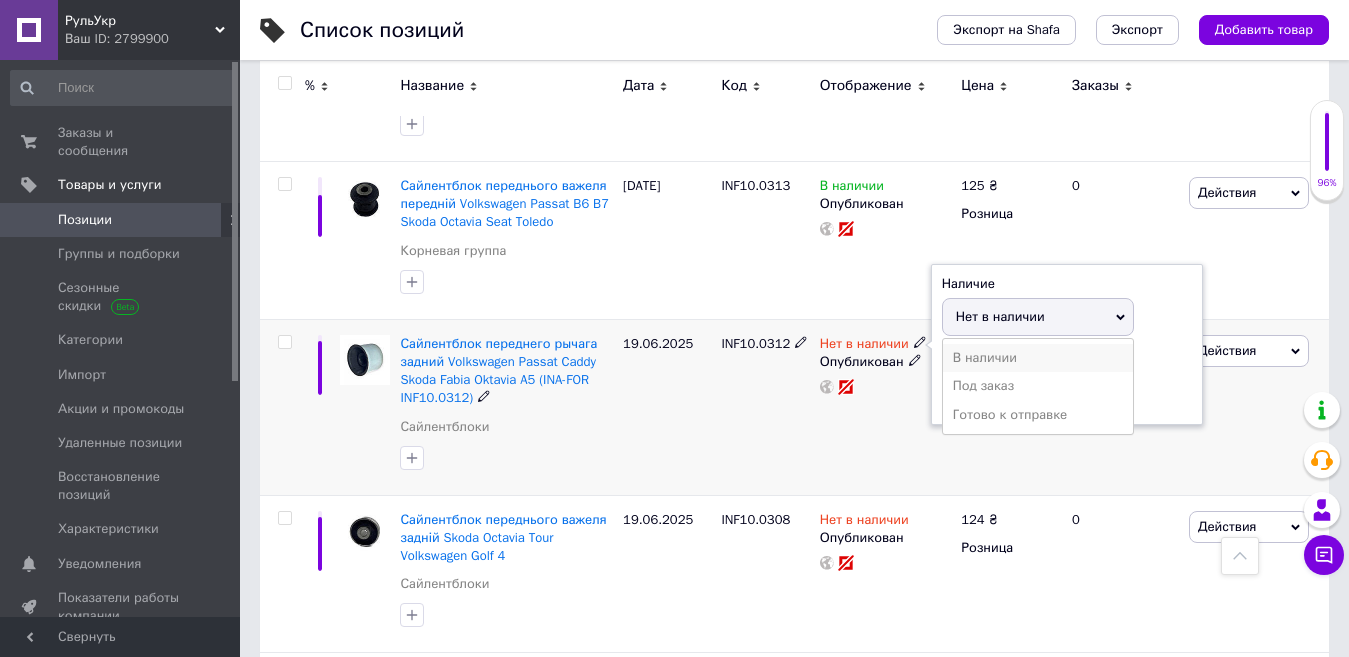 click on "В наличии" at bounding box center (1038, 358) 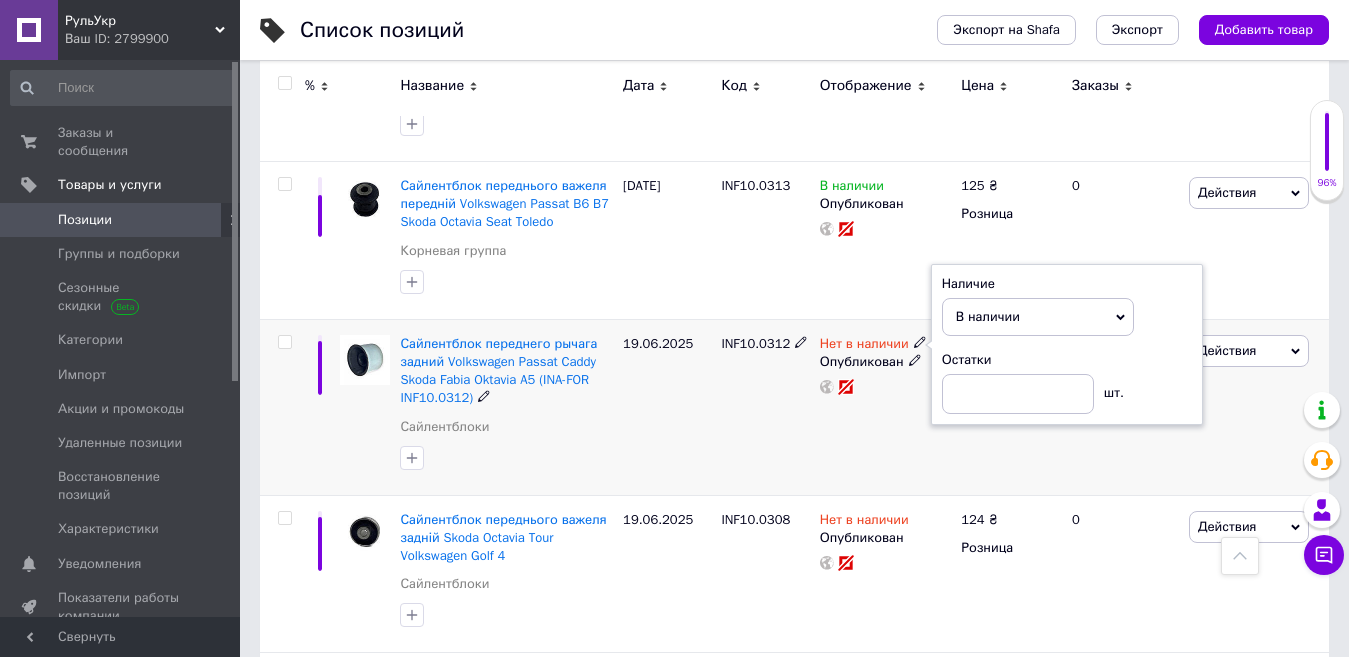 click on "19.06.2025" at bounding box center (667, 407) 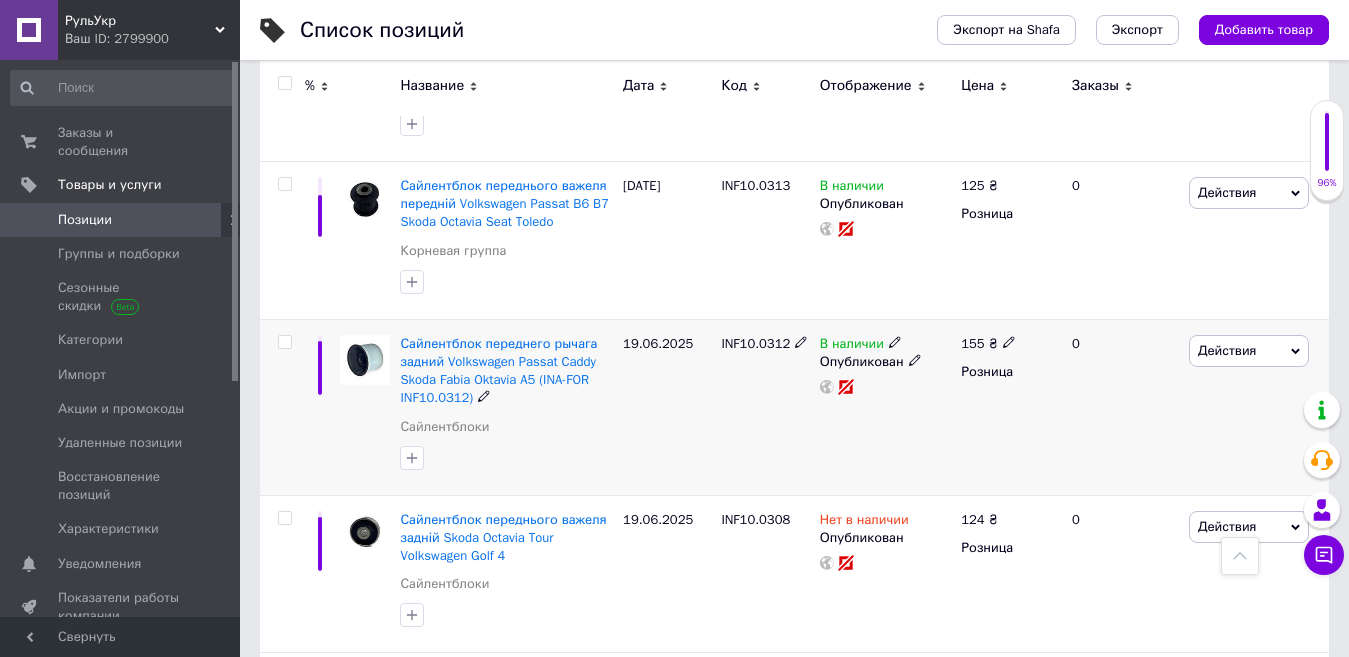 click 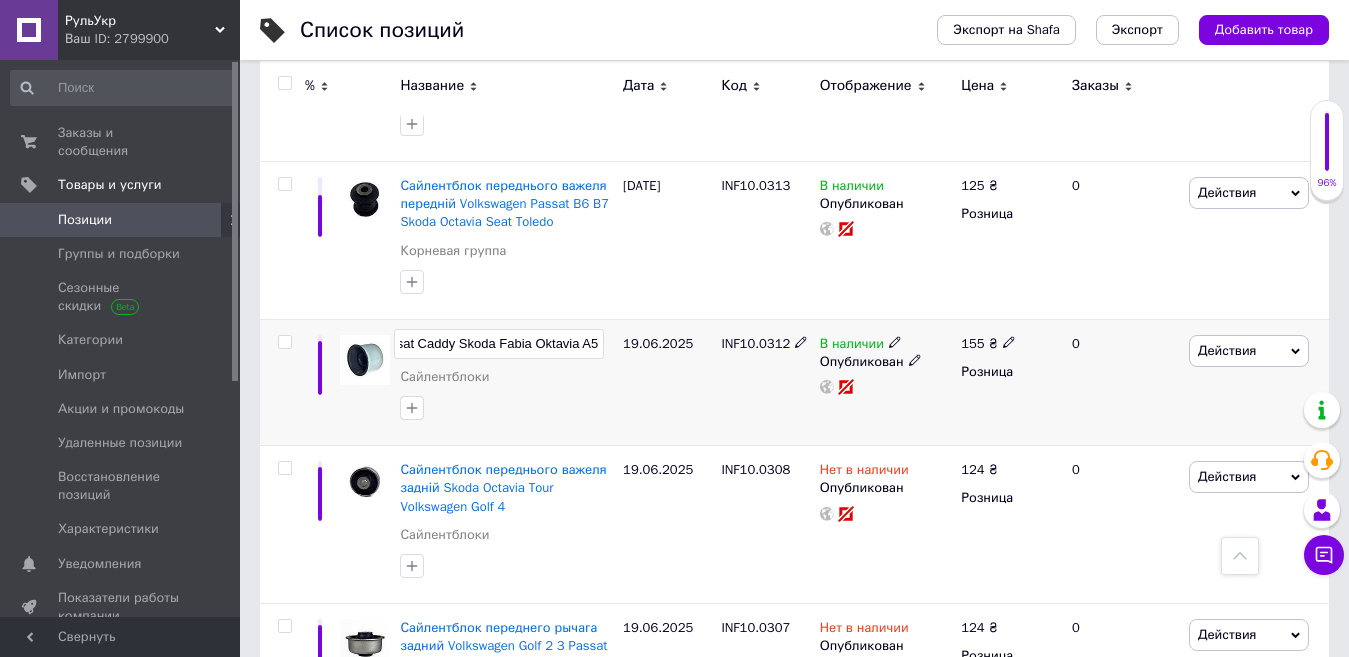 type on "Сайлентблок переднего рычага задний Volkswagen Passat Caddy Skoda Fabia Oktavia A5" 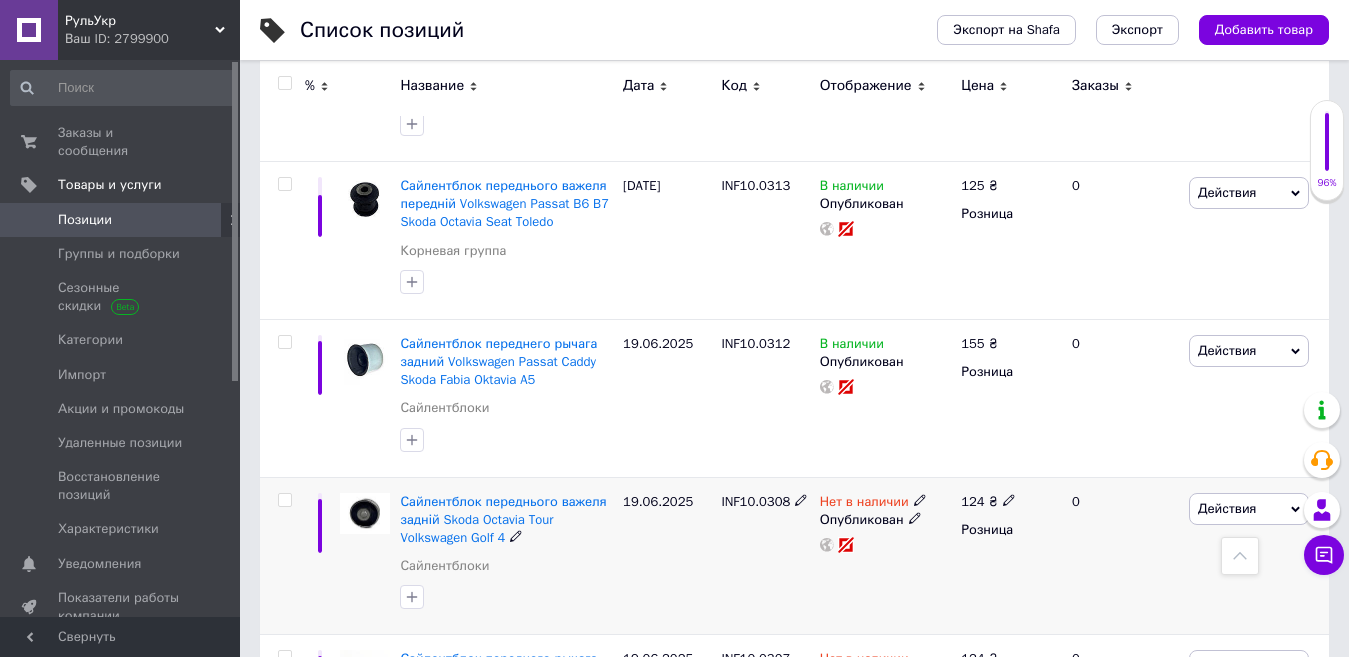 click on "INF10.0308" at bounding box center [755, 501] 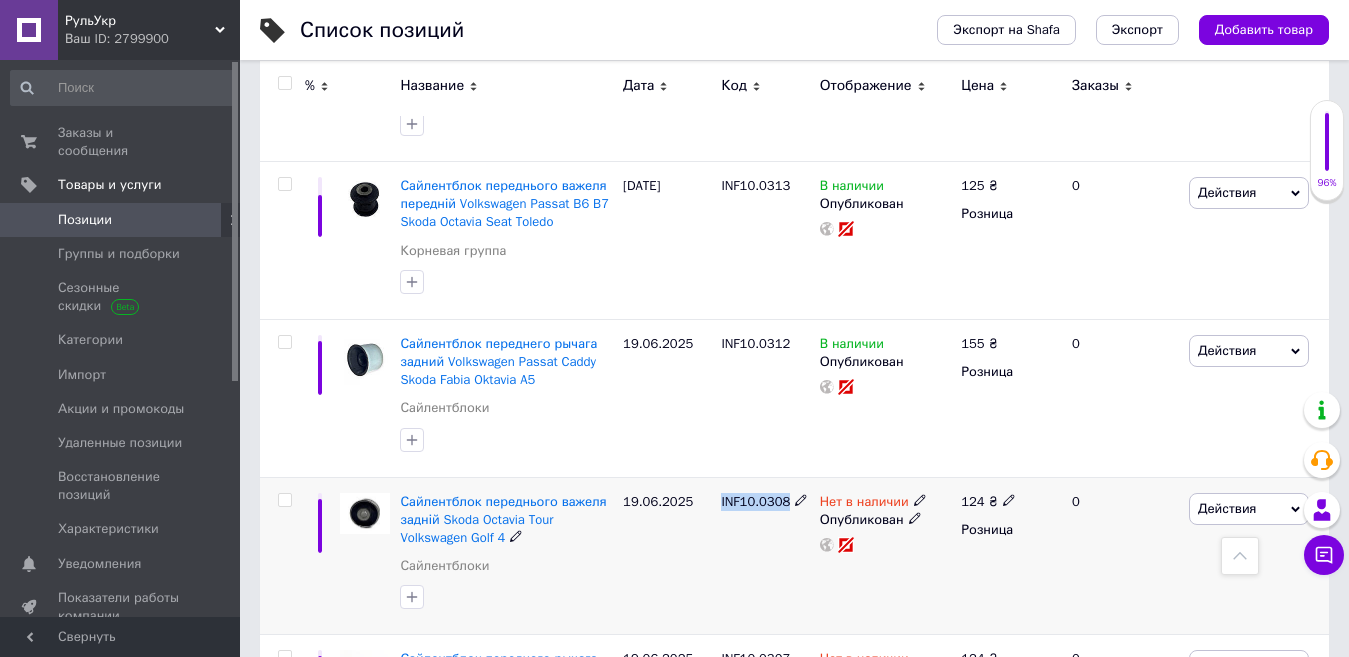 click on "124" at bounding box center [972, 501] 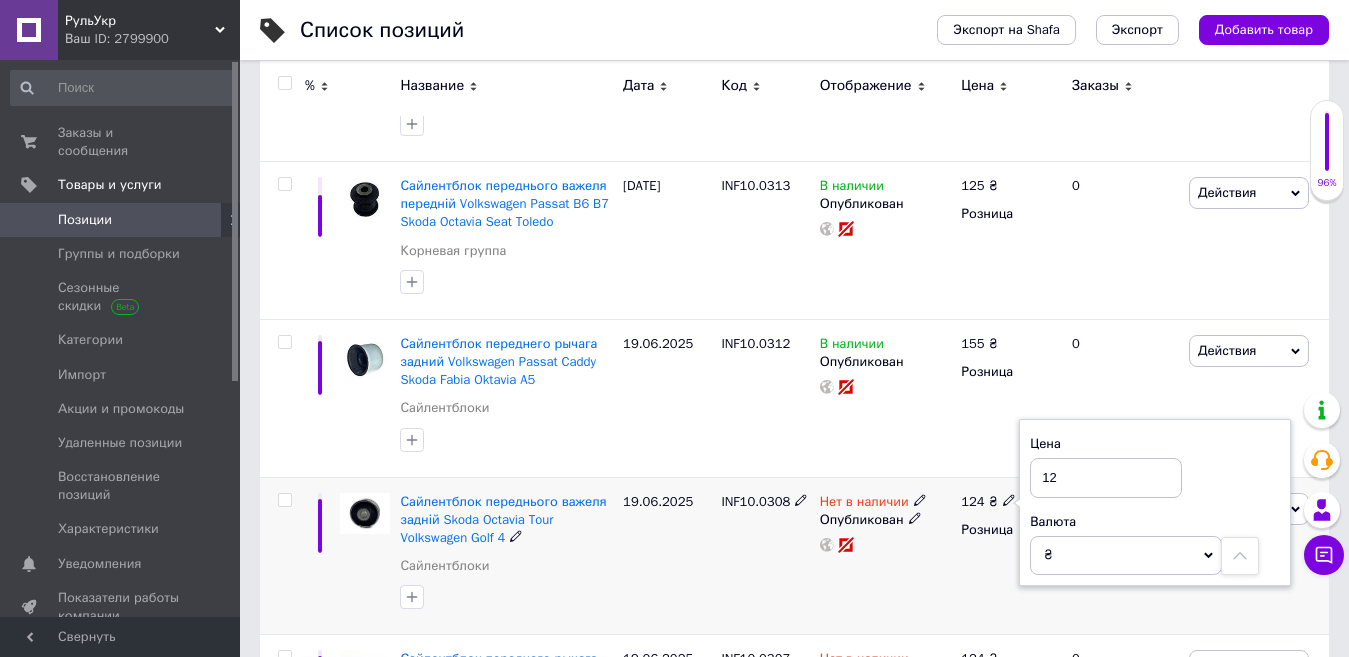 type on "125" 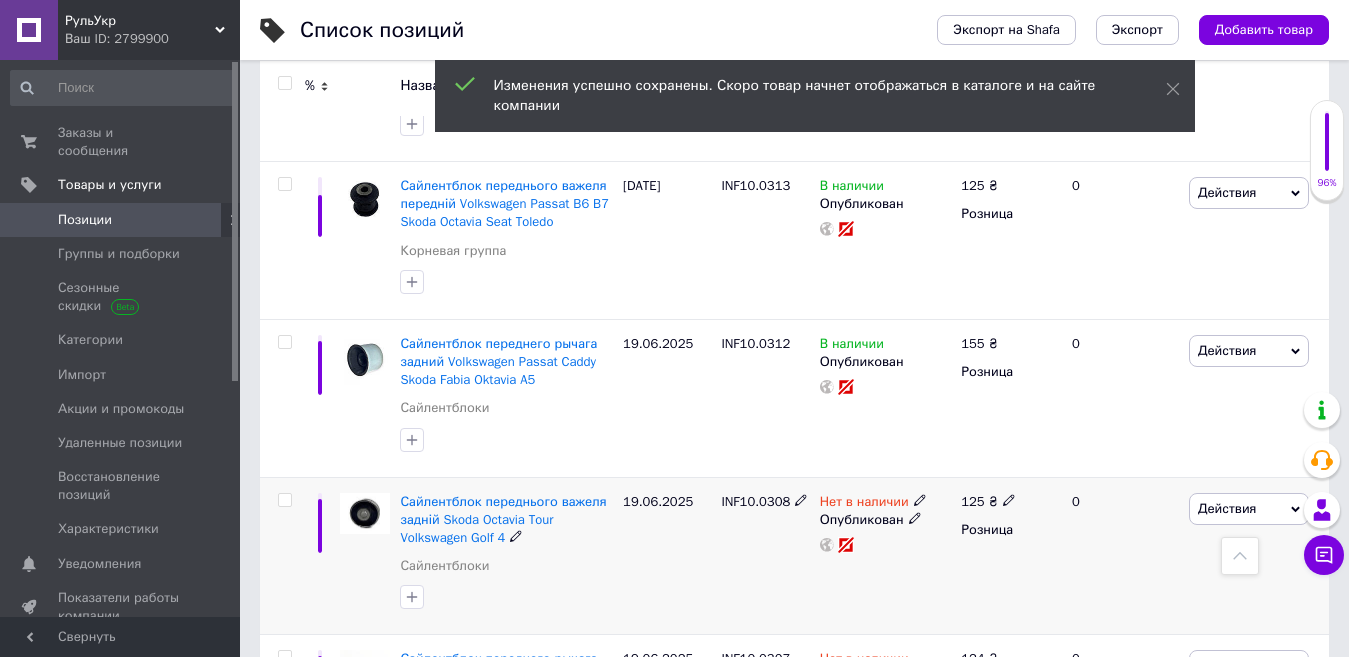 click on "Нет в наличии" at bounding box center (864, 504) 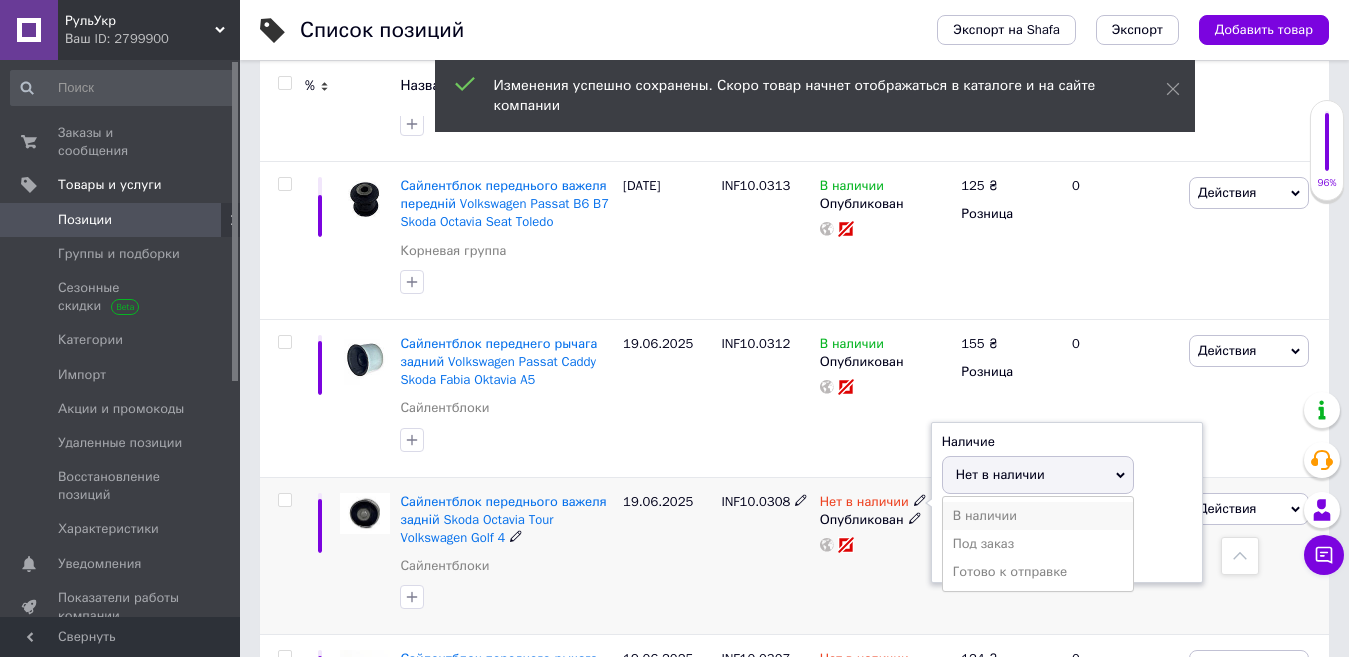 click on "В наличии" at bounding box center (1038, 516) 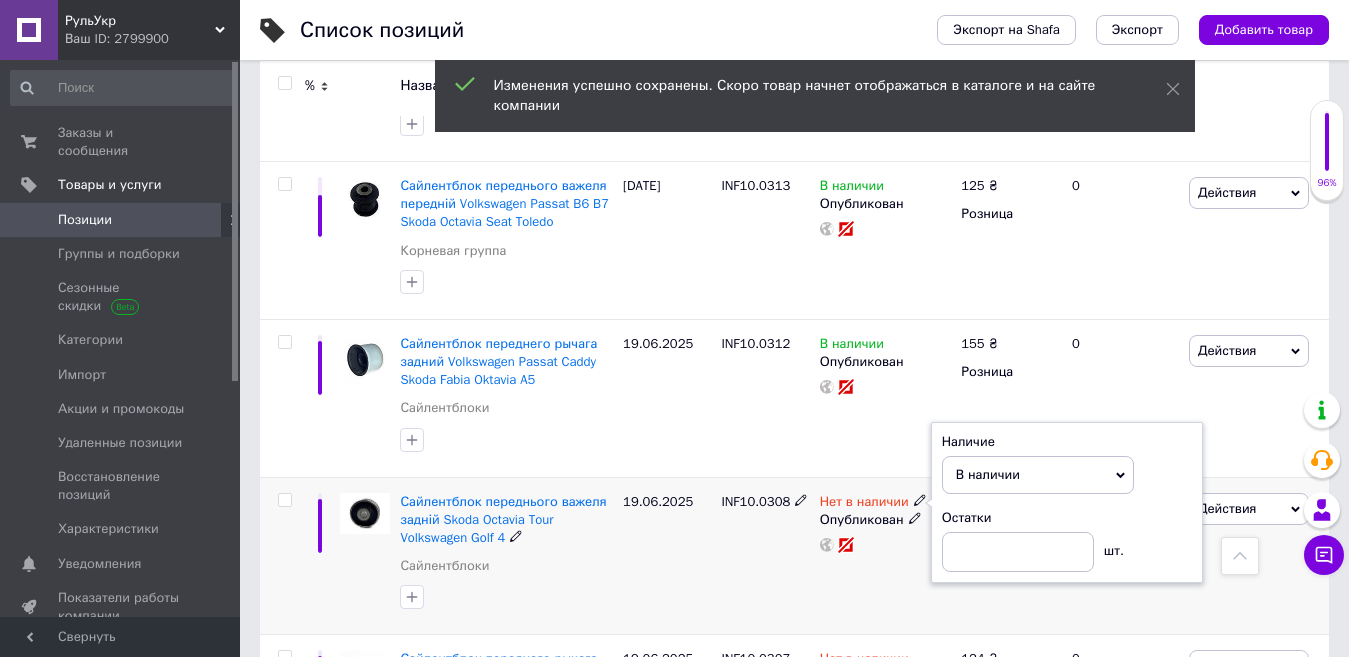 click on "19.06.2025" at bounding box center (667, 556) 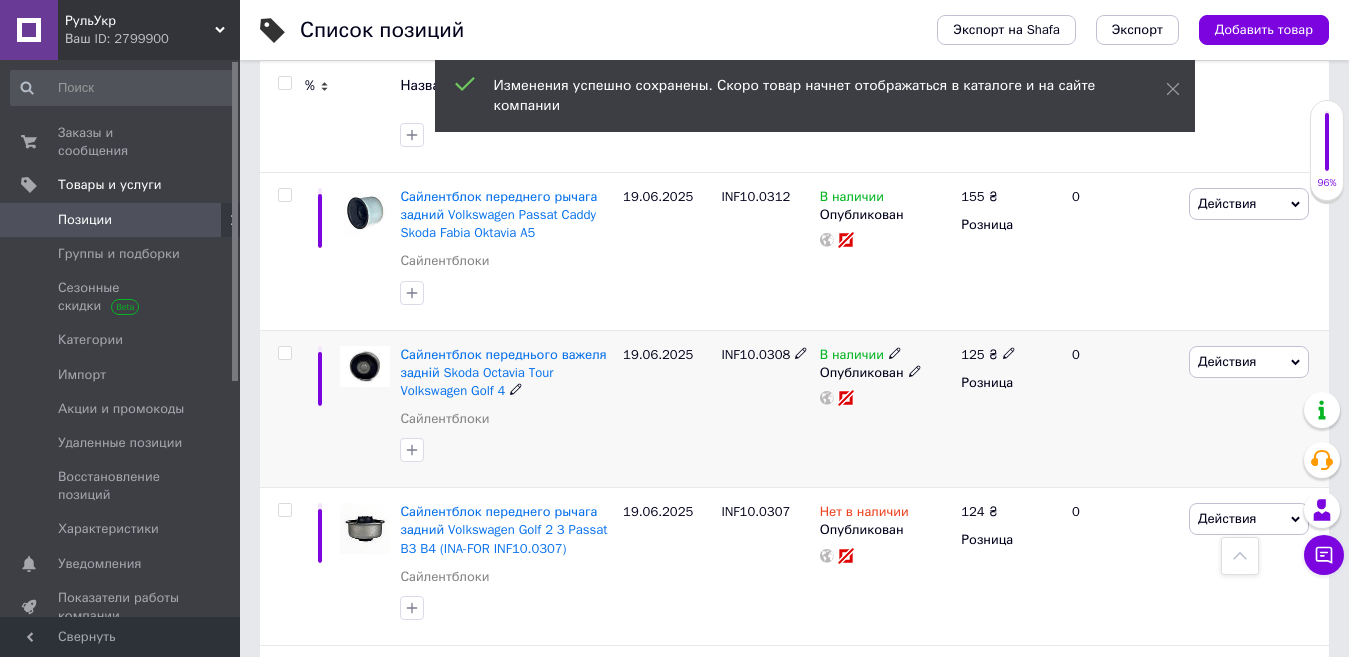 scroll, scrollTop: 10936, scrollLeft: 0, axis: vertical 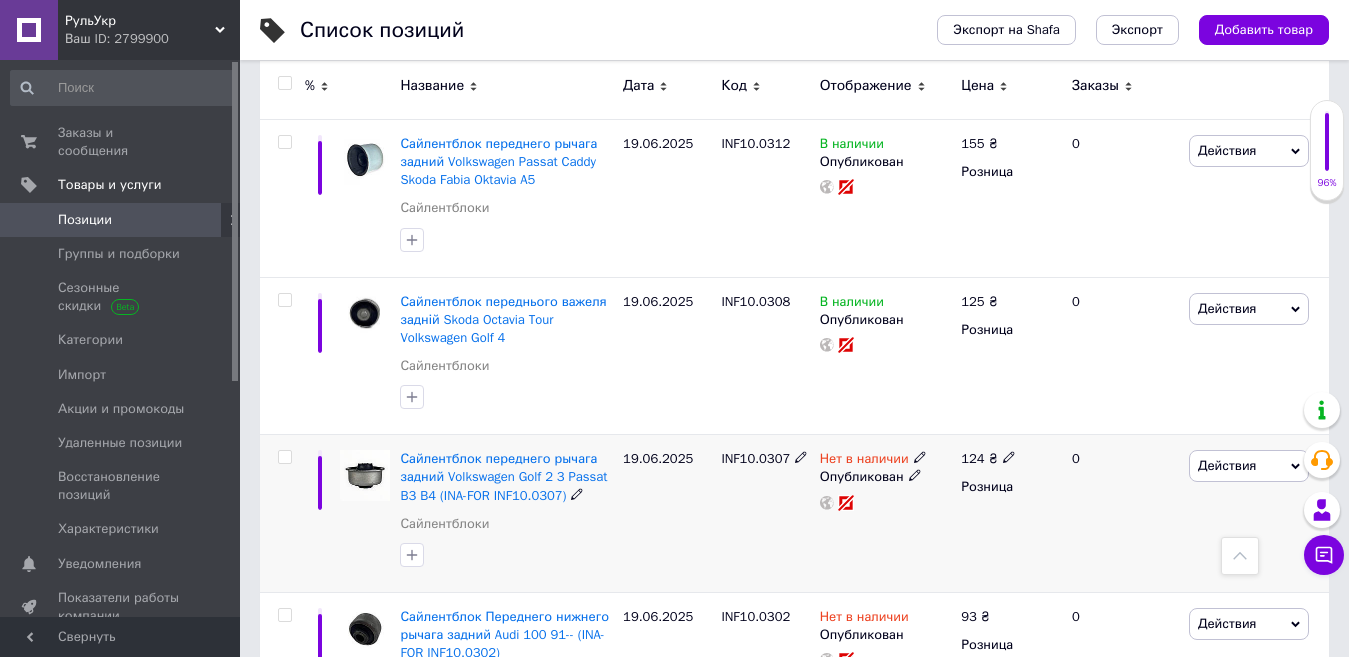 click on "INF10.0307" at bounding box center (755, 458) 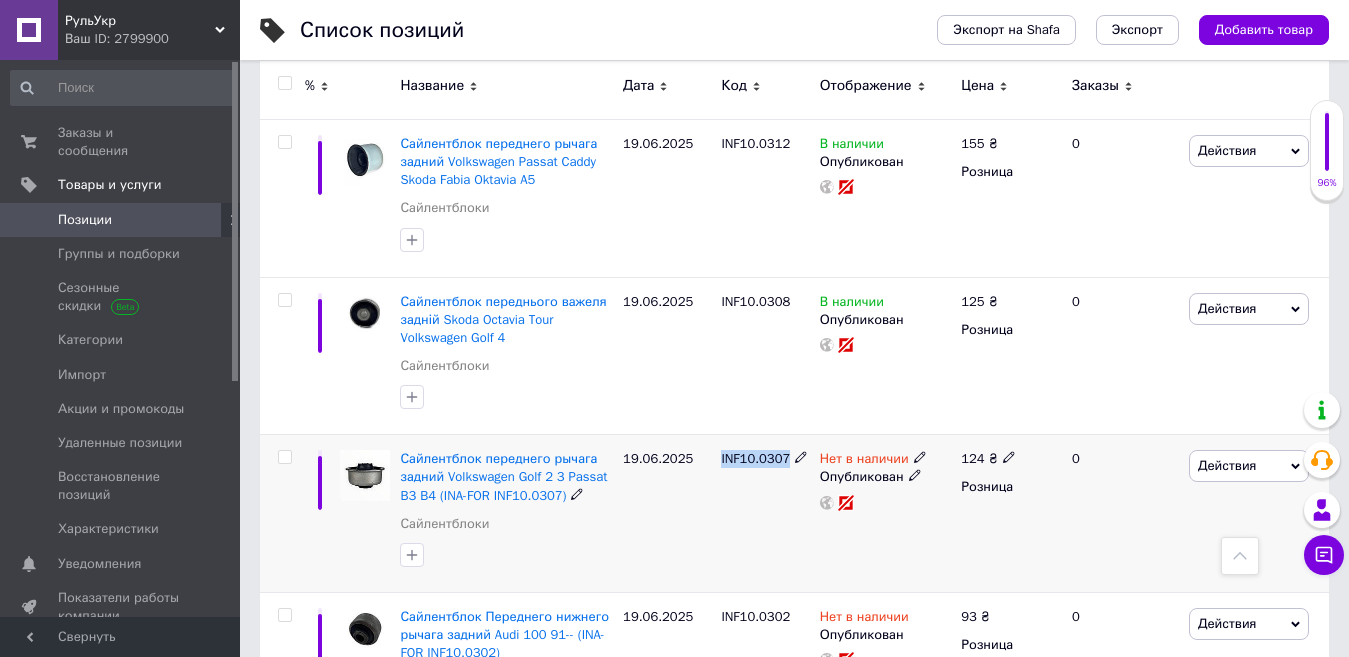 click on "124" at bounding box center [972, 458] 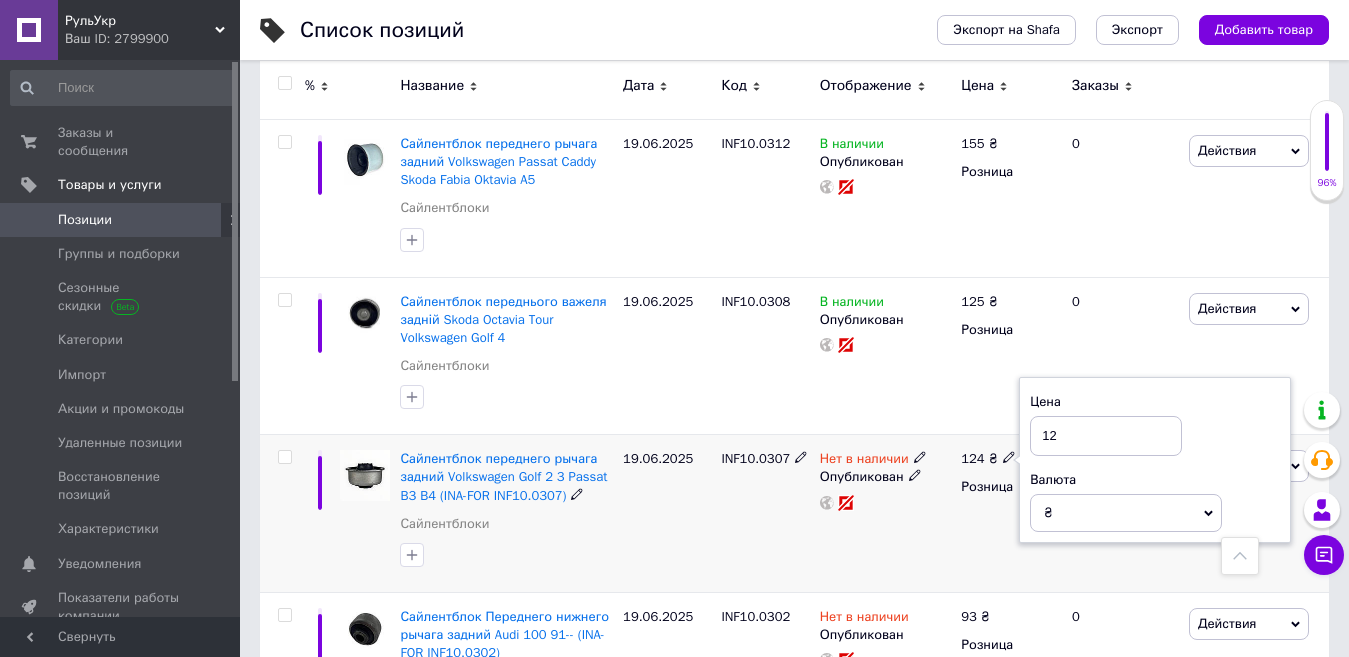 type on "125" 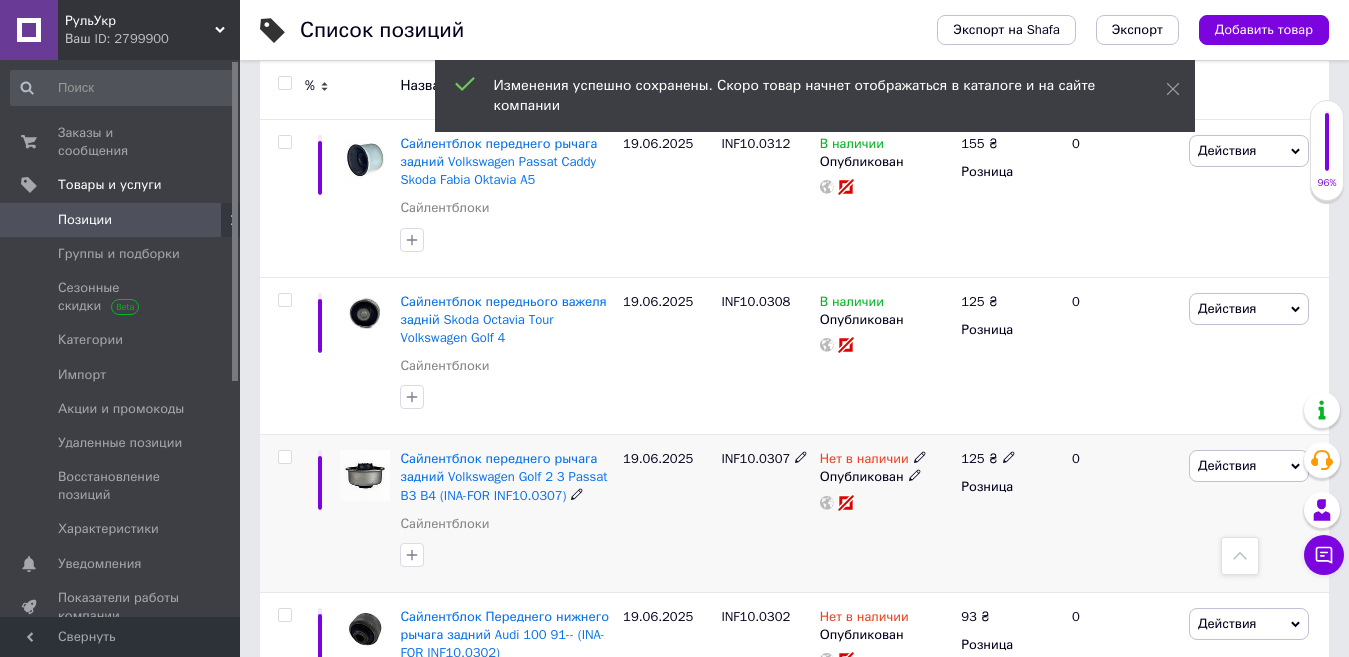 click on "Нет в наличии" at bounding box center [864, 461] 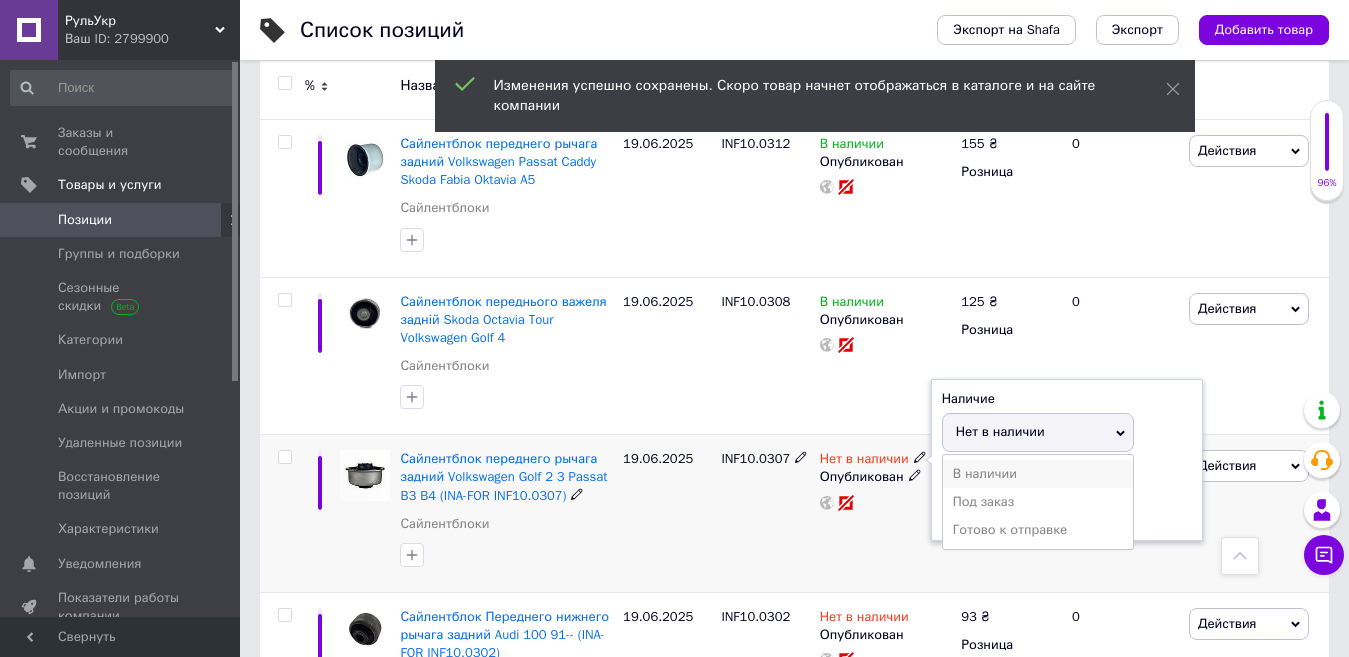 click on "В наличии" at bounding box center (1038, 474) 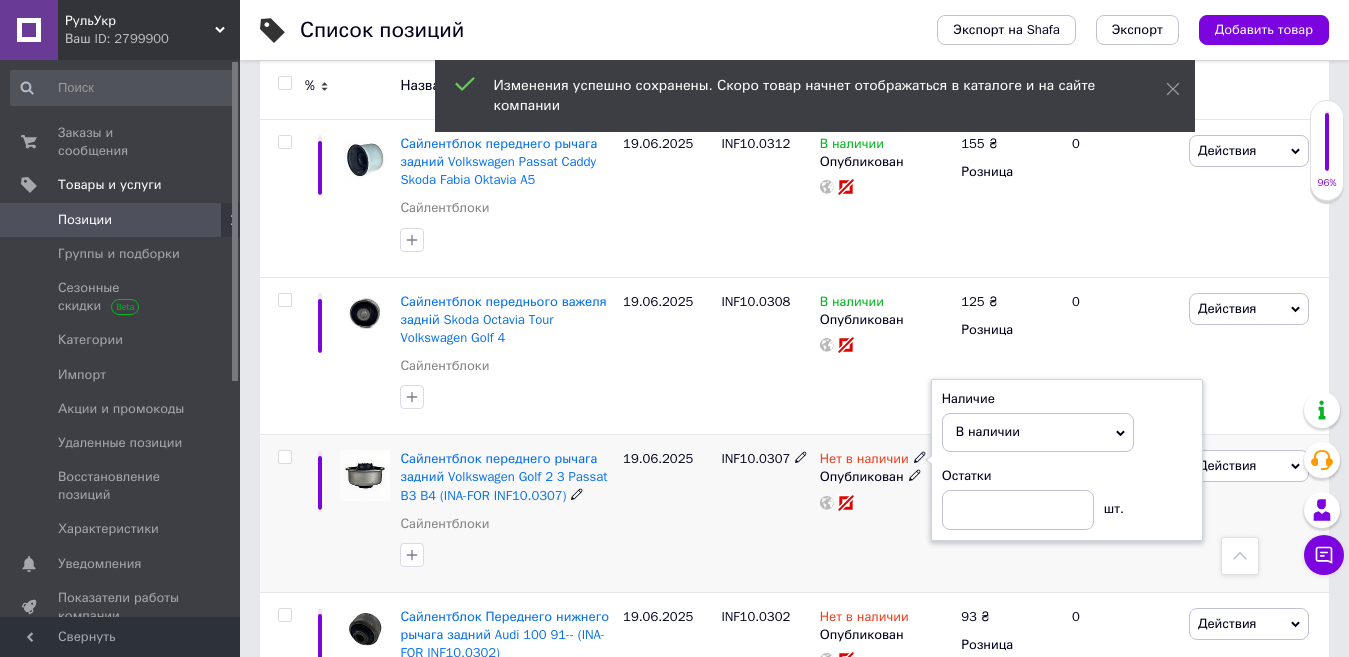 click on "19.06.2025" at bounding box center [667, 514] 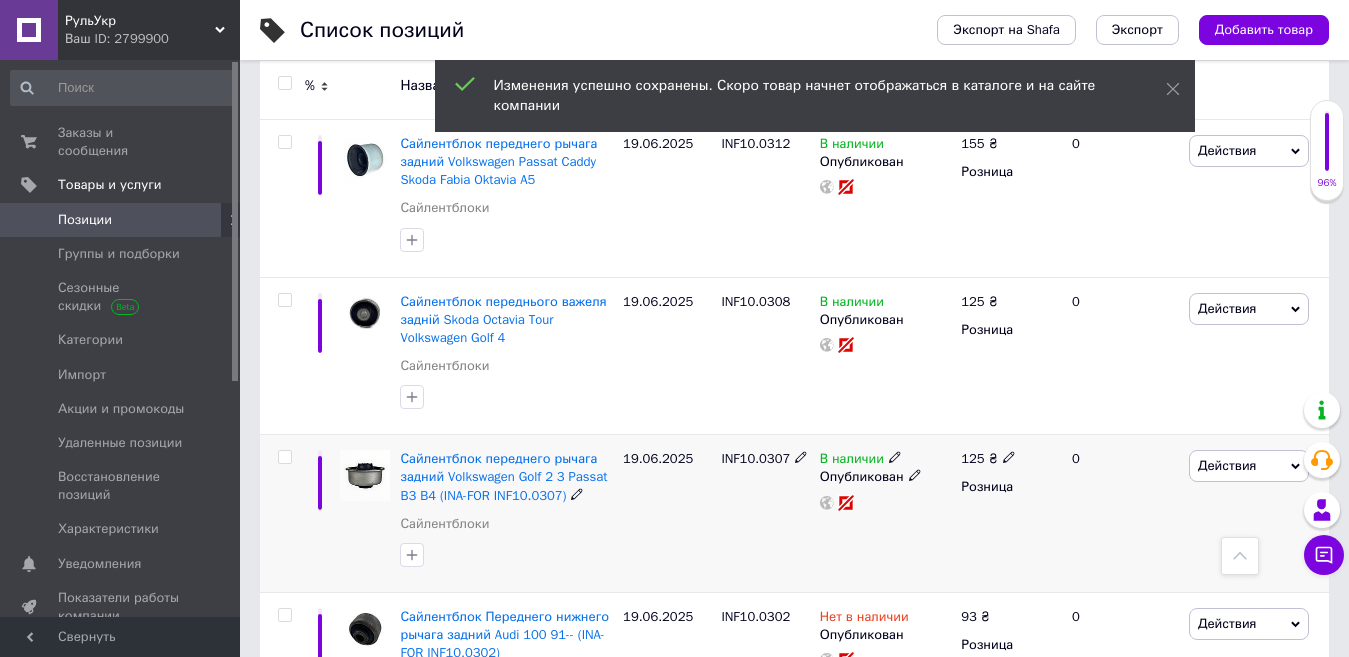 click 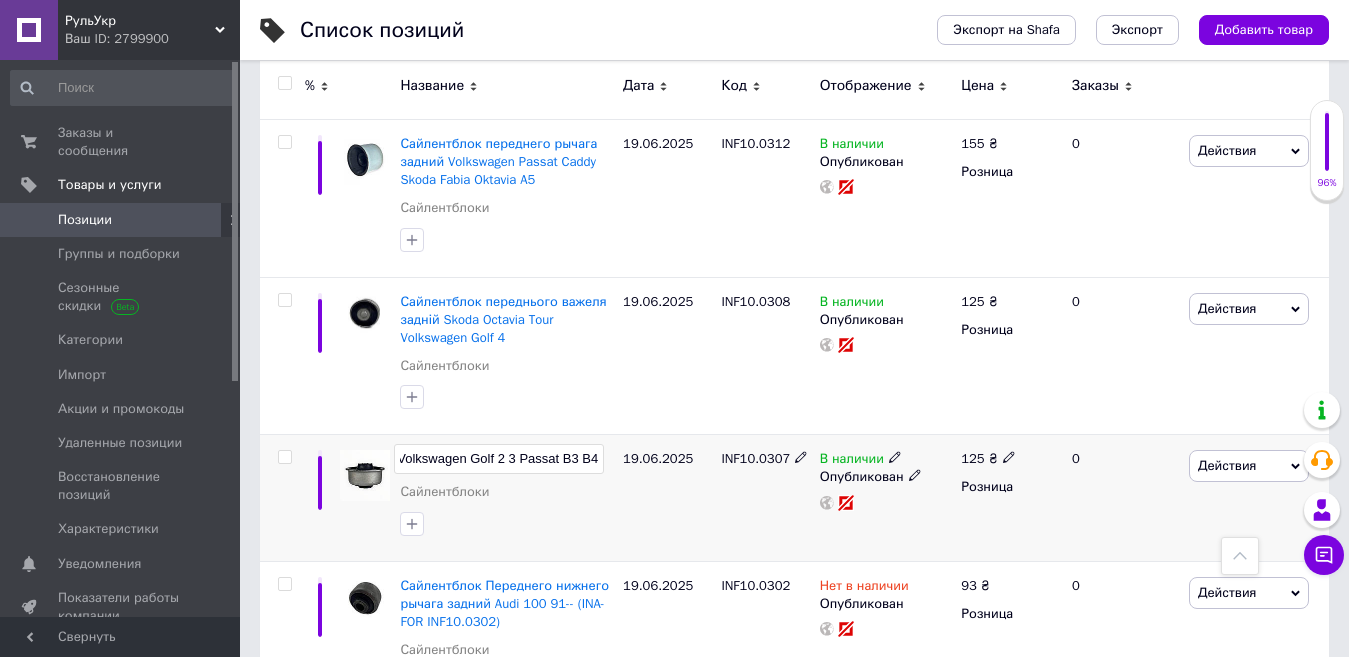type on "Сайлентблок переднего рычага задний Volkswagen Golf 2 3 Passat B3 B4" 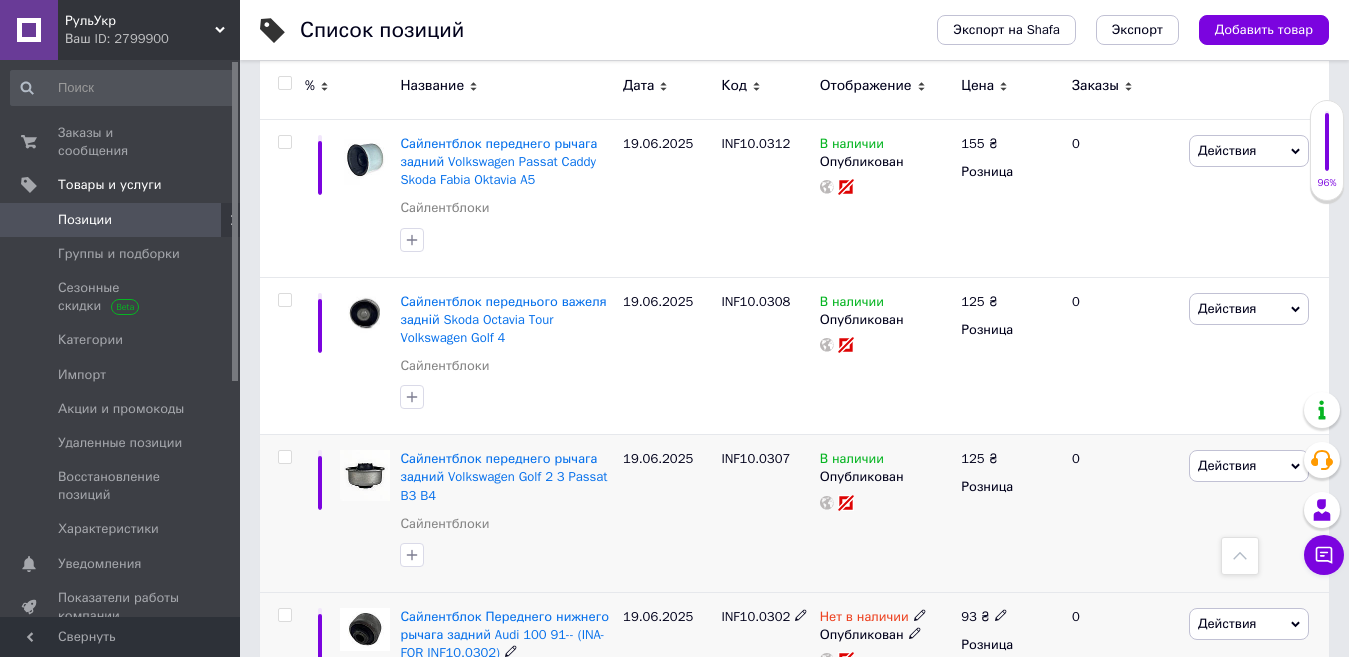 click on "INF10.0302" at bounding box center [755, 616] 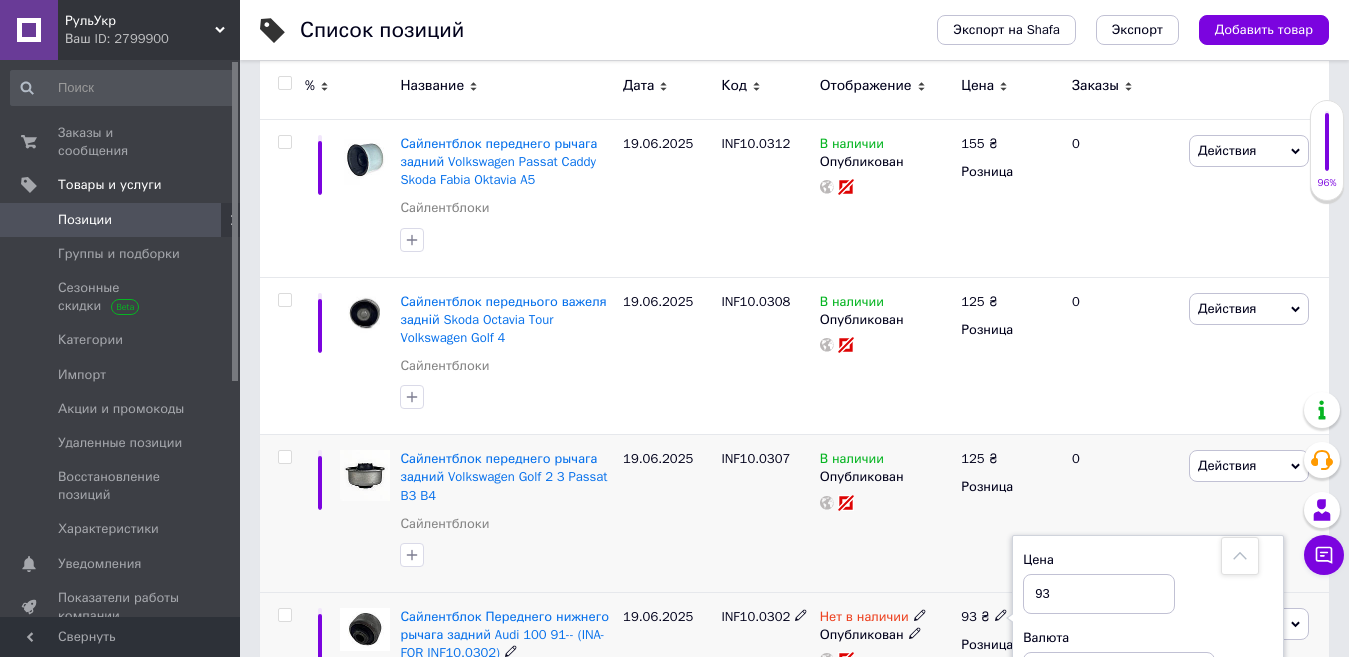 type on "9" 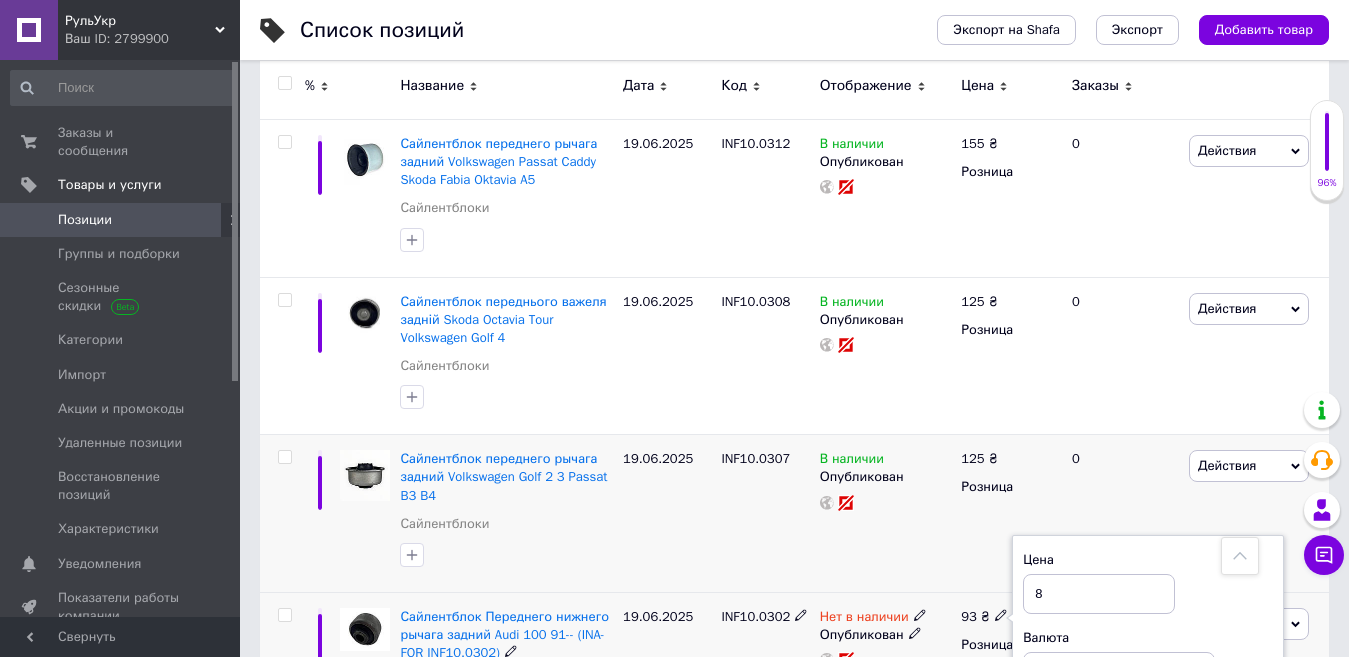 type on "85" 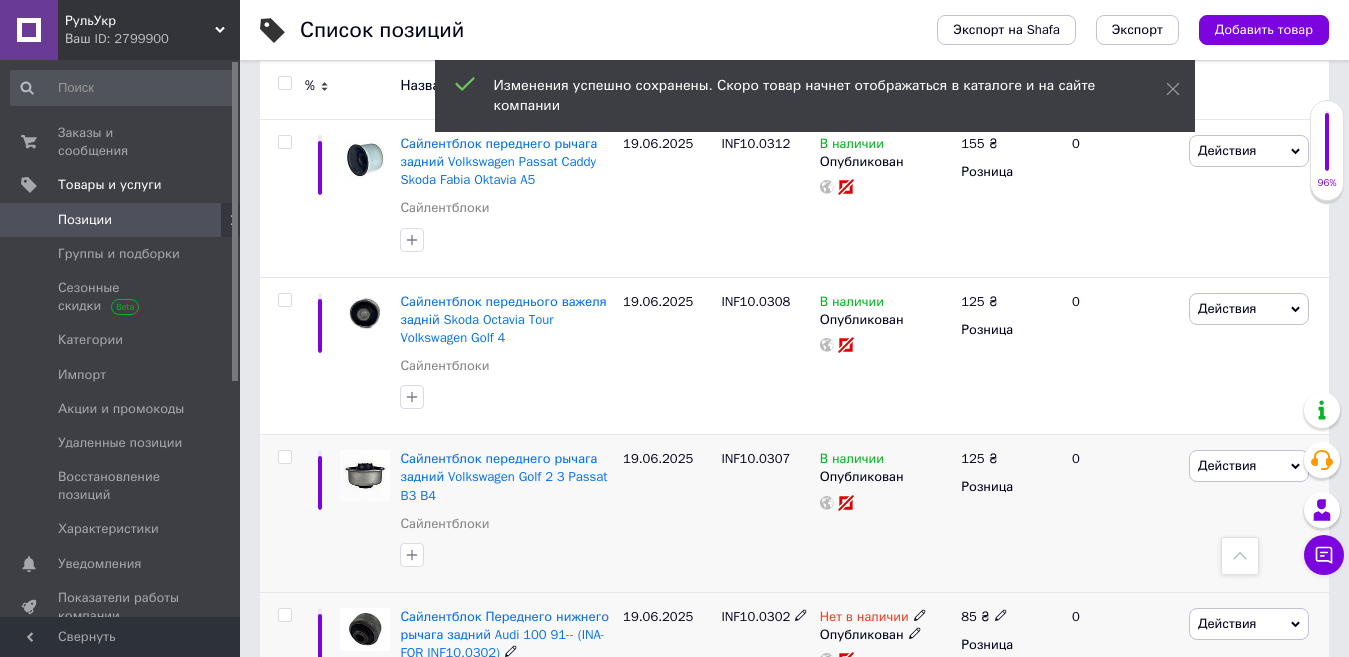 click on "Нет в наличии" at bounding box center [864, 619] 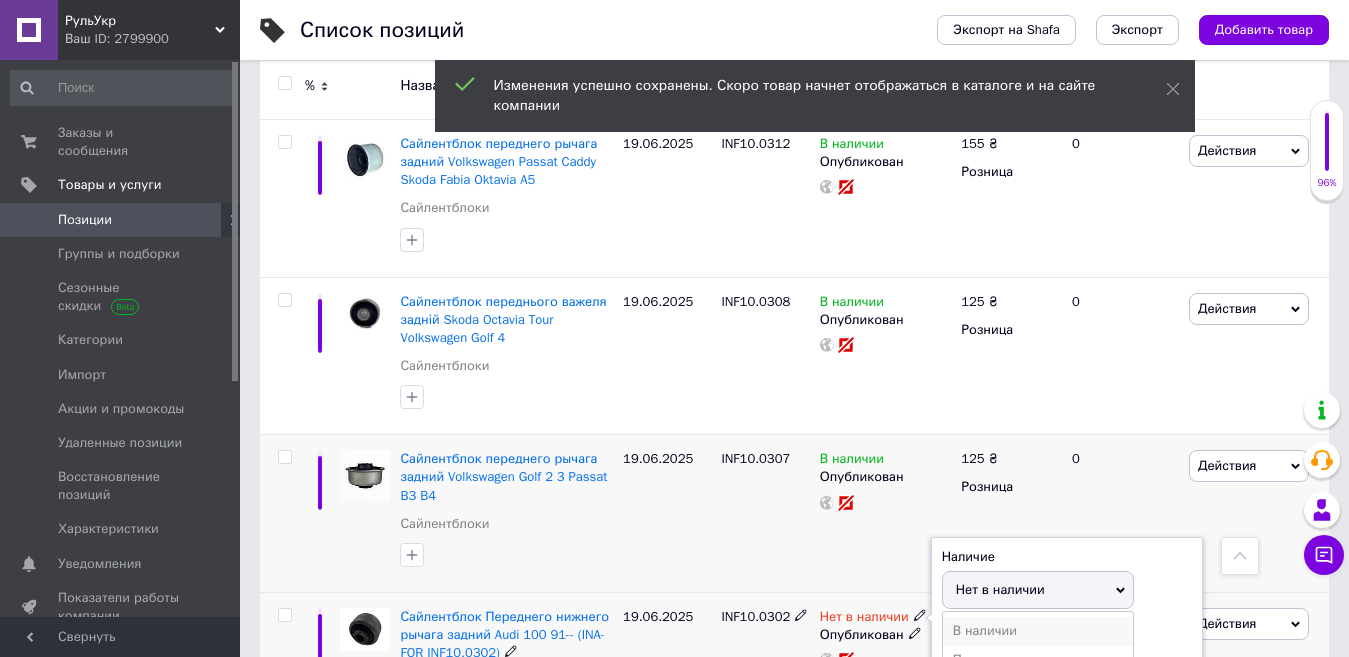 click on "В наличии" at bounding box center [1038, 631] 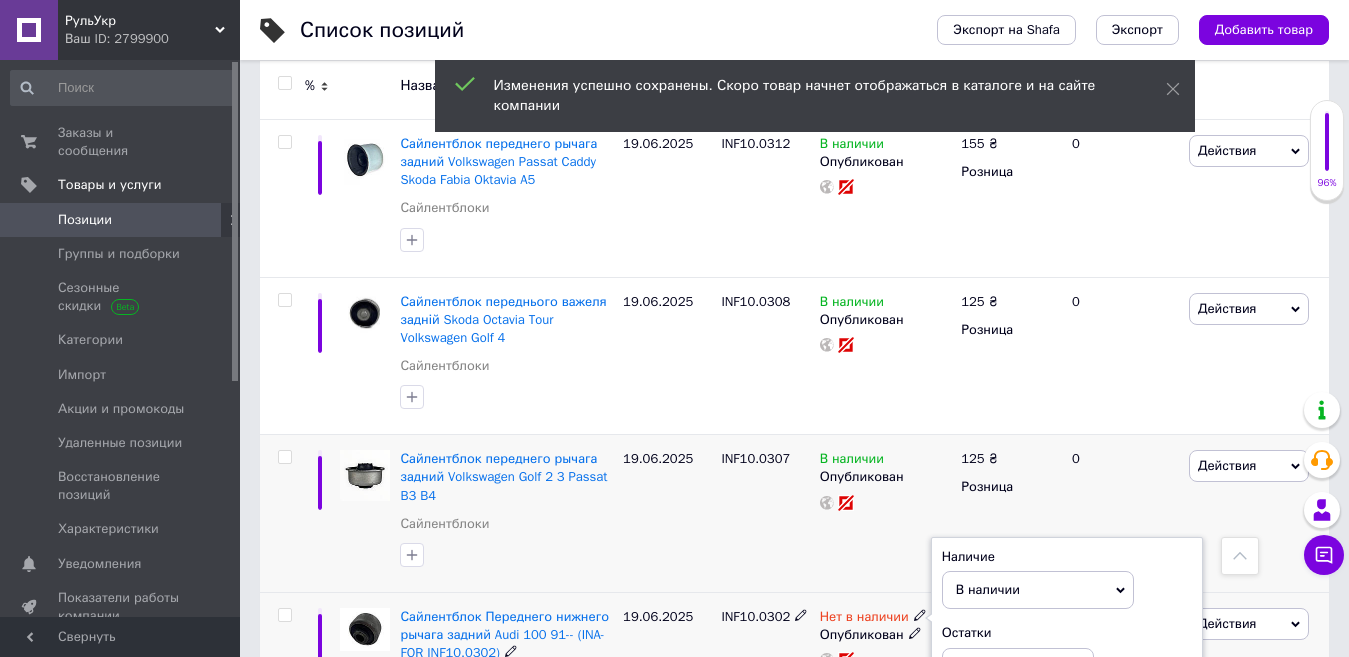click on "Сайлентблок Переднего нижнего рычага задний Audi 100 91-- (INA-FOR INF10.0302) Сайлентблоки" at bounding box center [506, 654] 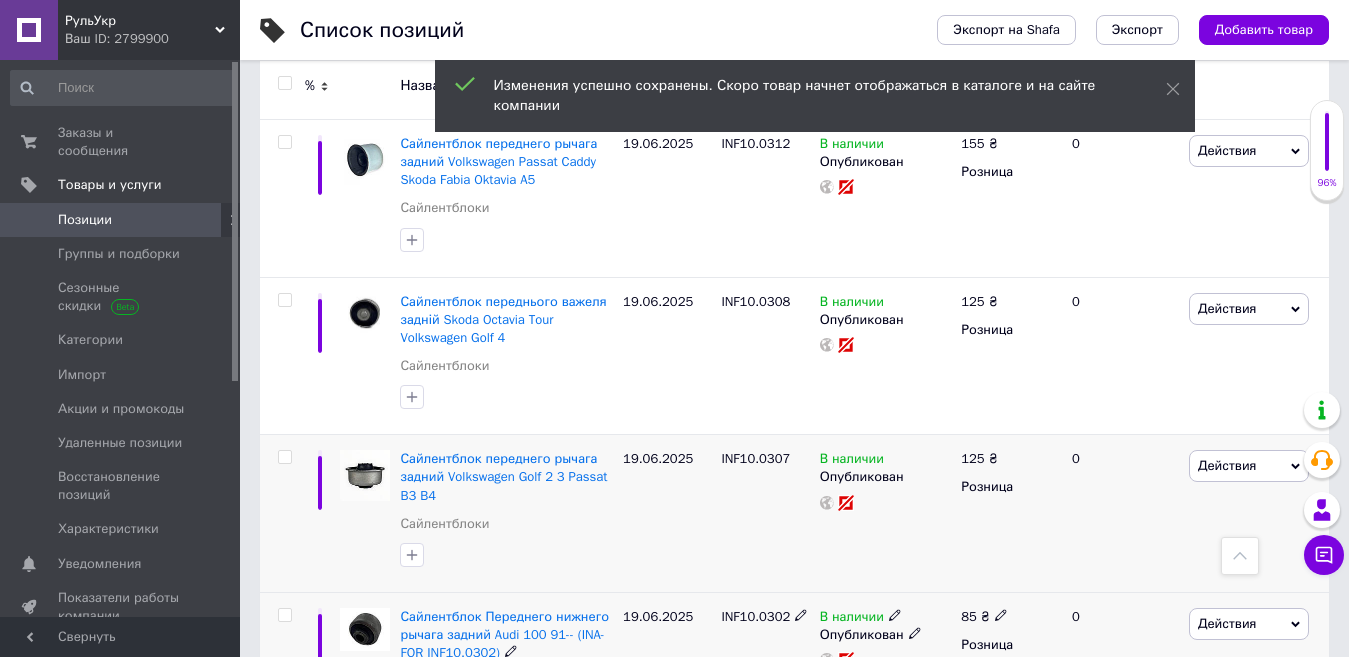 click 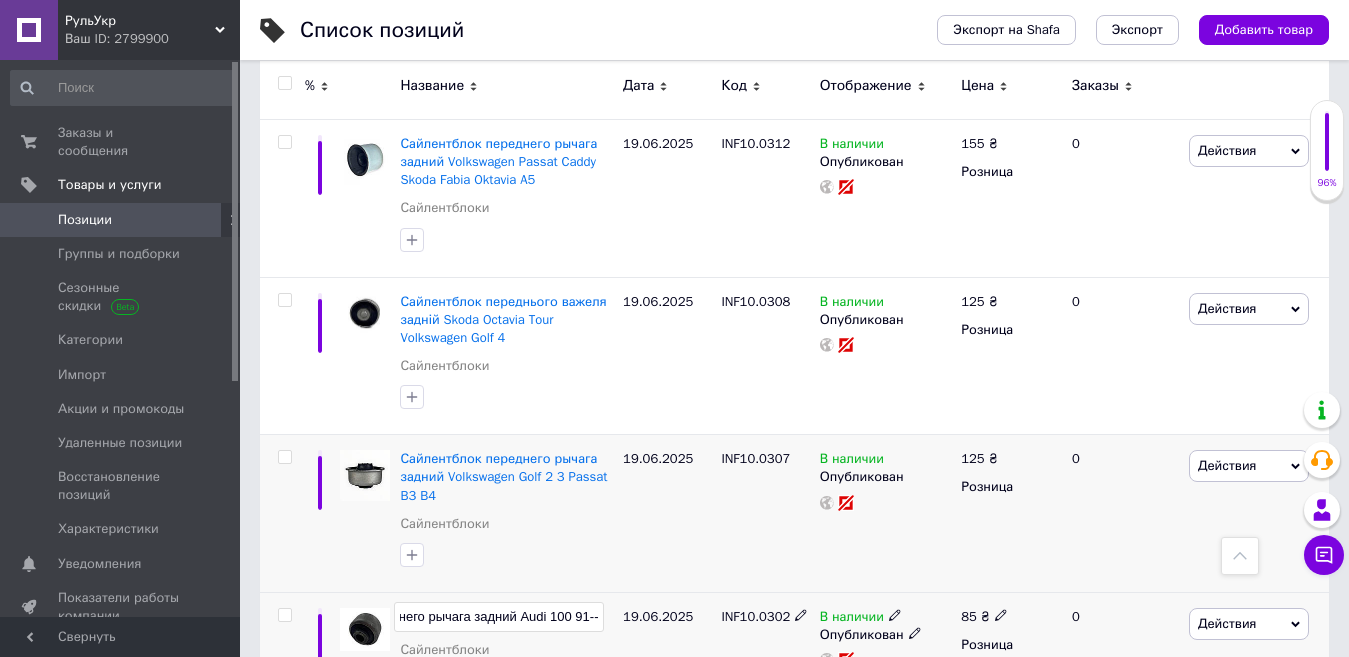 type on "Сайлентблок Переднего нижнего рычага задний Audi 100 91-" 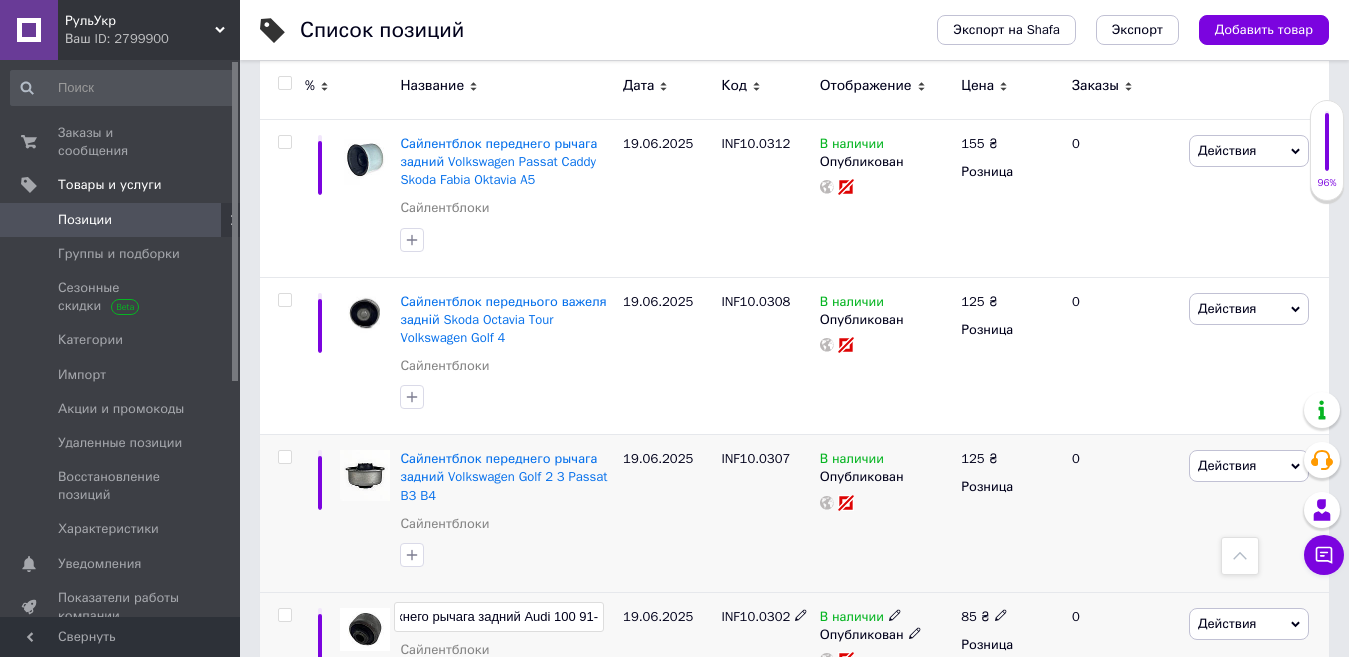 scroll, scrollTop: 0, scrollLeft: 172, axis: horizontal 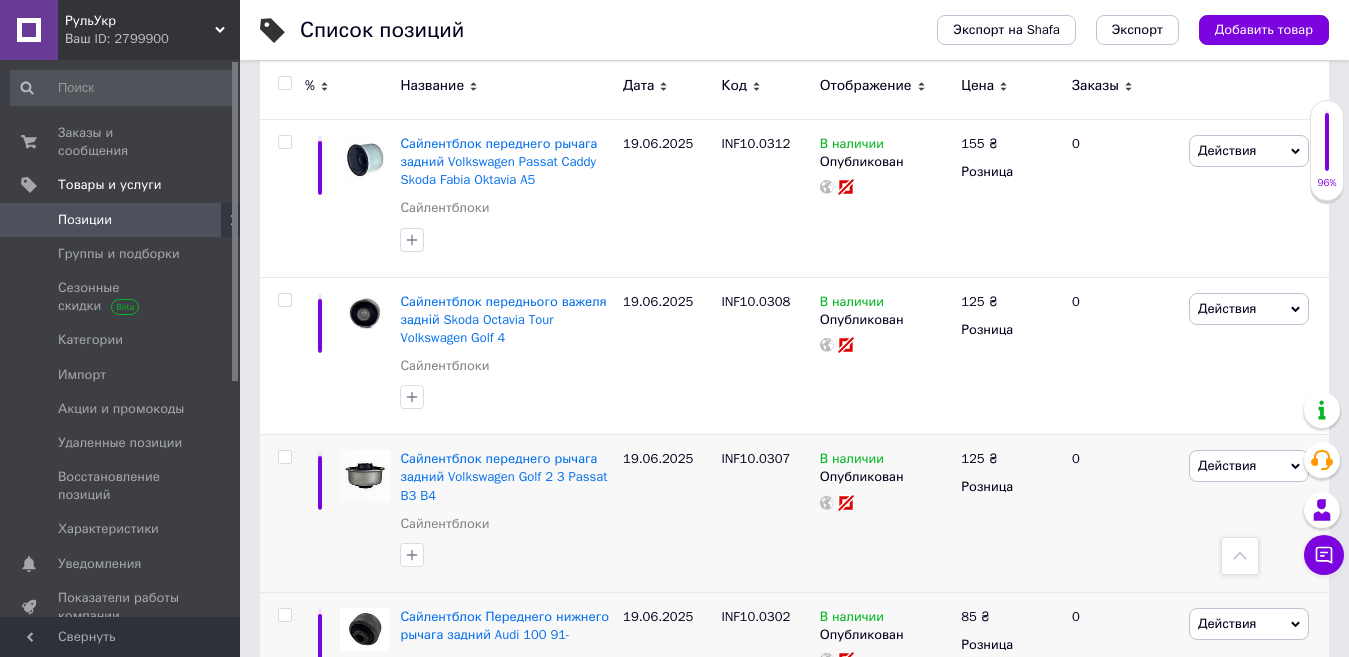 click on "INF10.0301" at bounding box center (765, 811) 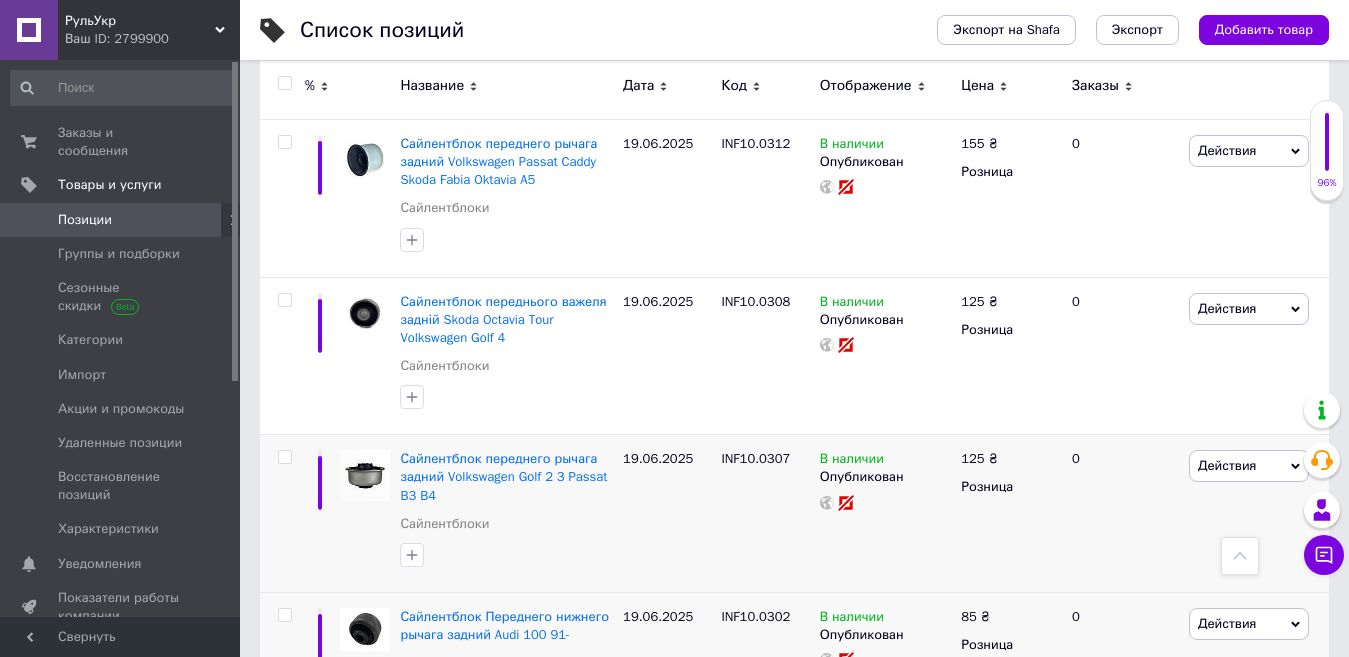 click on "74" at bounding box center [969, 756] 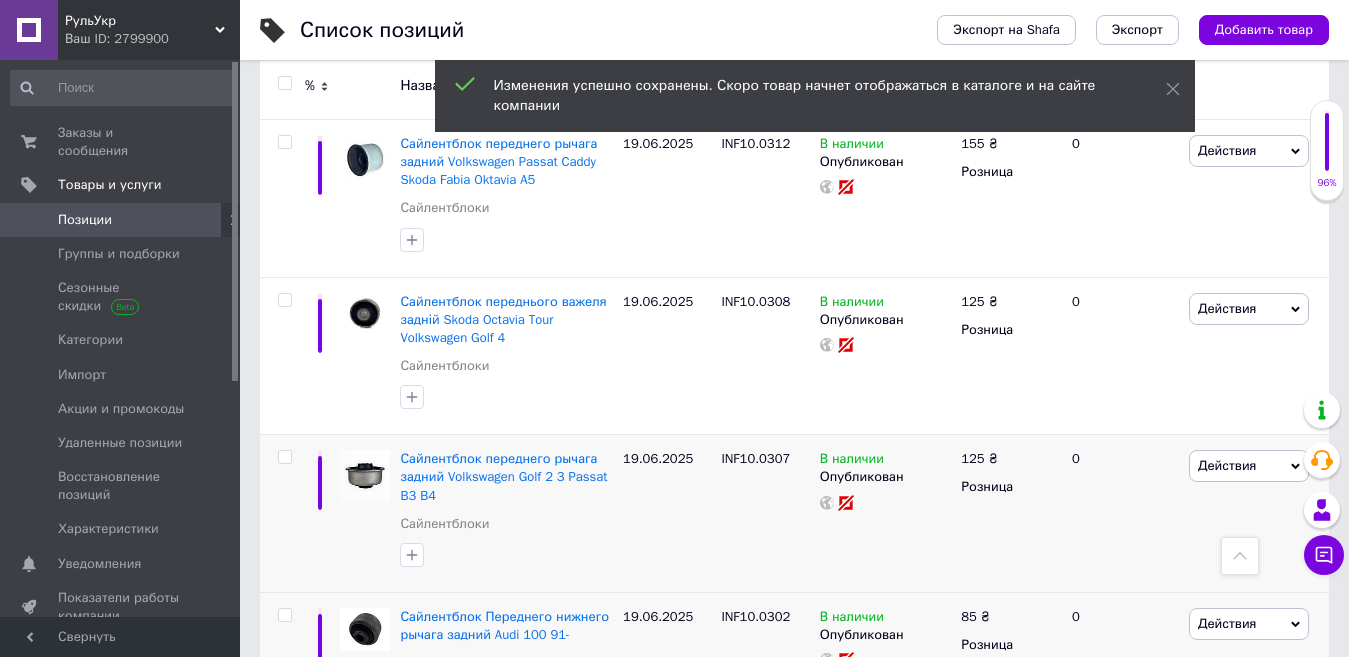 click on "Нет в наличии" at bounding box center (864, 759) 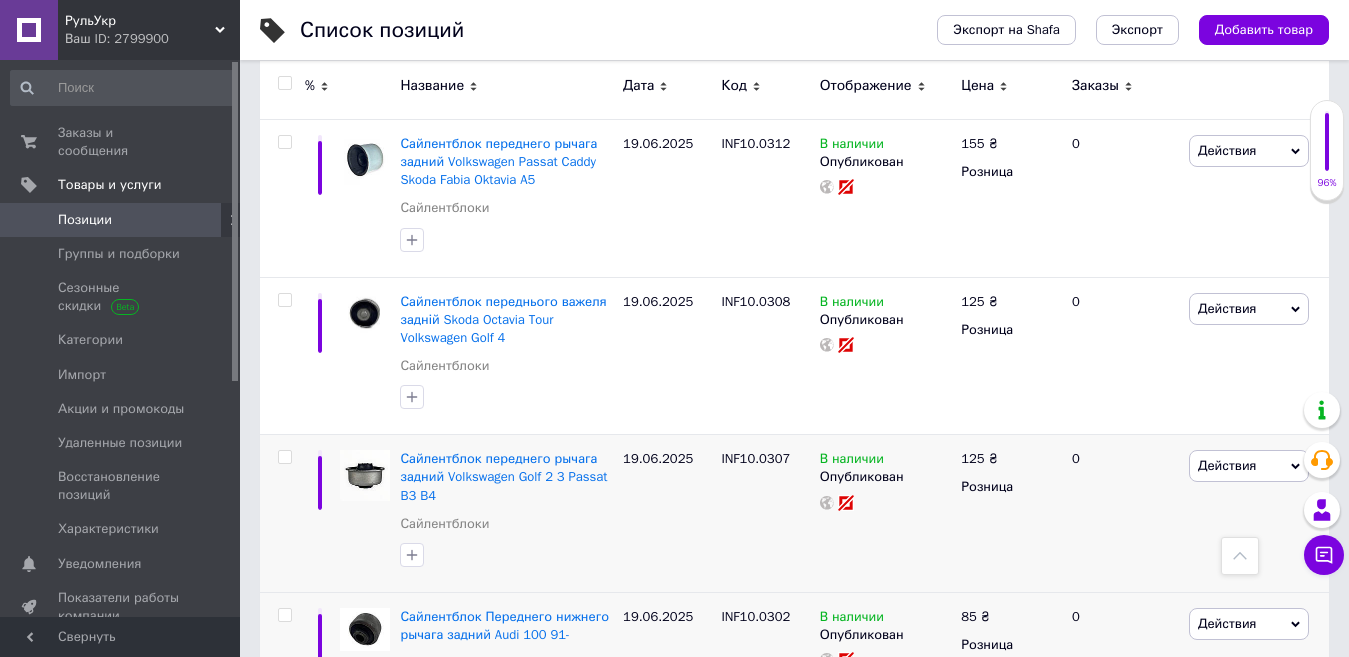 click 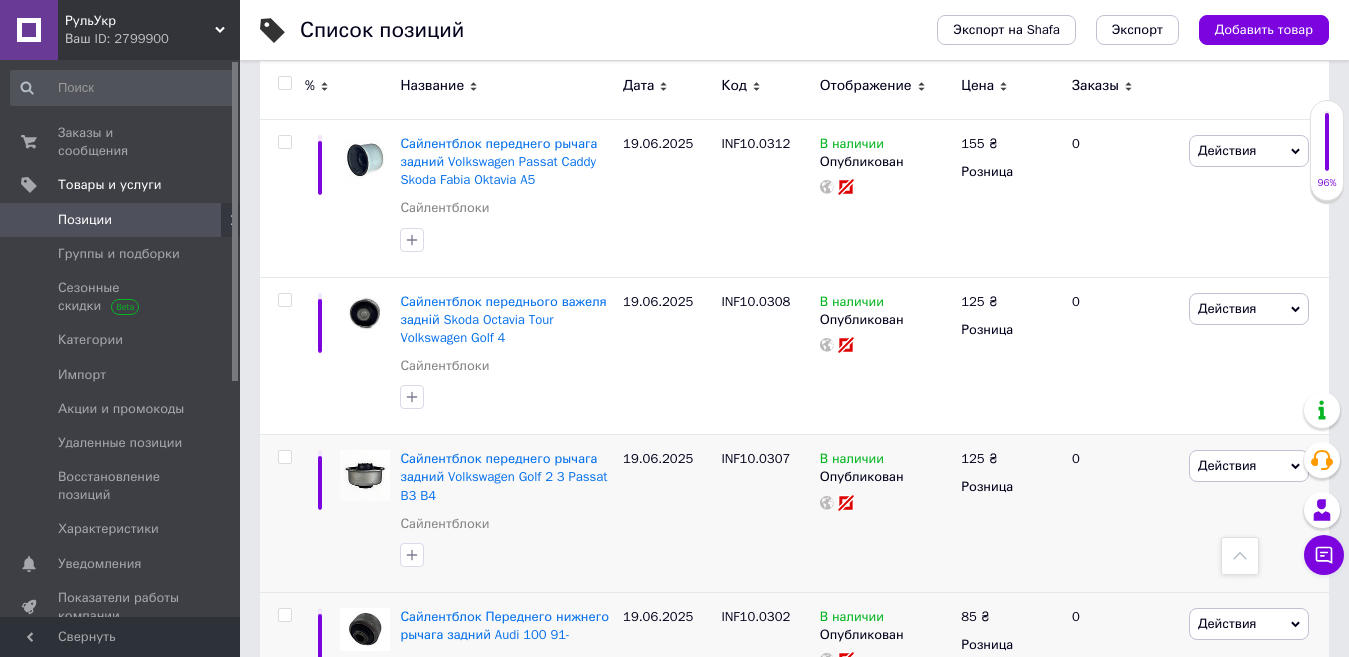 type on "Сайлентблок переднего нижнего рычага Audi 100 91-" 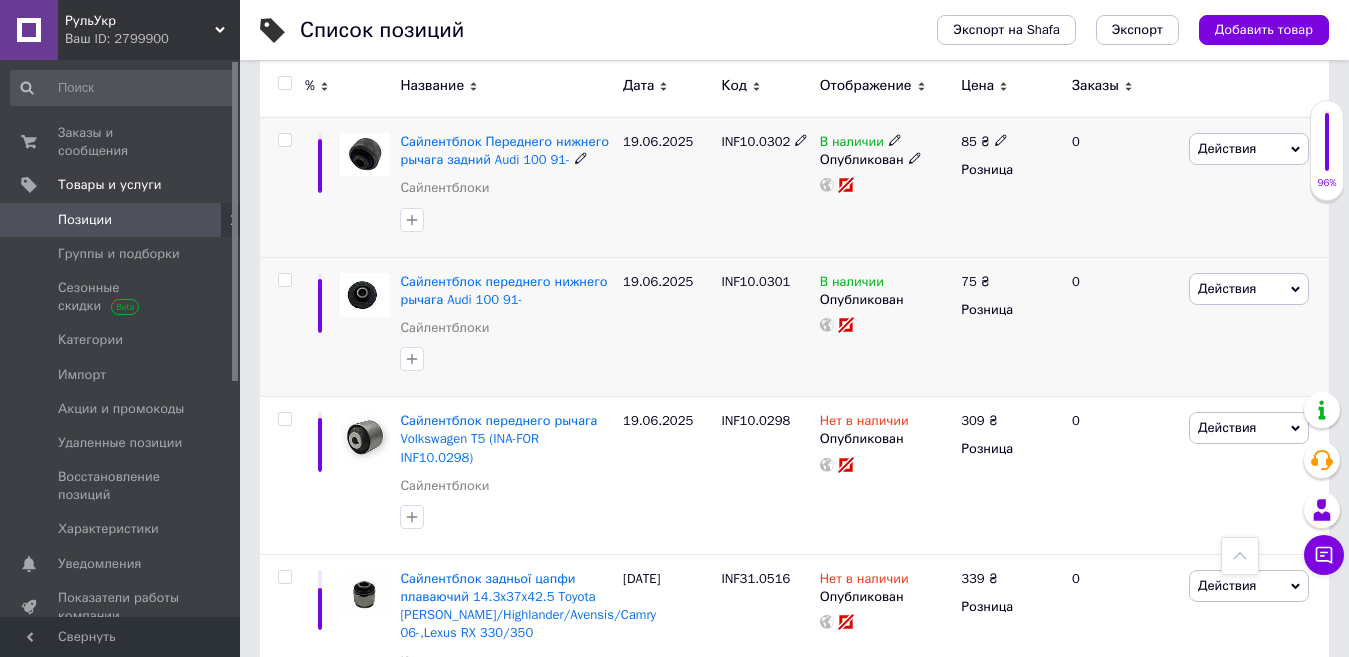 scroll, scrollTop: 11436, scrollLeft: 0, axis: vertical 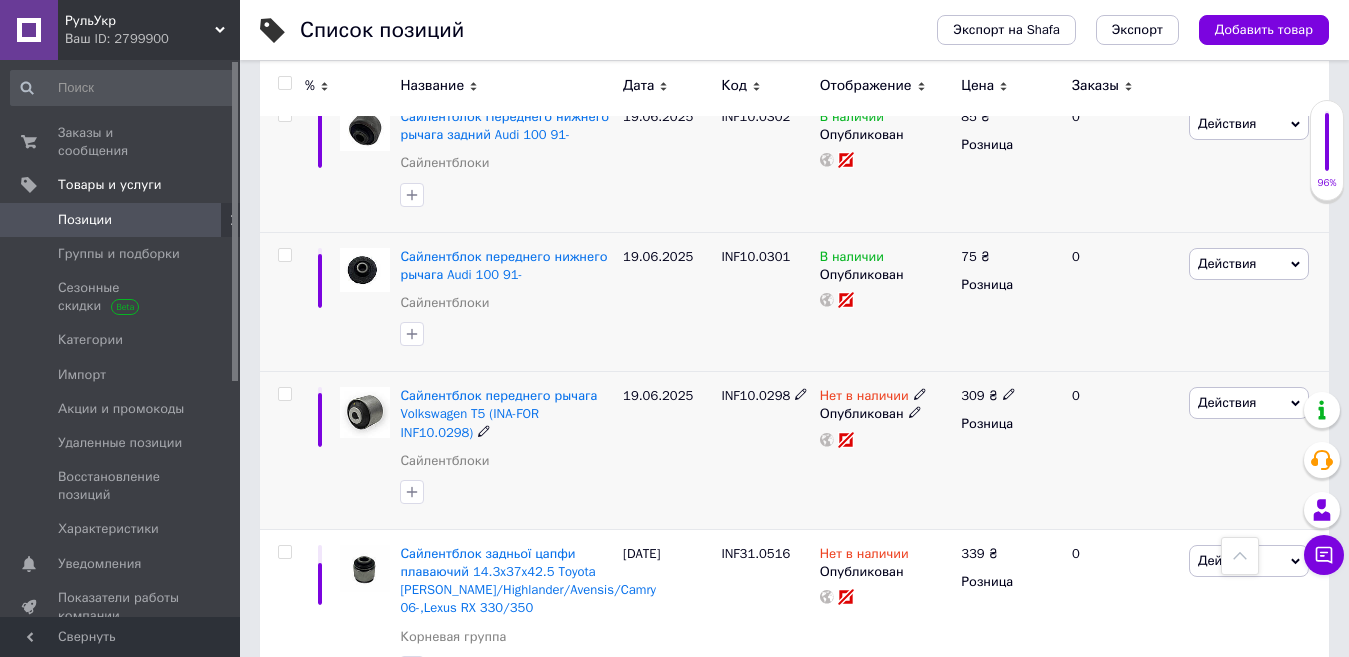 click on "INF10.0298" at bounding box center (755, 395) 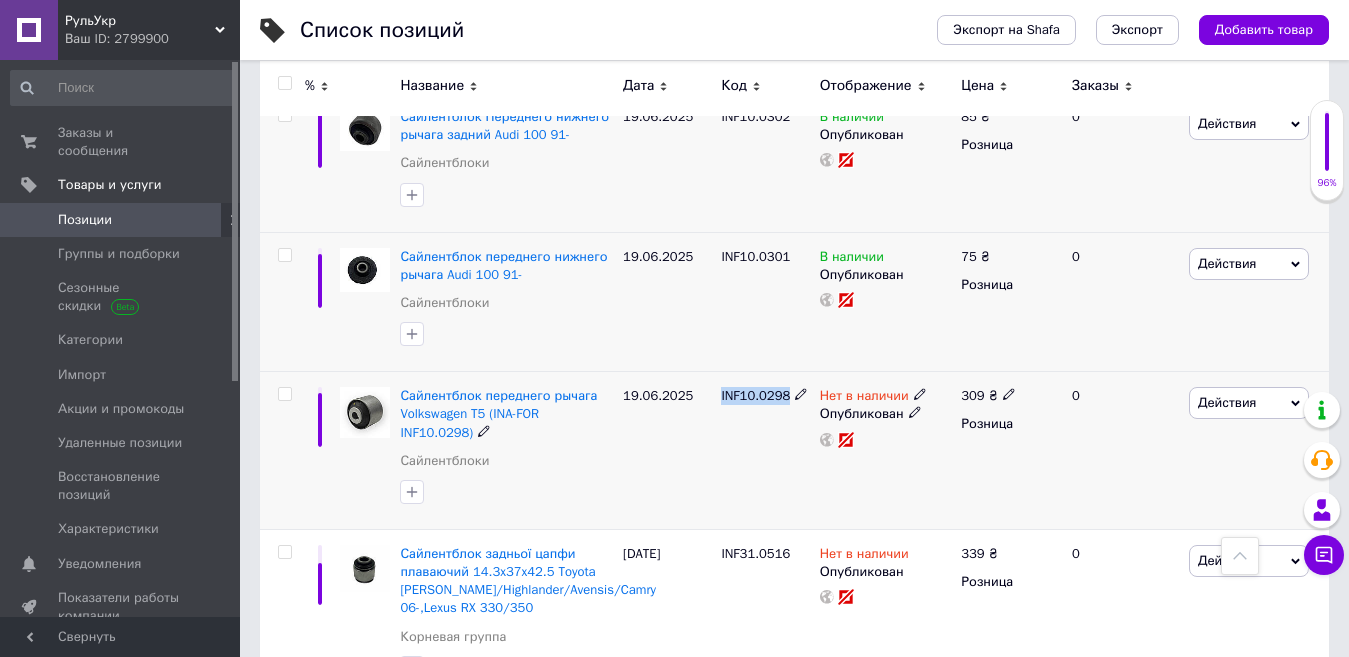 click on "INF10.0298" at bounding box center (755, 395) 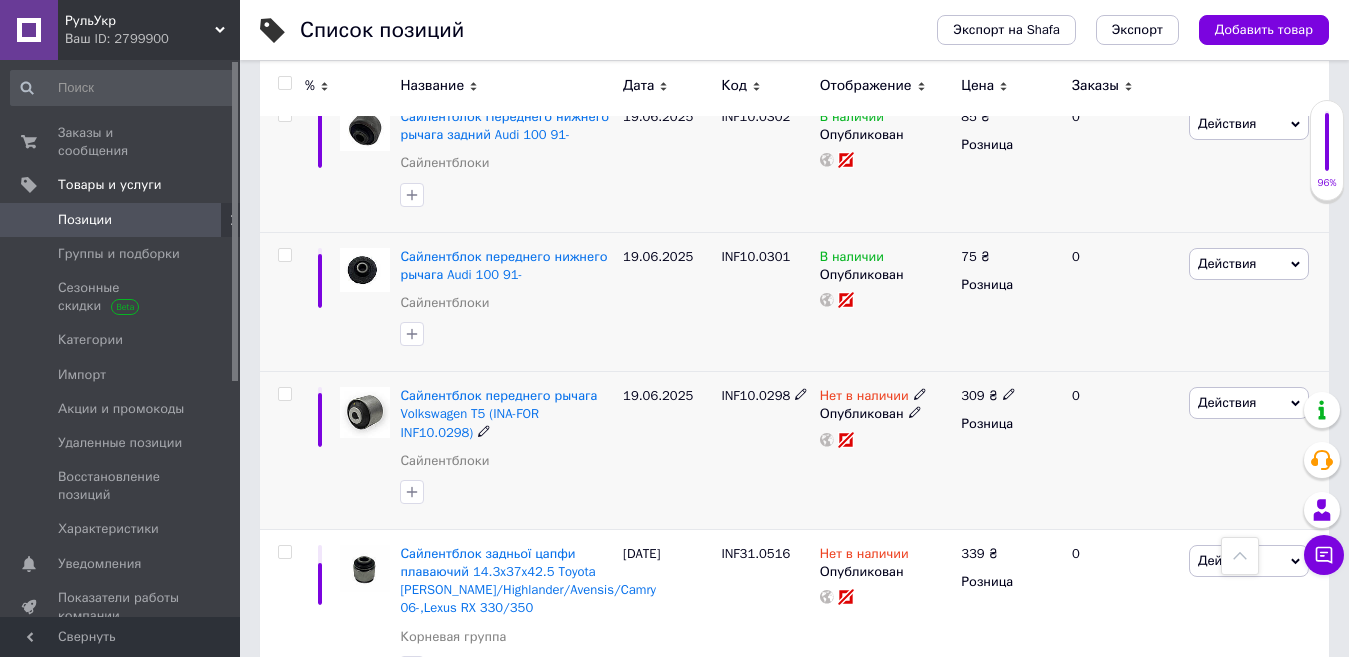 click on "309" at bounding box center (972, 395) 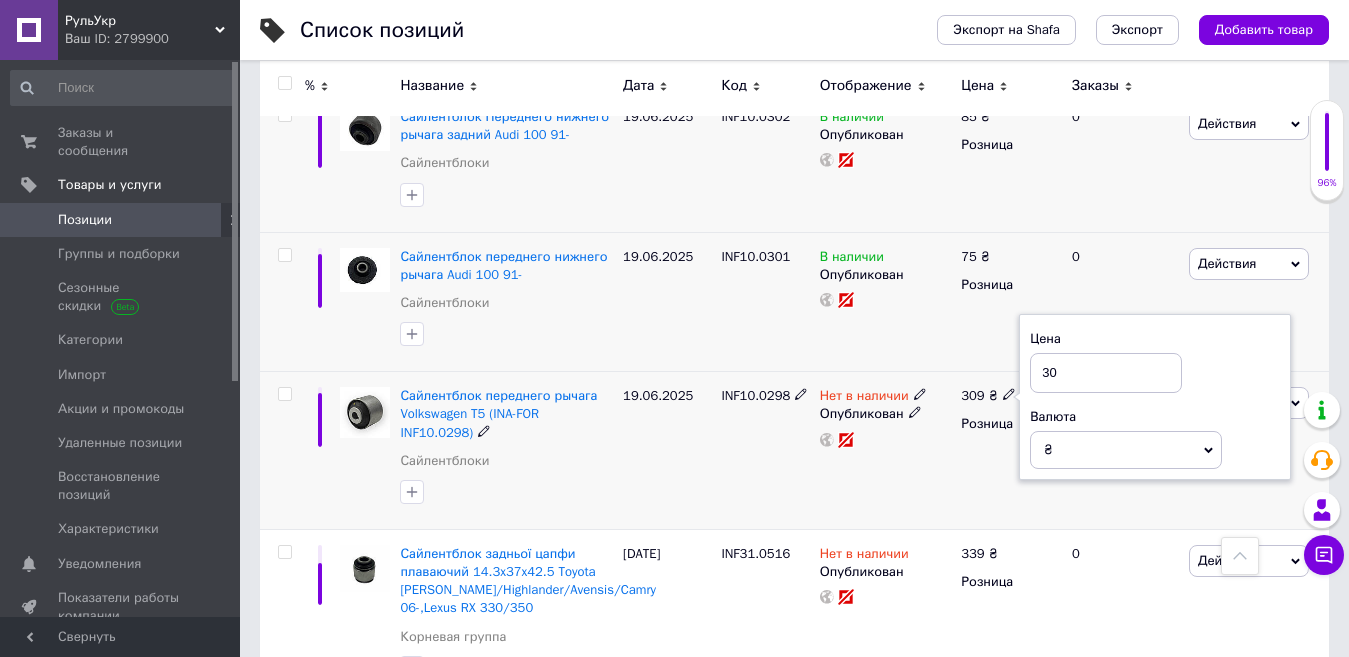 type on "3" 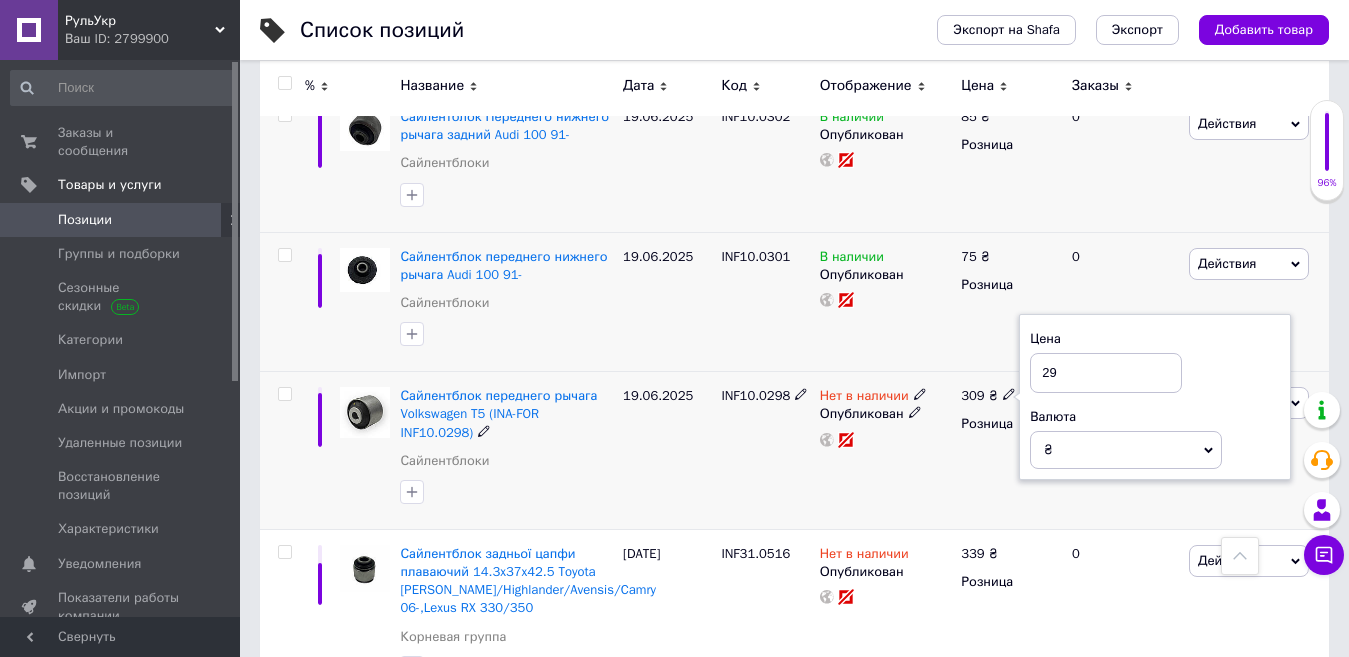 type on "295" 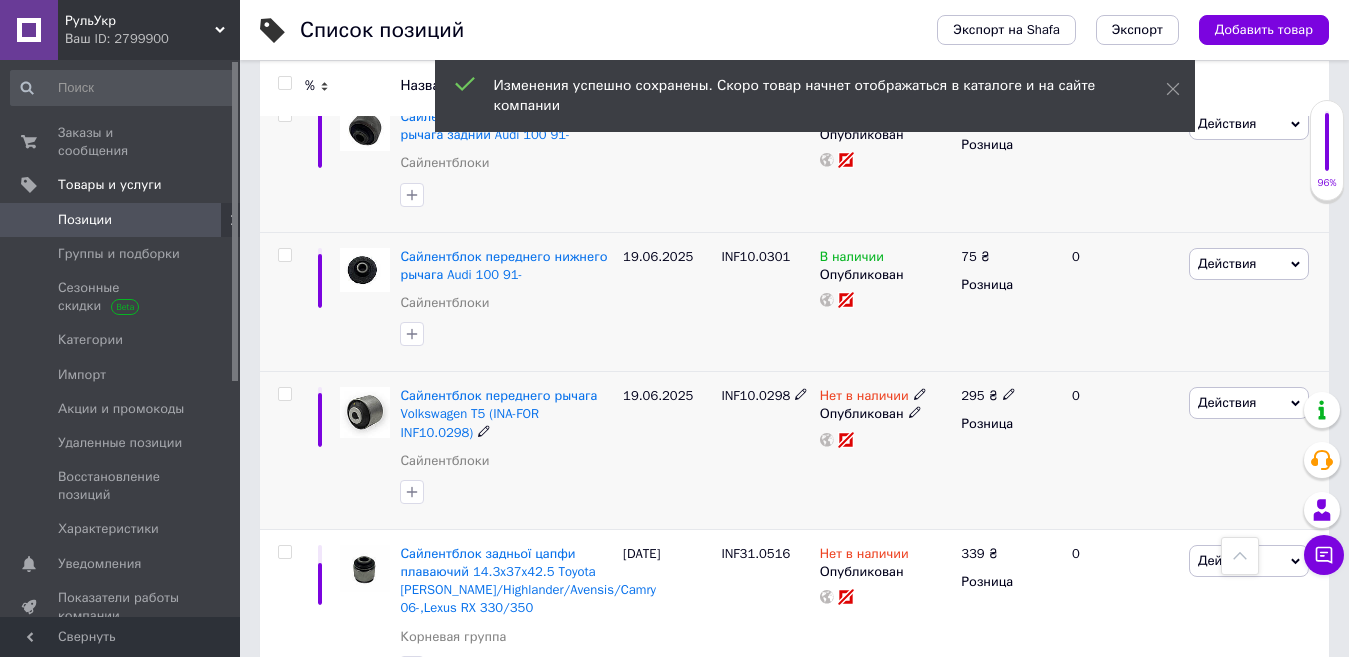 click on "295" at bounding box center [972, 395] 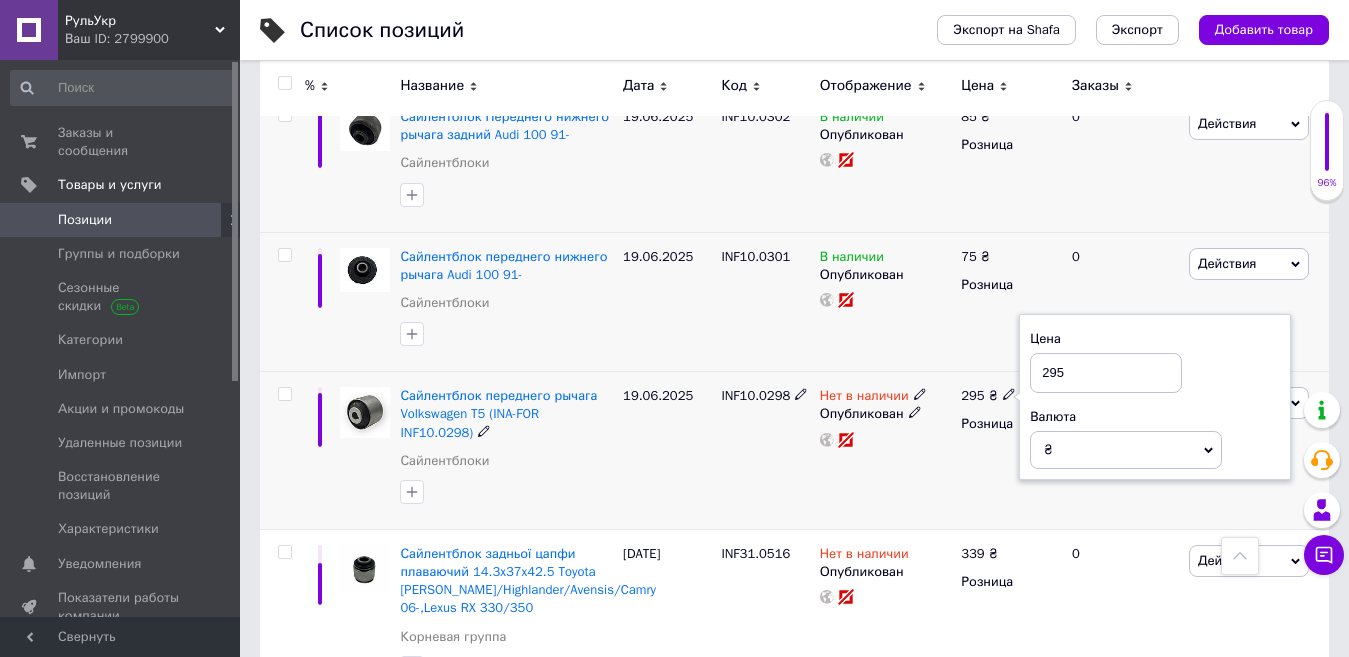 click at bounding box center (886, 440) 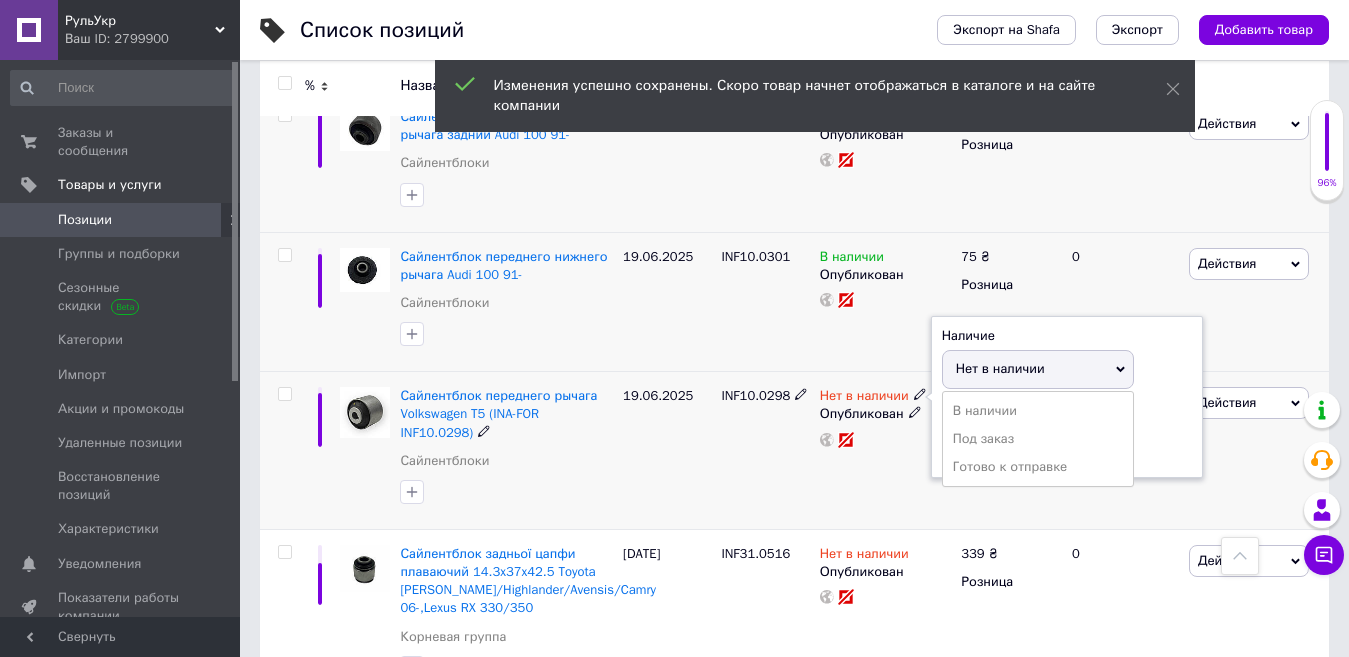 click on "В наличии" at bounding box center [1038, 411] 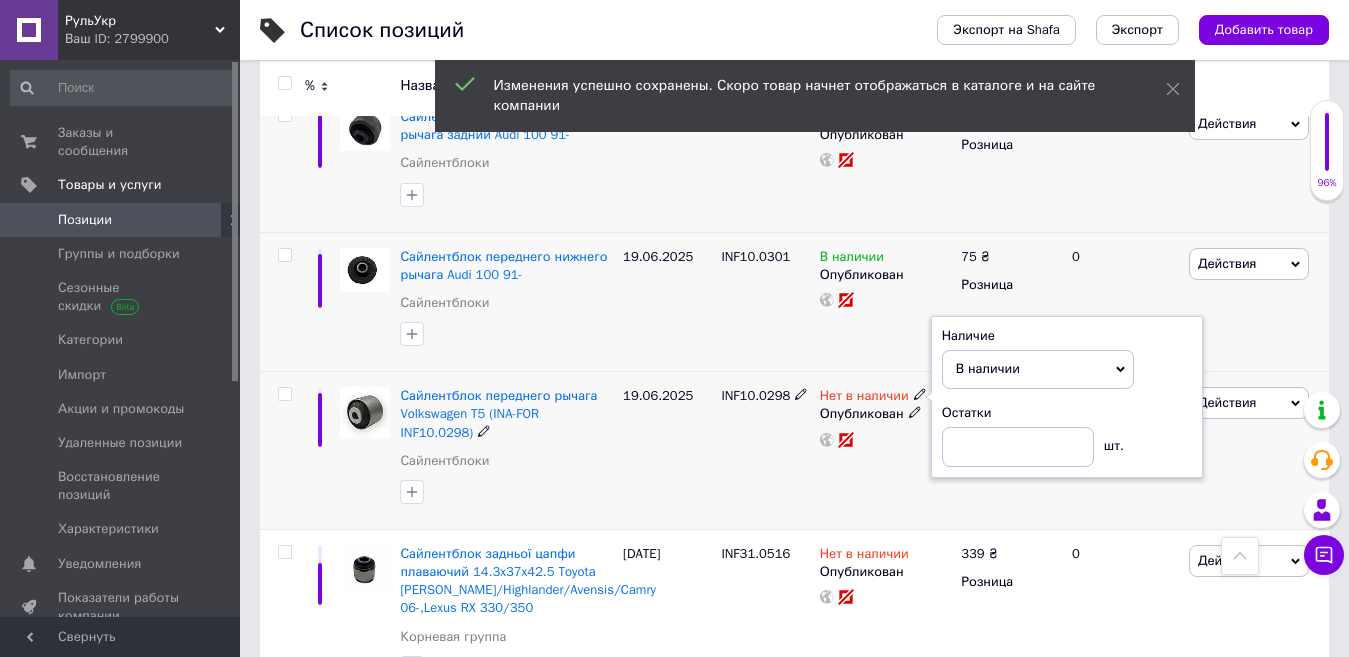 click on "19.06.2025" at bounding box center (667, 451) 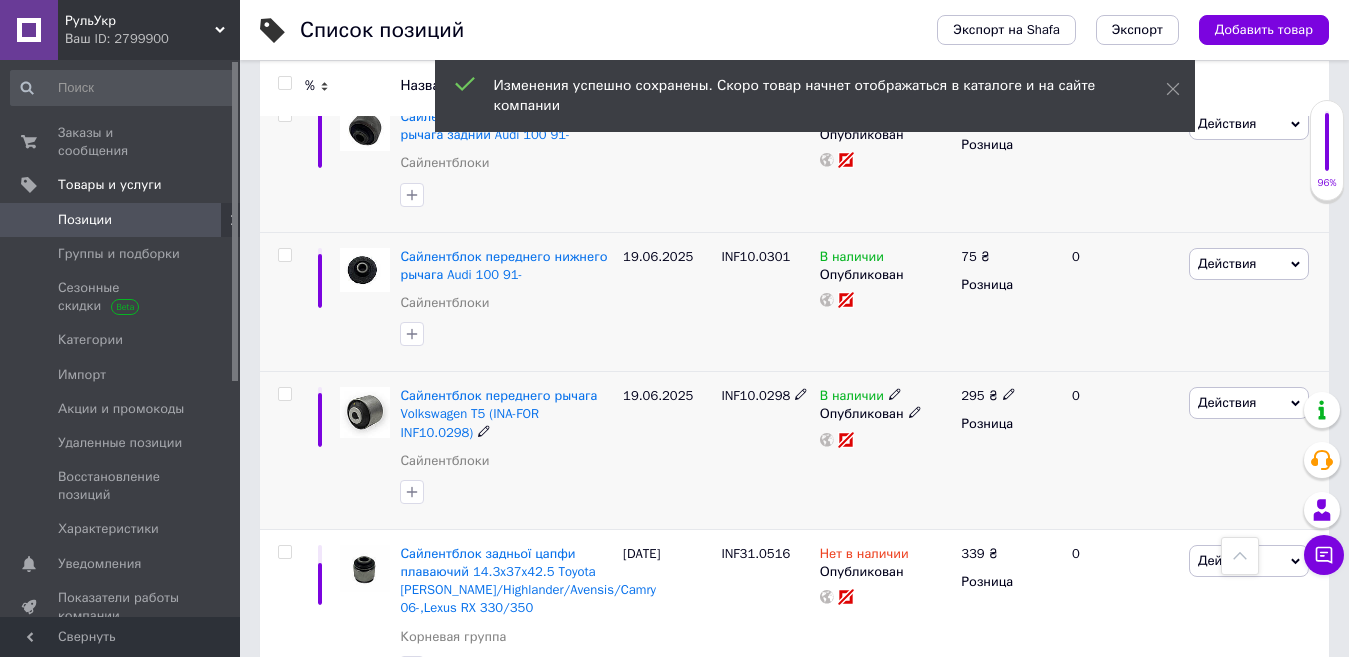 click 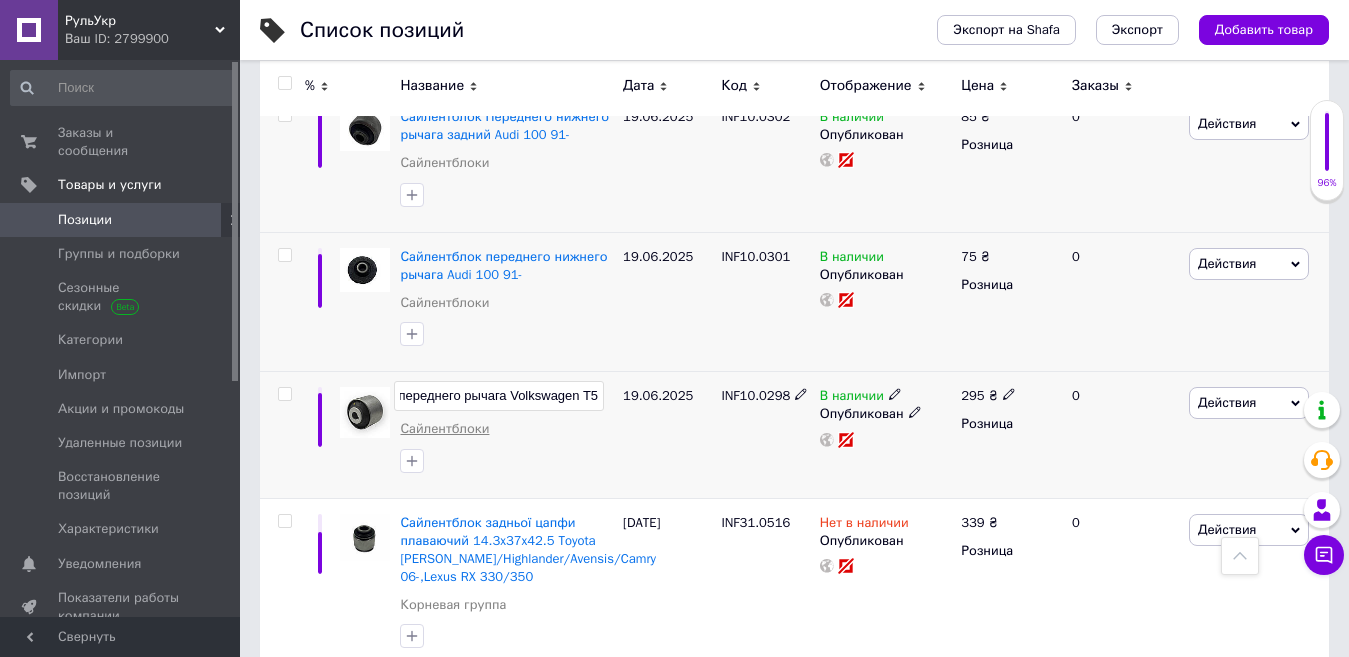 type on "Сайлентблок переднего рычага Volkswagen T5" 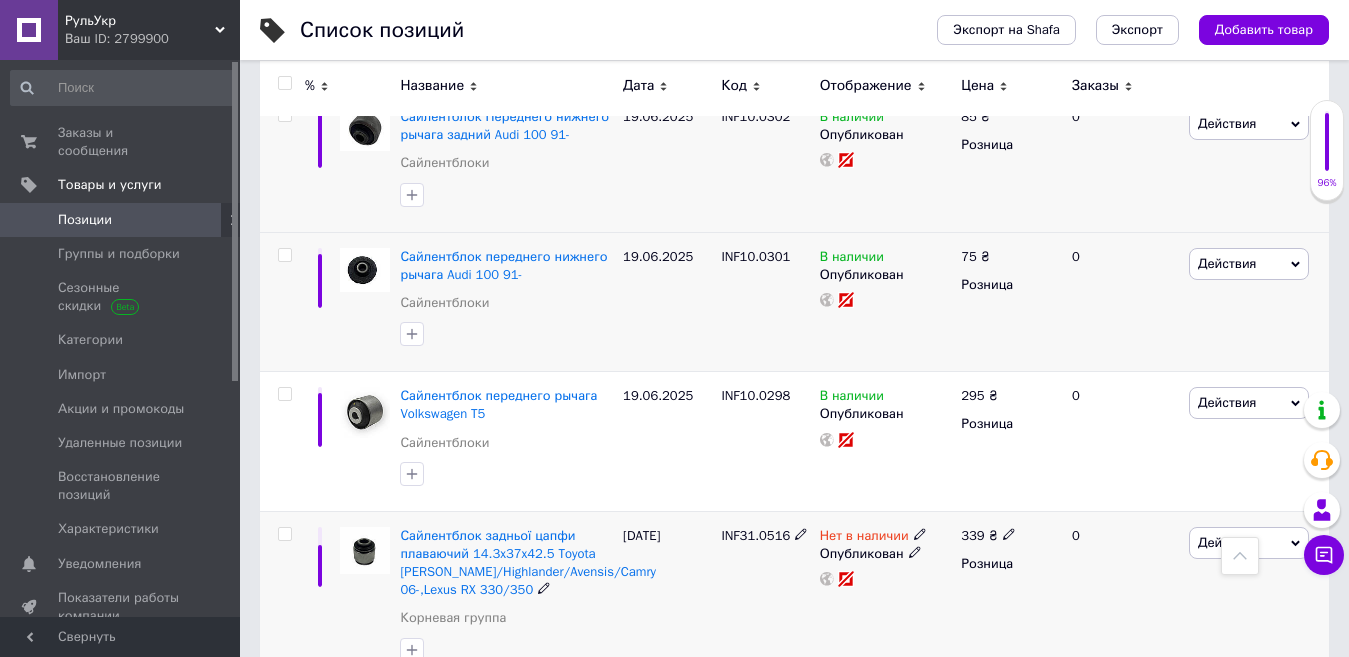 click on "INF31.0516" at bounding box center (755, 535) 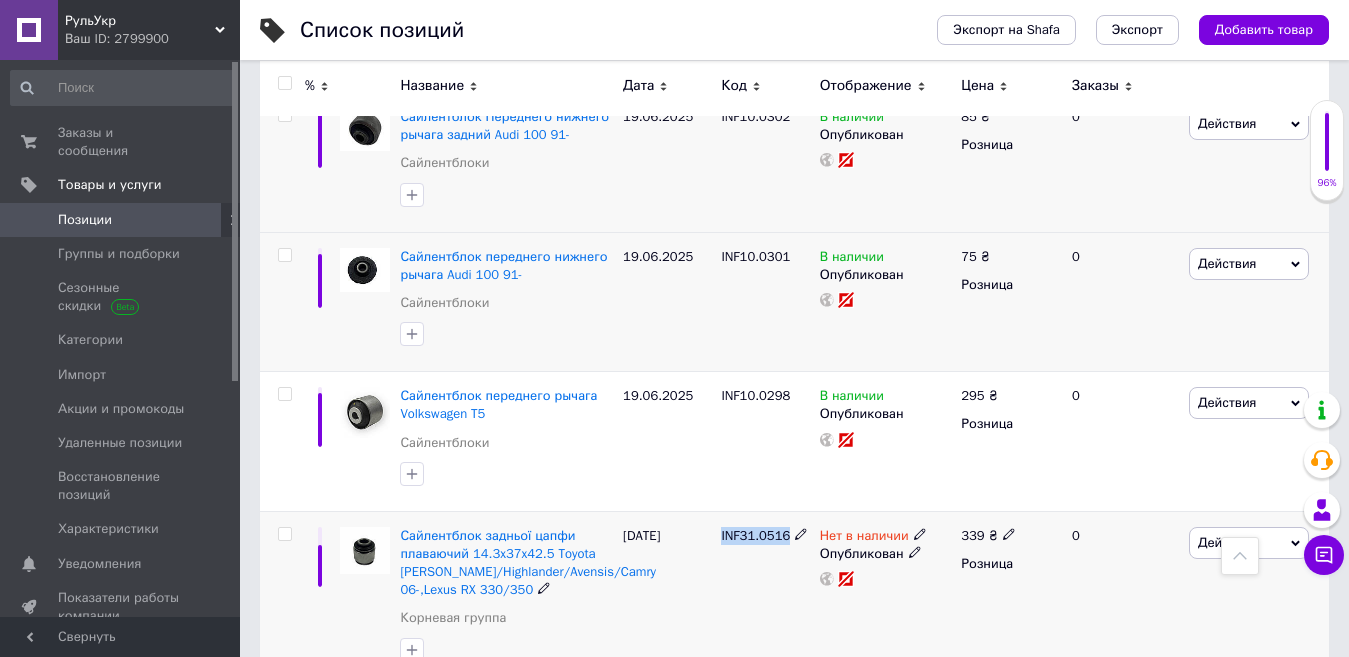 click on "339" at bounding box center [972, 535] 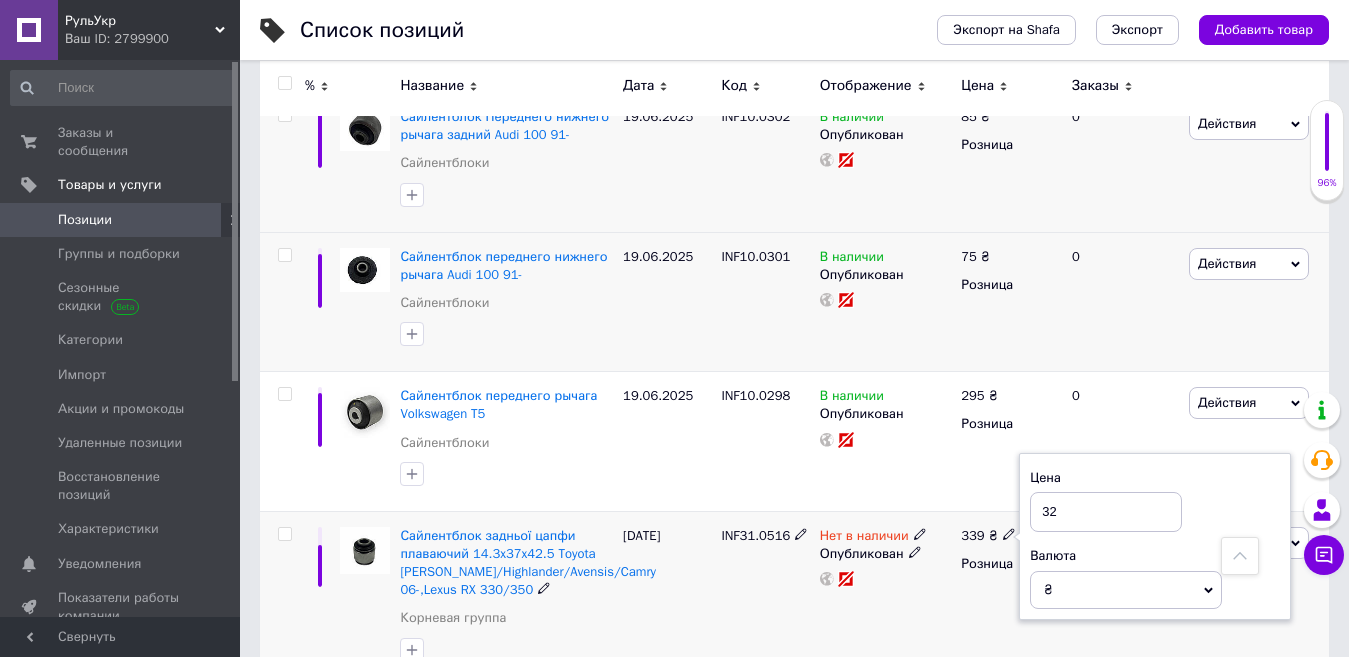 type on "325" 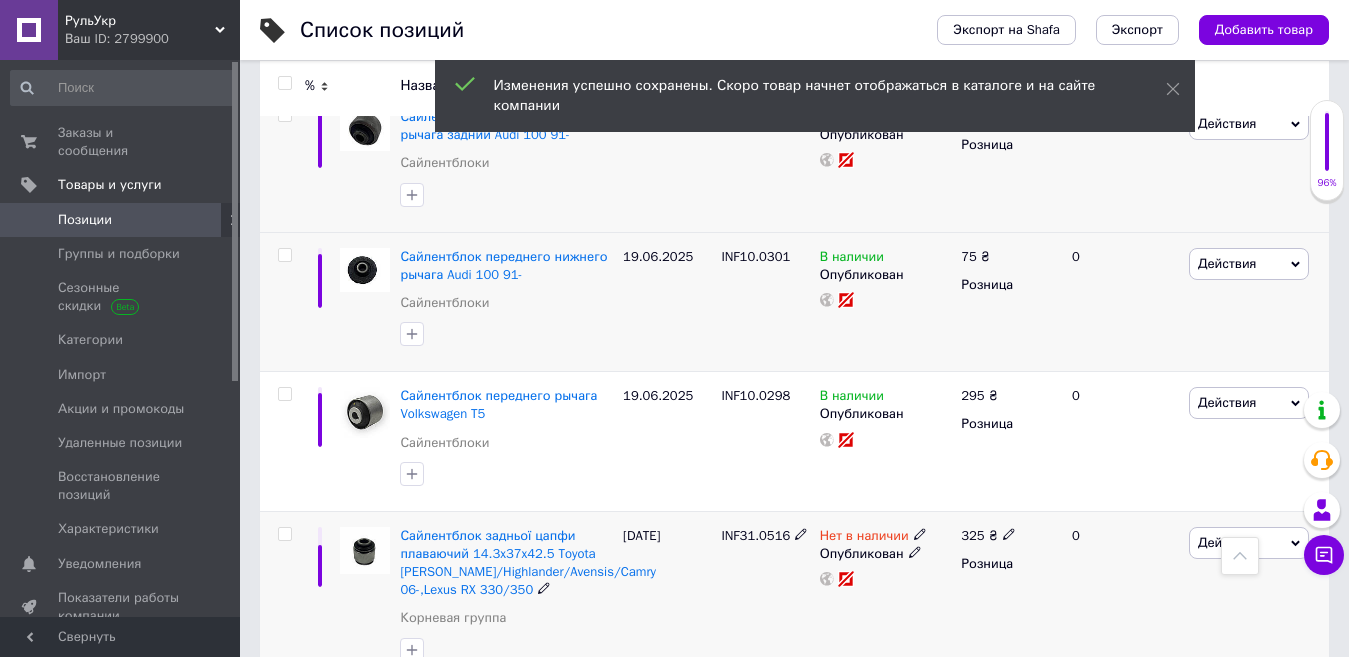 click on "Нет в наличии" at bounding box center (864, 538) 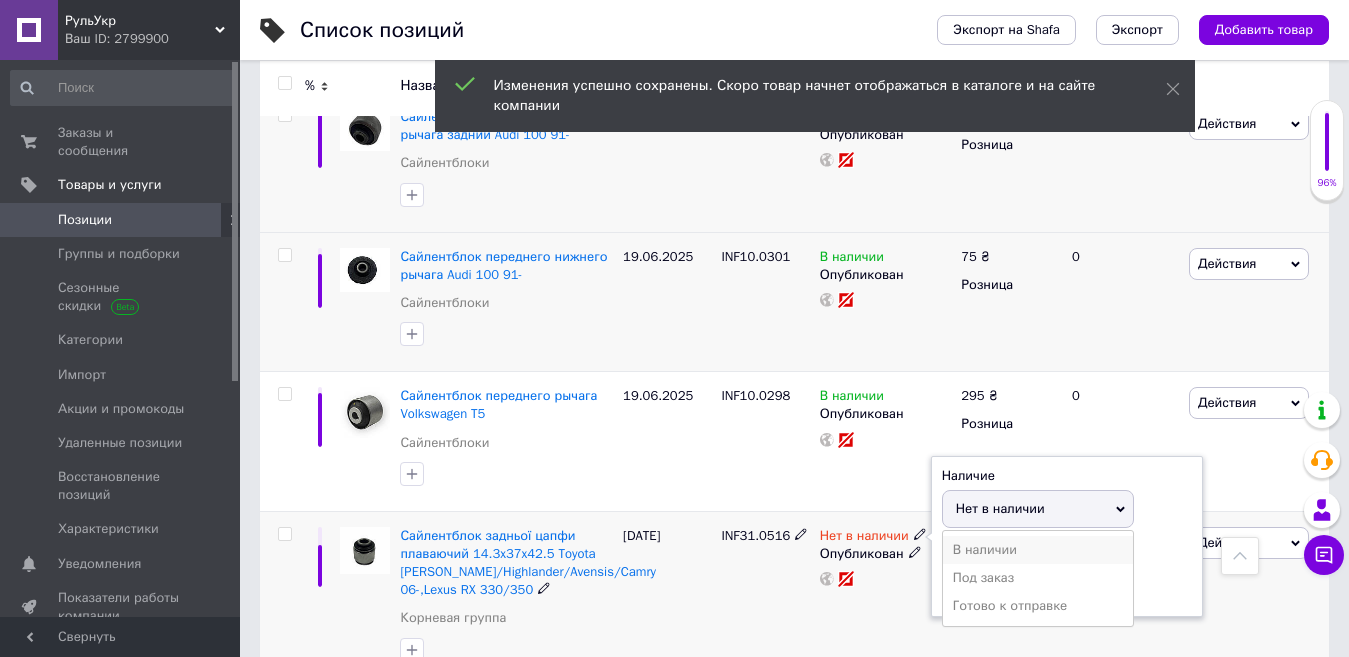 click on "В наличии" at bounding box center (1038, 550) 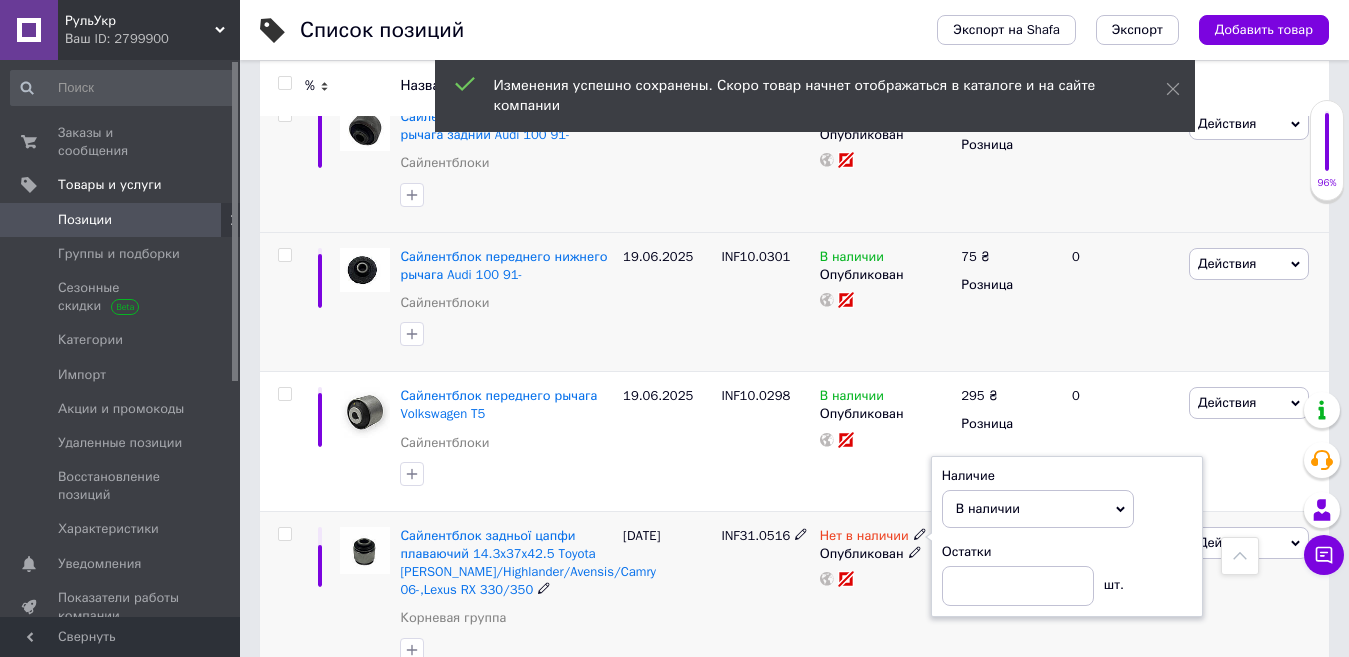 click on "[DATE]" at bounding box center (667, 599) 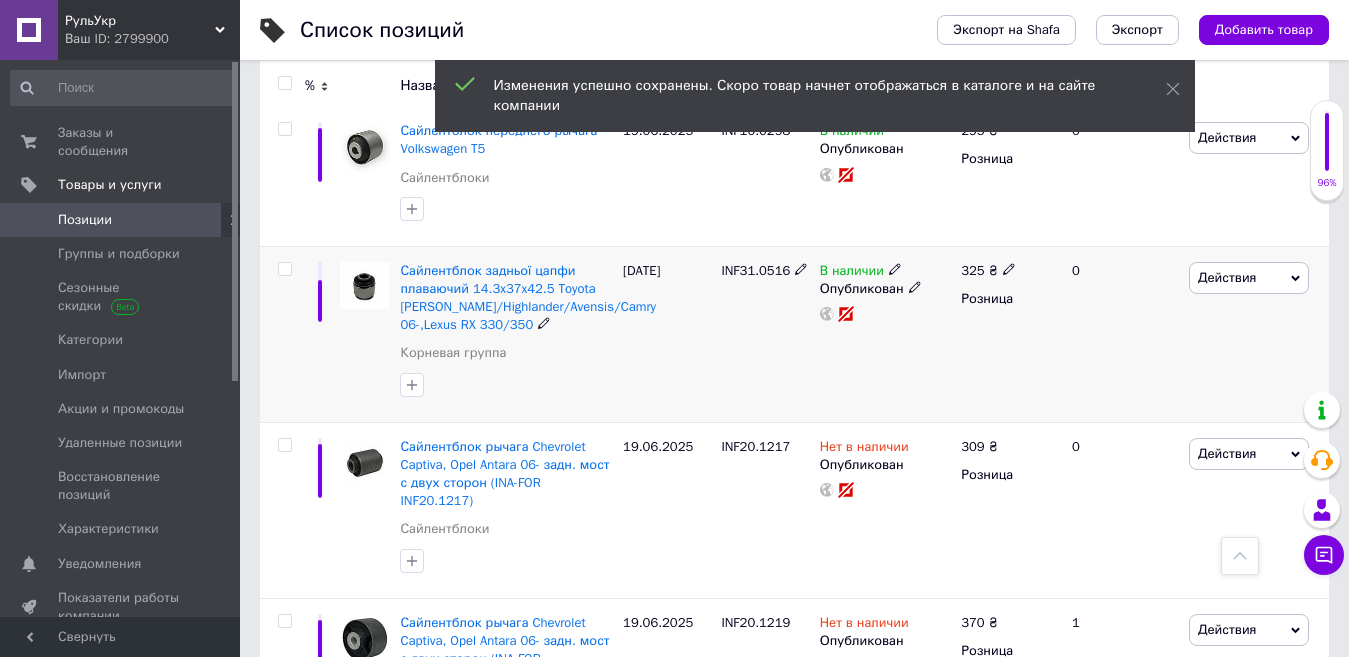 scroll, scrollTop: 11736, scrollLeft: 0, axis: vertical 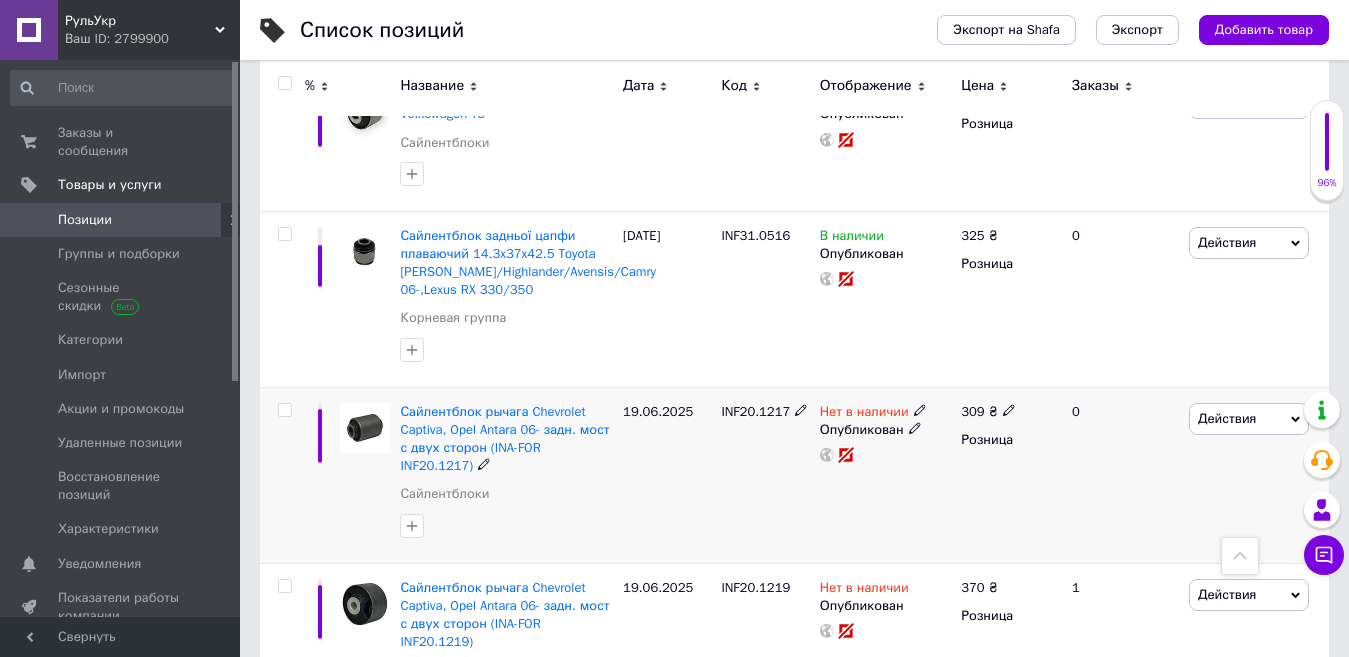click on "INF20.1217" at bounding box center (765, 475) 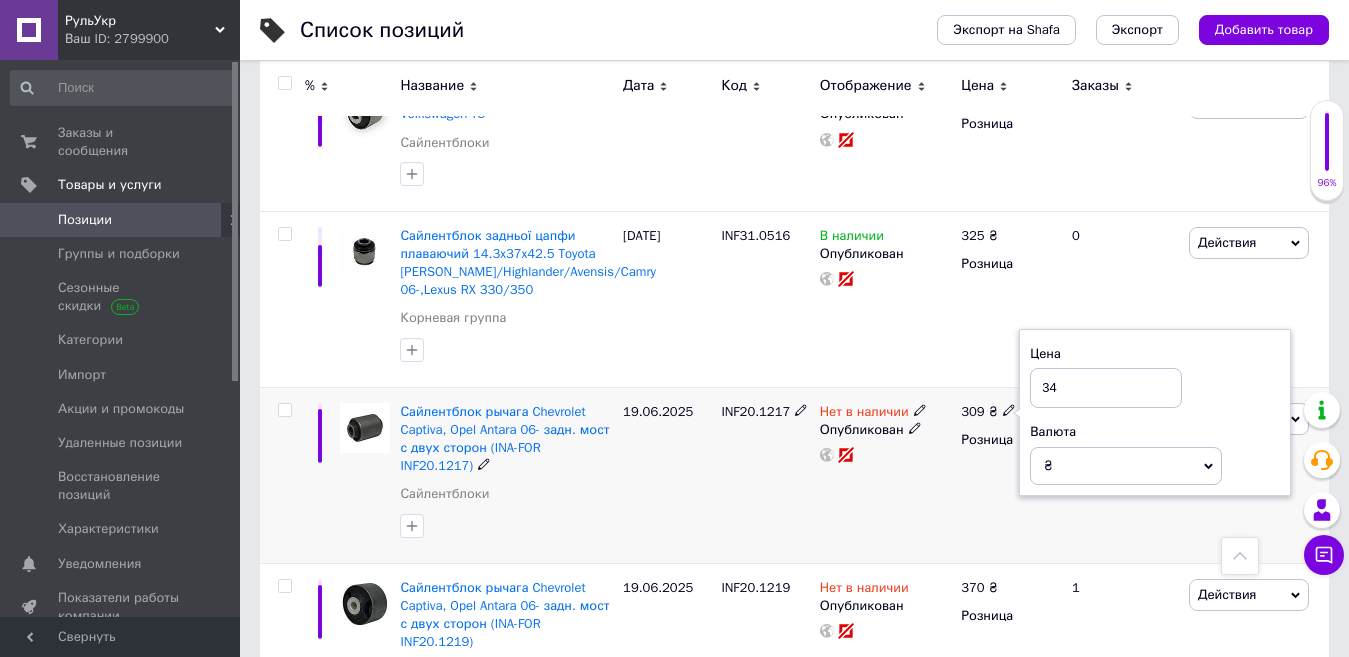 type on "340" 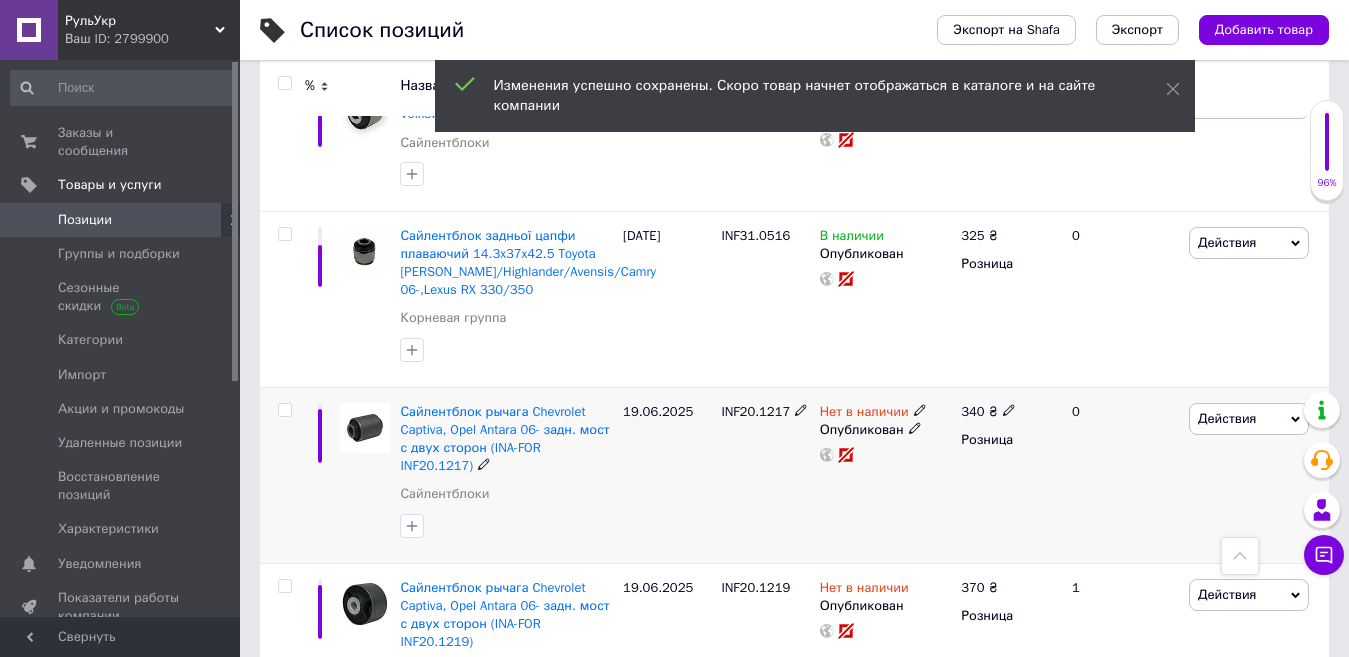 drag, startPoint x: 890, startPoint y: 208, endPoint x: 914, endPoint y: 211, distance: 24.186773 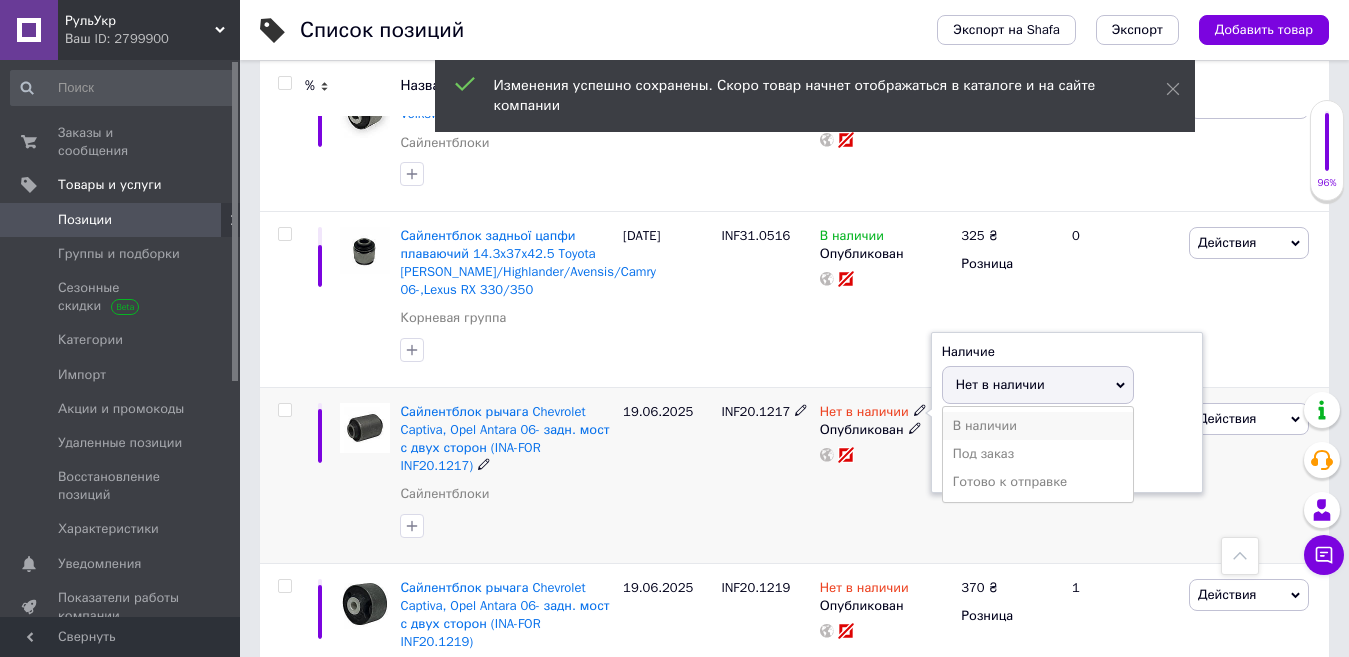 click on "В наличии" at bounding box center (1038, 426) 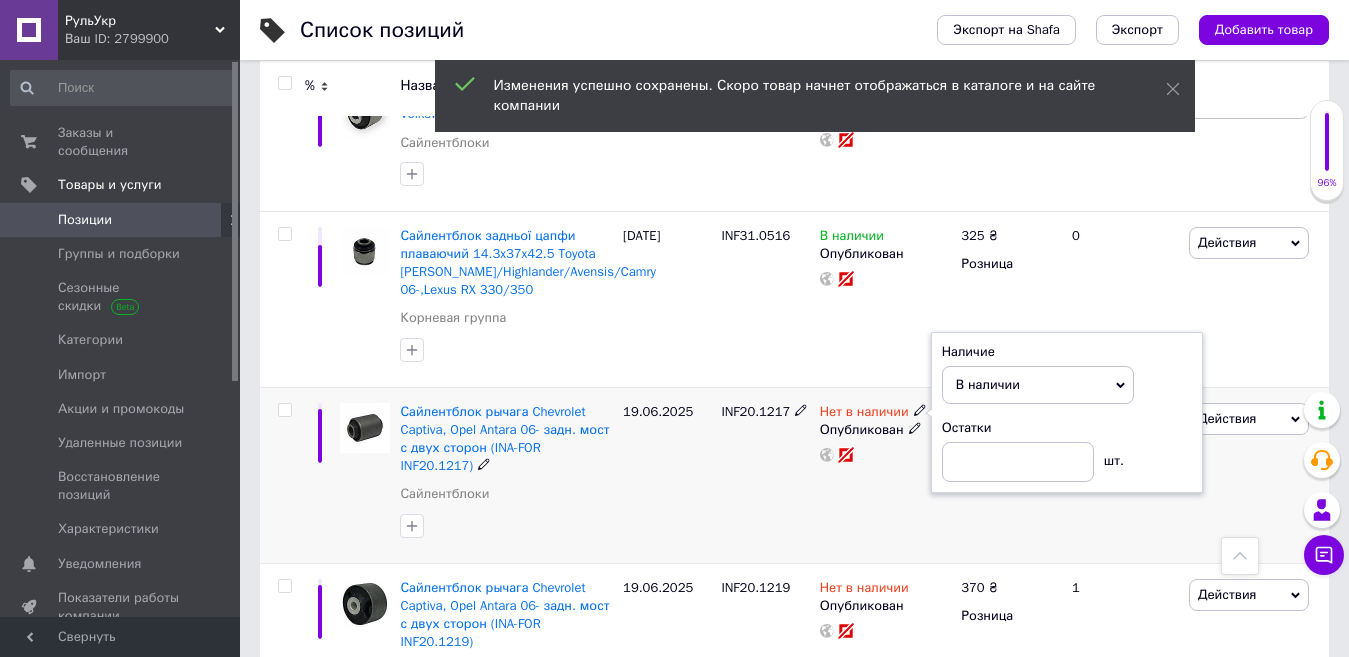 click on "19.06.2025" at bounding box center [667, 475] 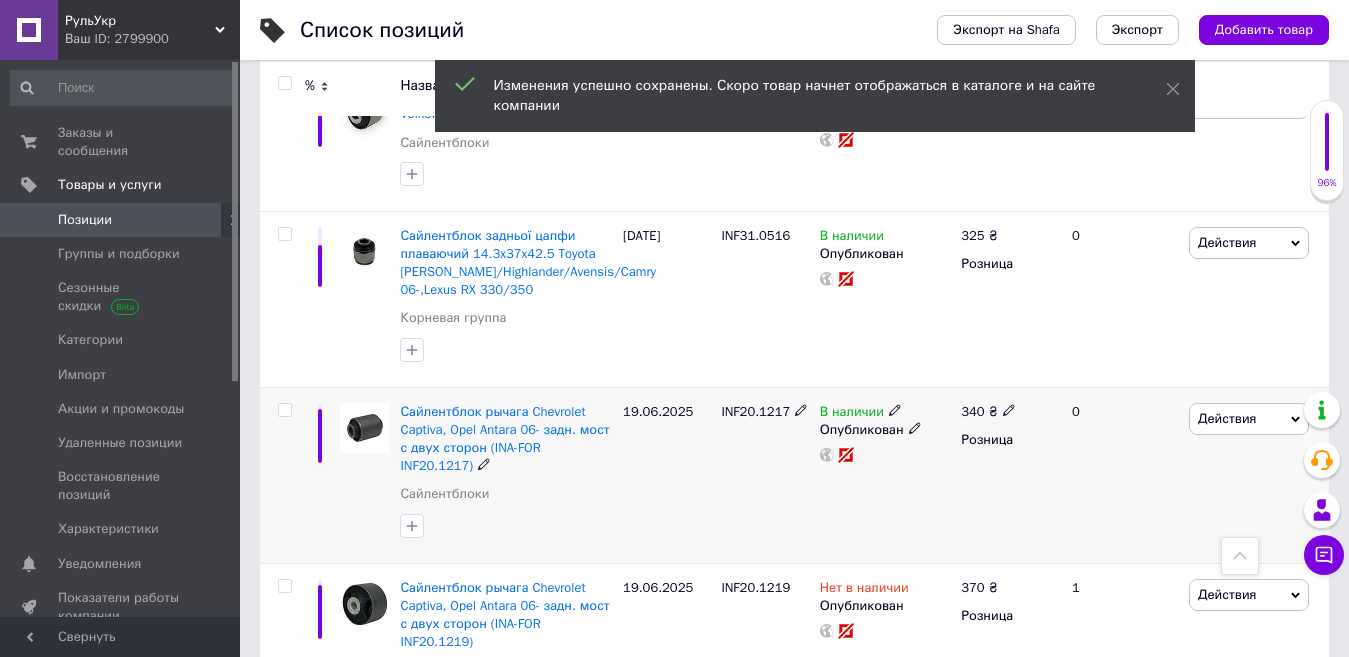 click 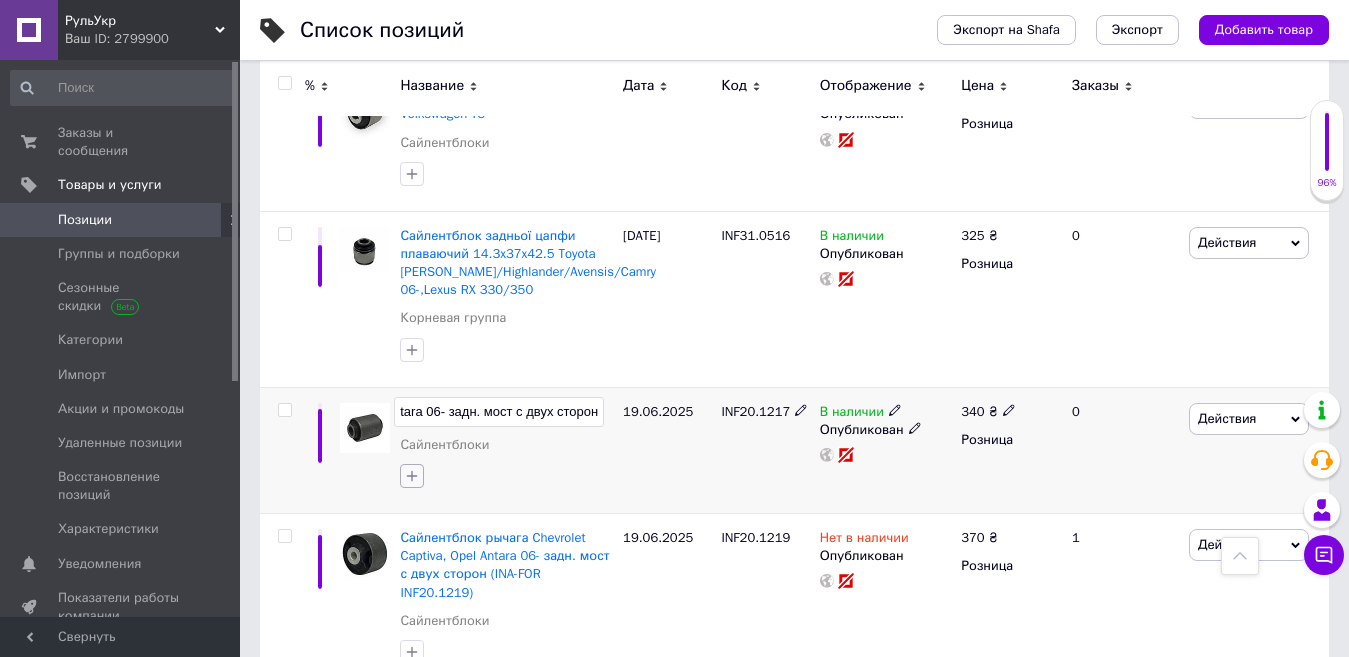 type on "Сайлентблок рычага Chevrolet Captiva, Opel Antara 06- задн. мост с двух сторон" 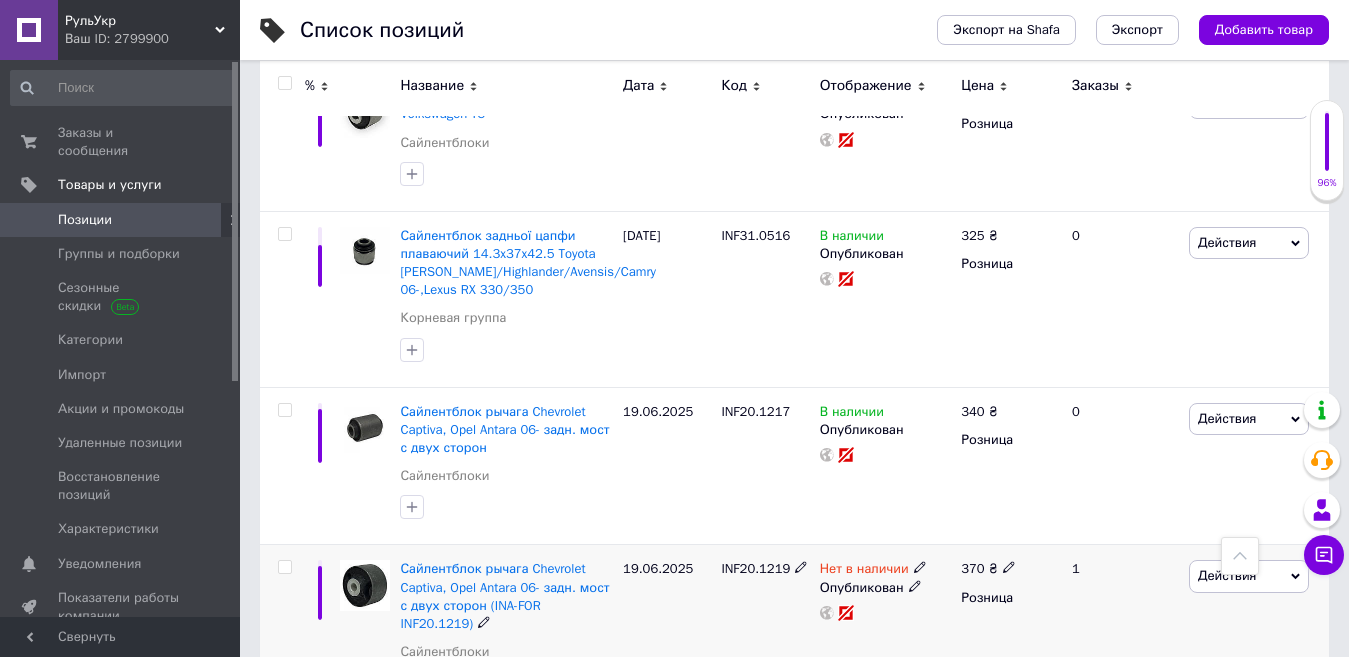 click on "INF20.1219" at bounding box center [755, 568] 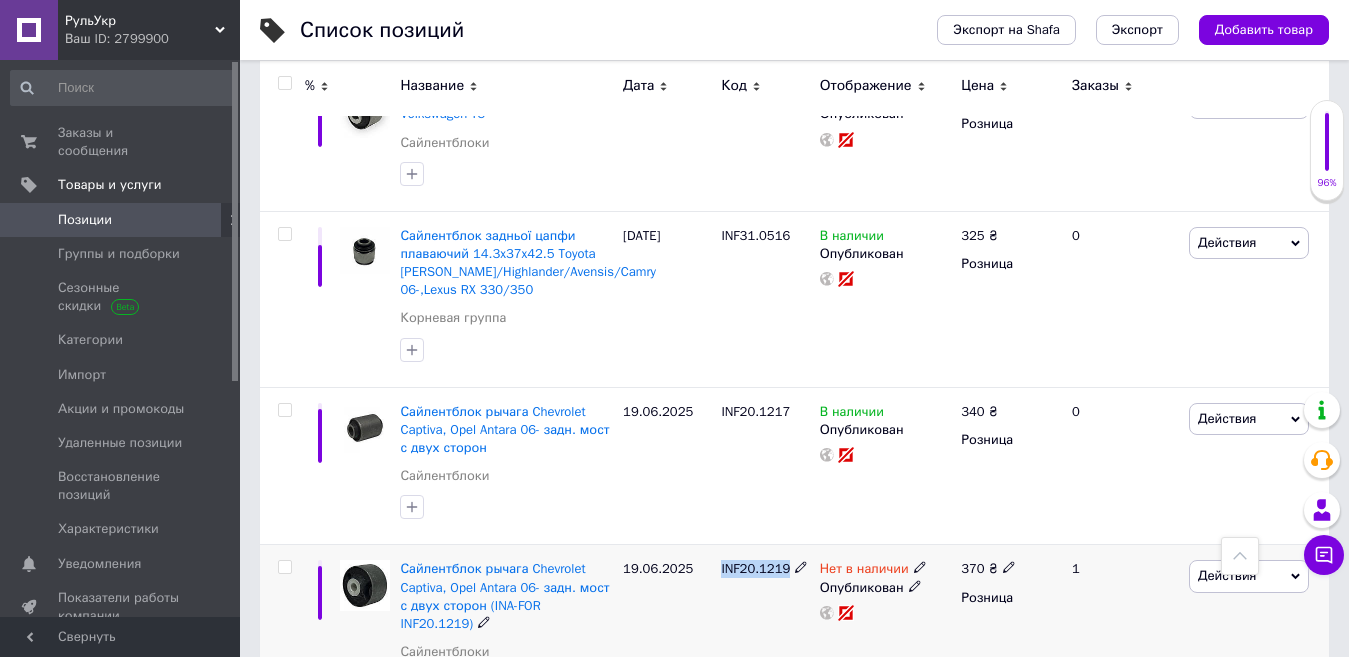 click on "INF20.1219" at bounding box center (755, 568) 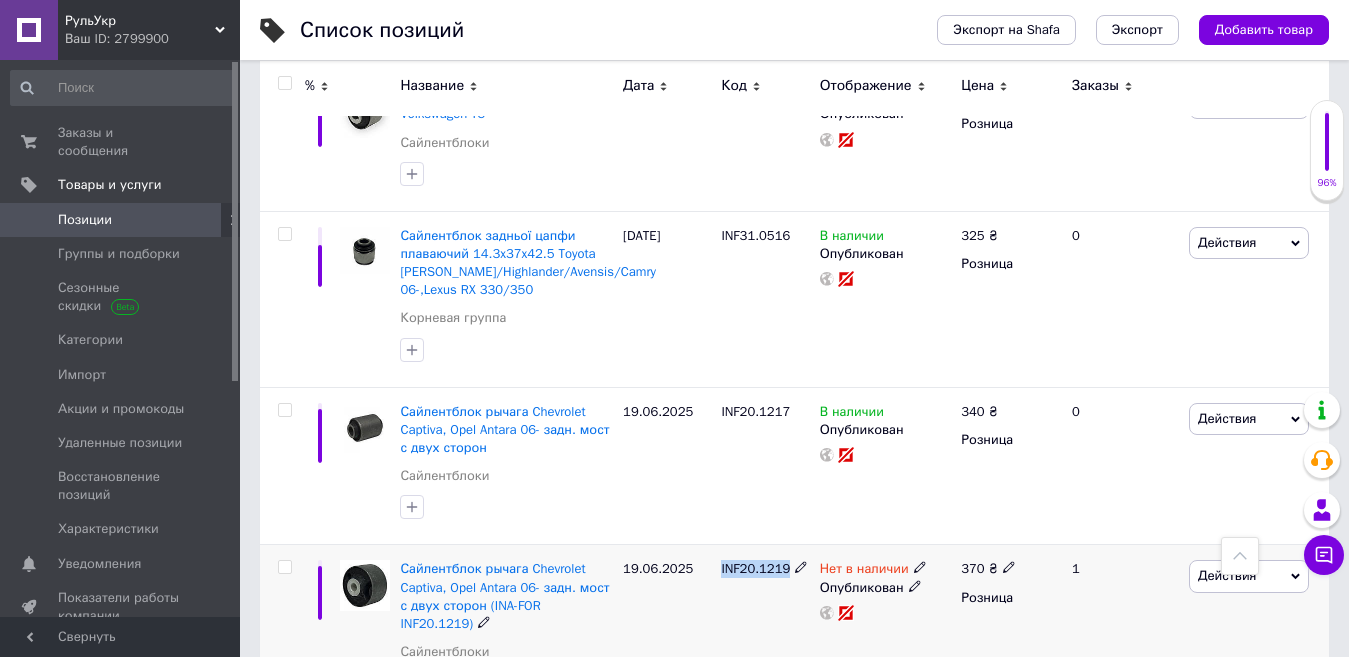 click on "370" at bounding box center [972, 568] 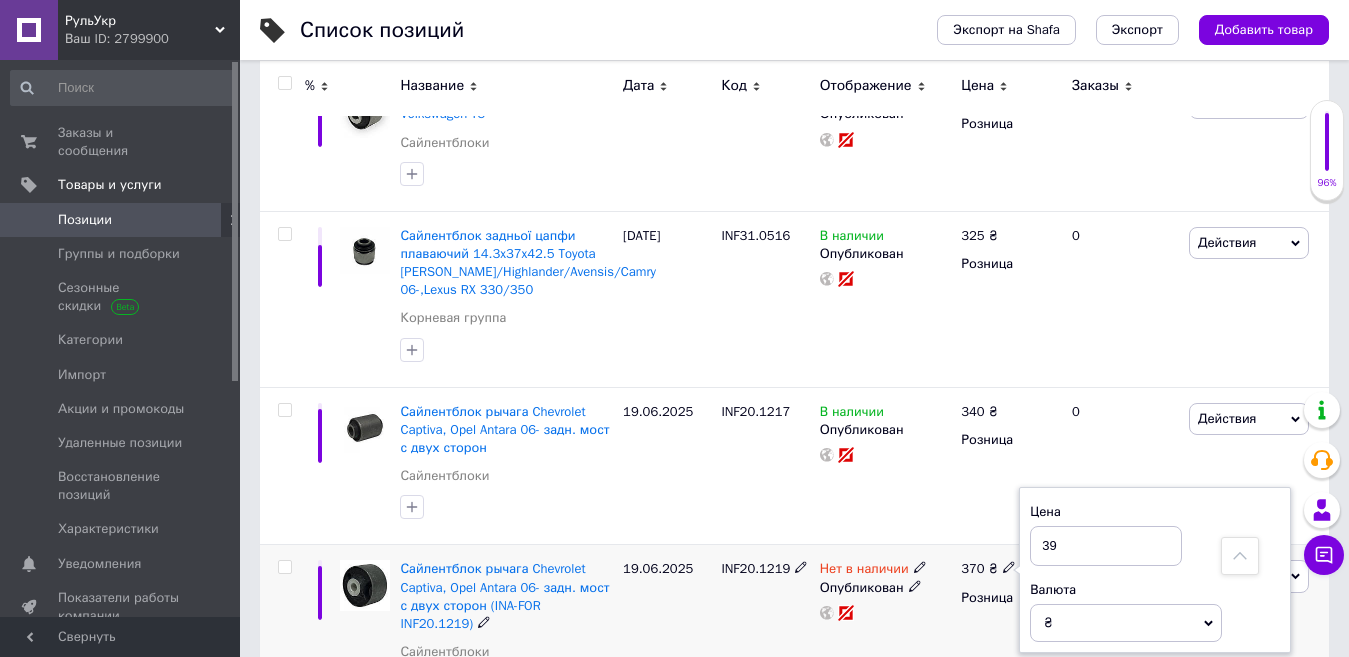 type on "390" 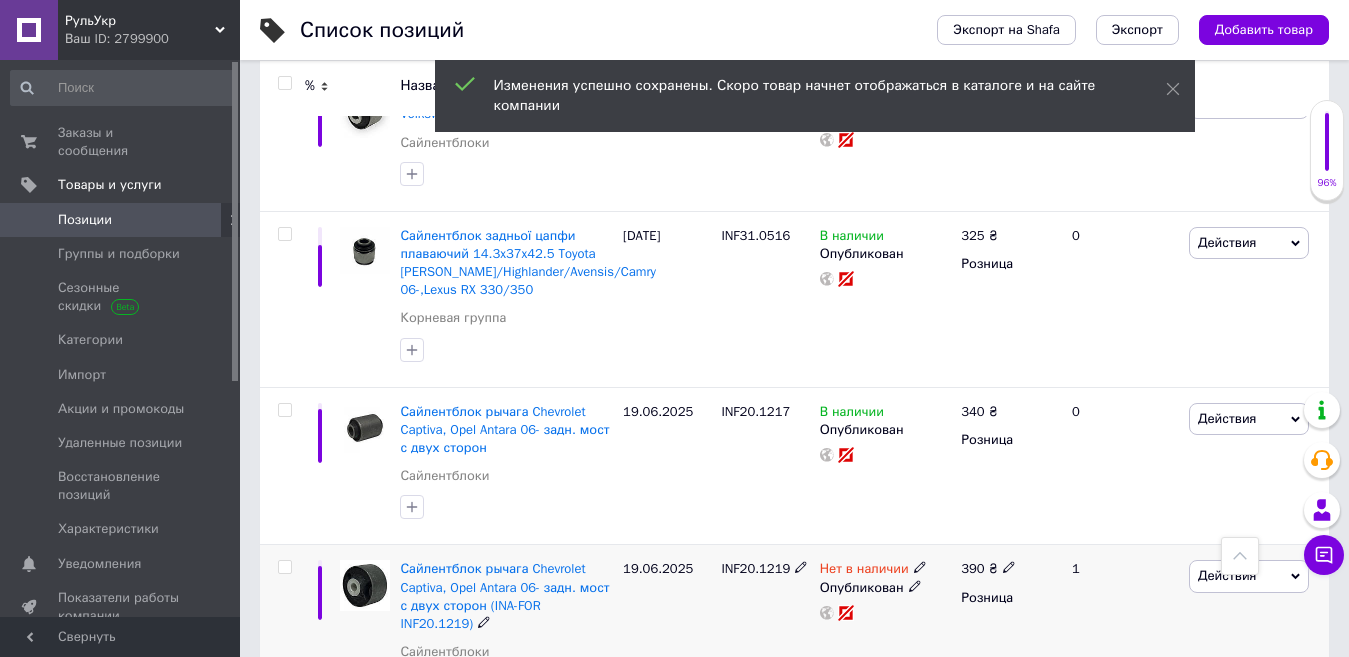 click on "Нет в наличии" at bounding box center [864, 571] 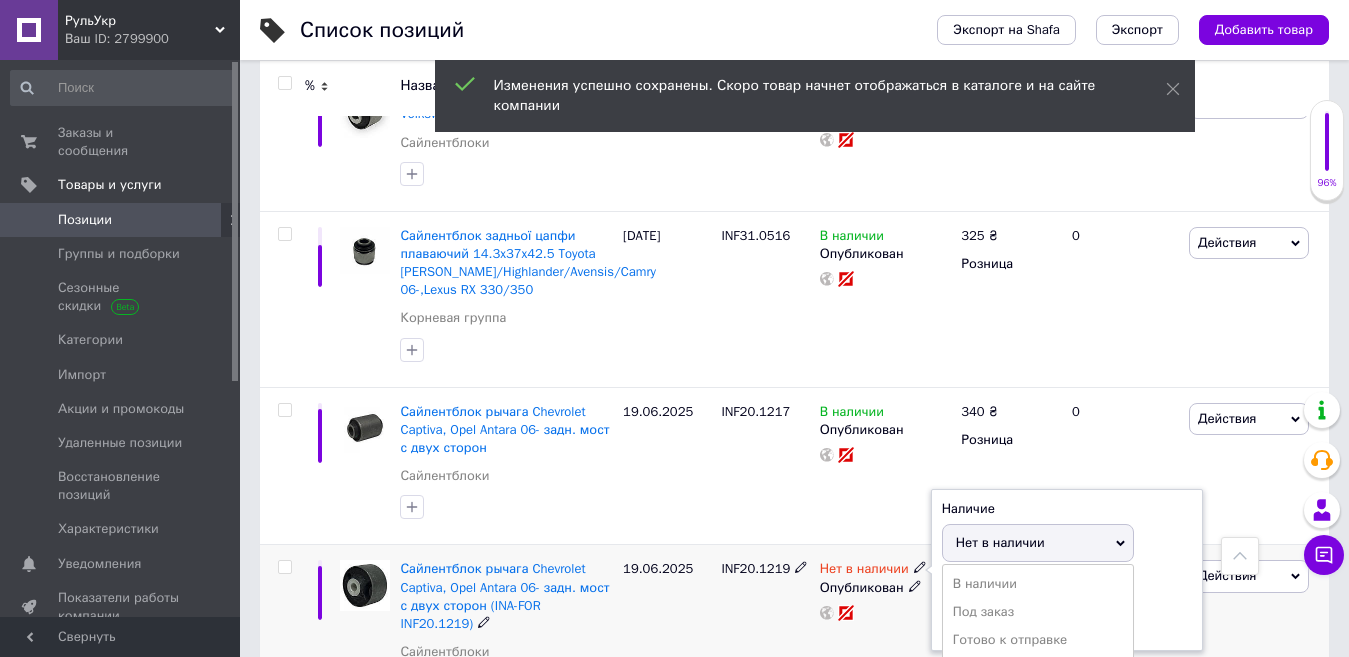 click on "Наличие Нет в наличии В наличии Под заказ Готово к отправке Остатки шт." at bounding box center [1067, 570] 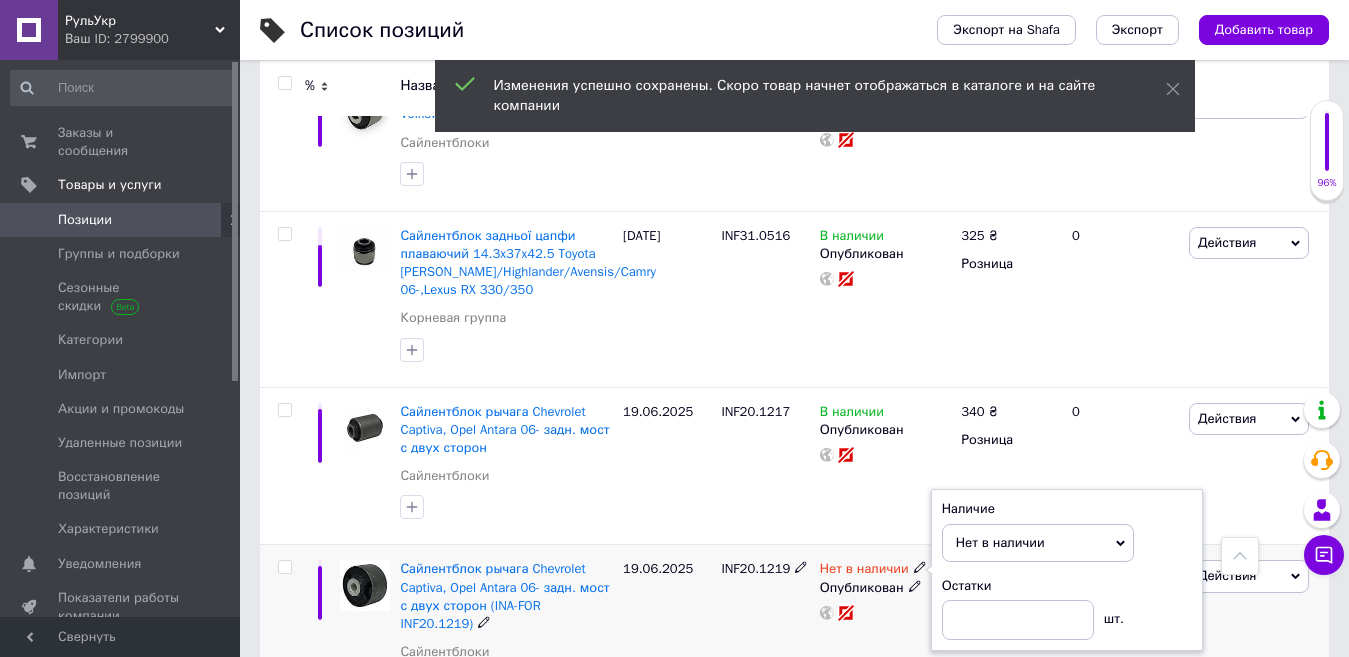 click on "Нет в наличии" at bounding box center [1000, 542] 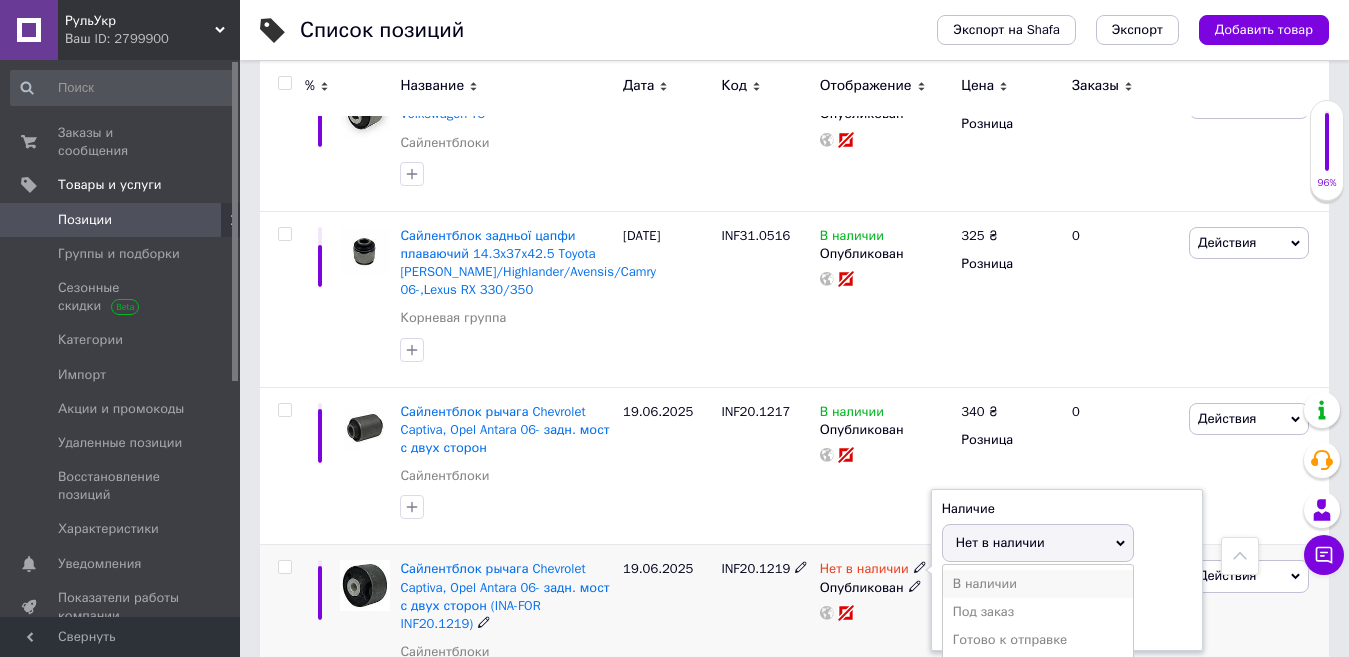 click on "В наличии" at bounding box center (1038, 584) 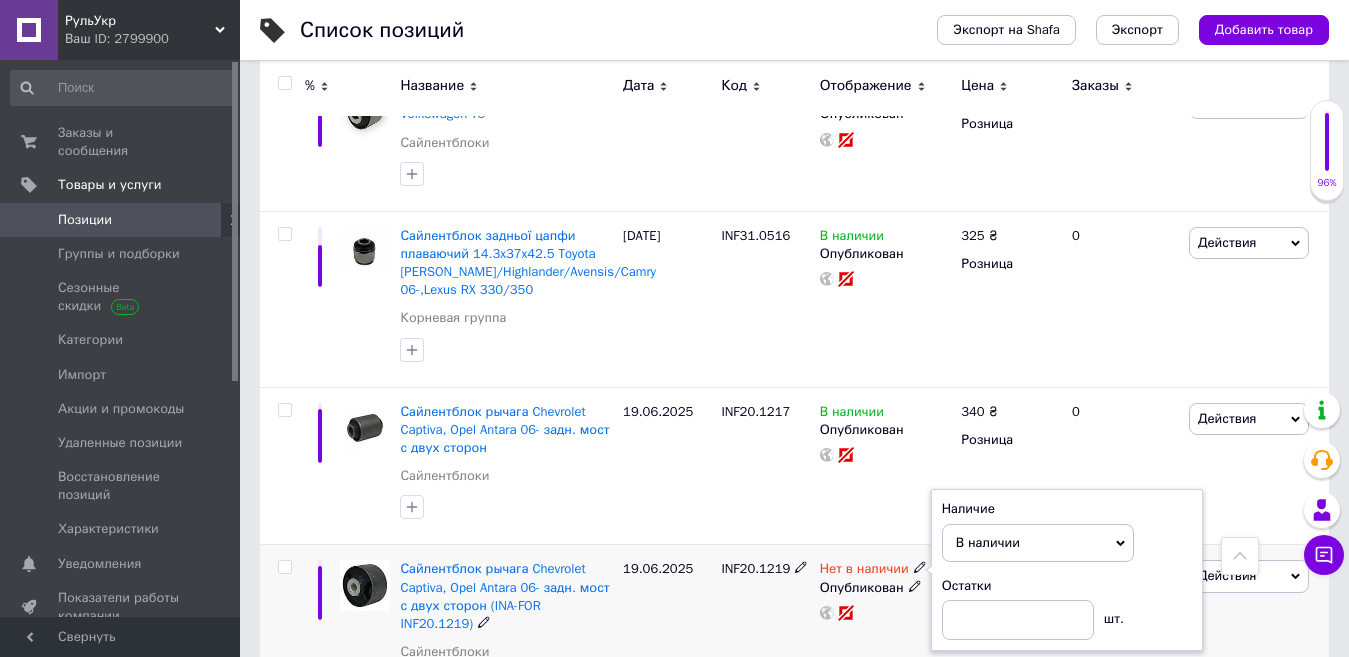 click on "INF20.1219" at bounding box center [765, 633] 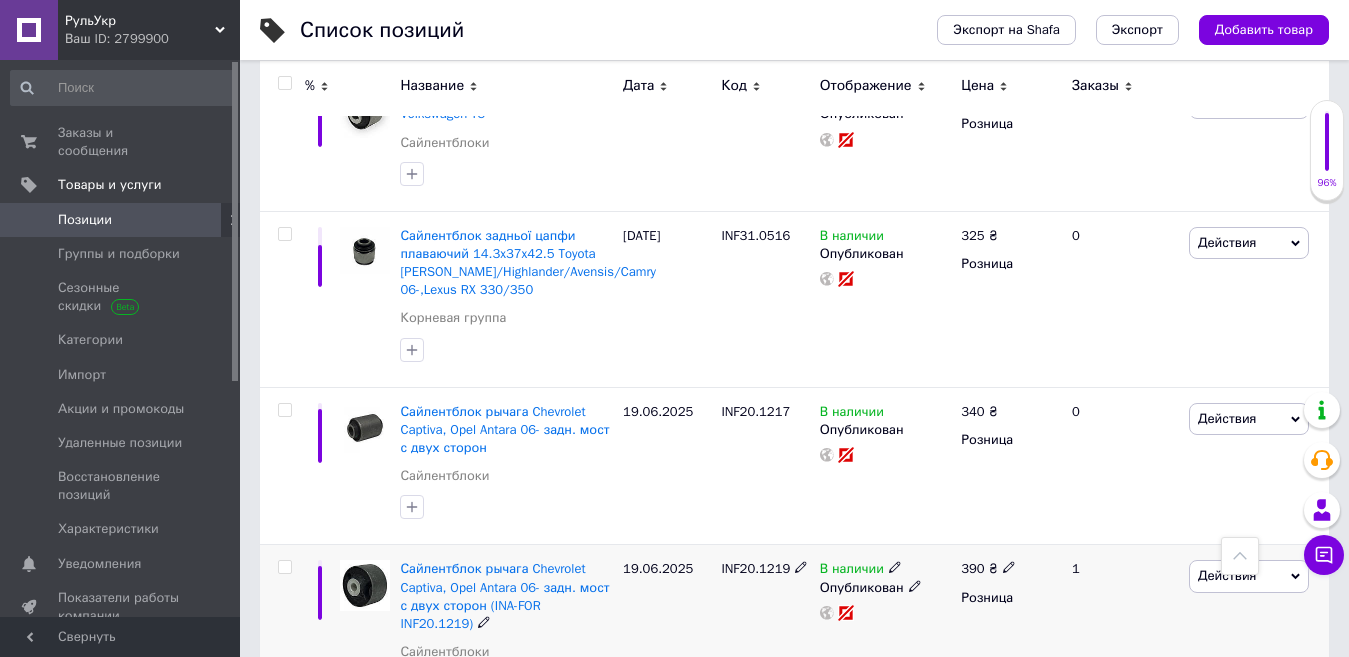 click 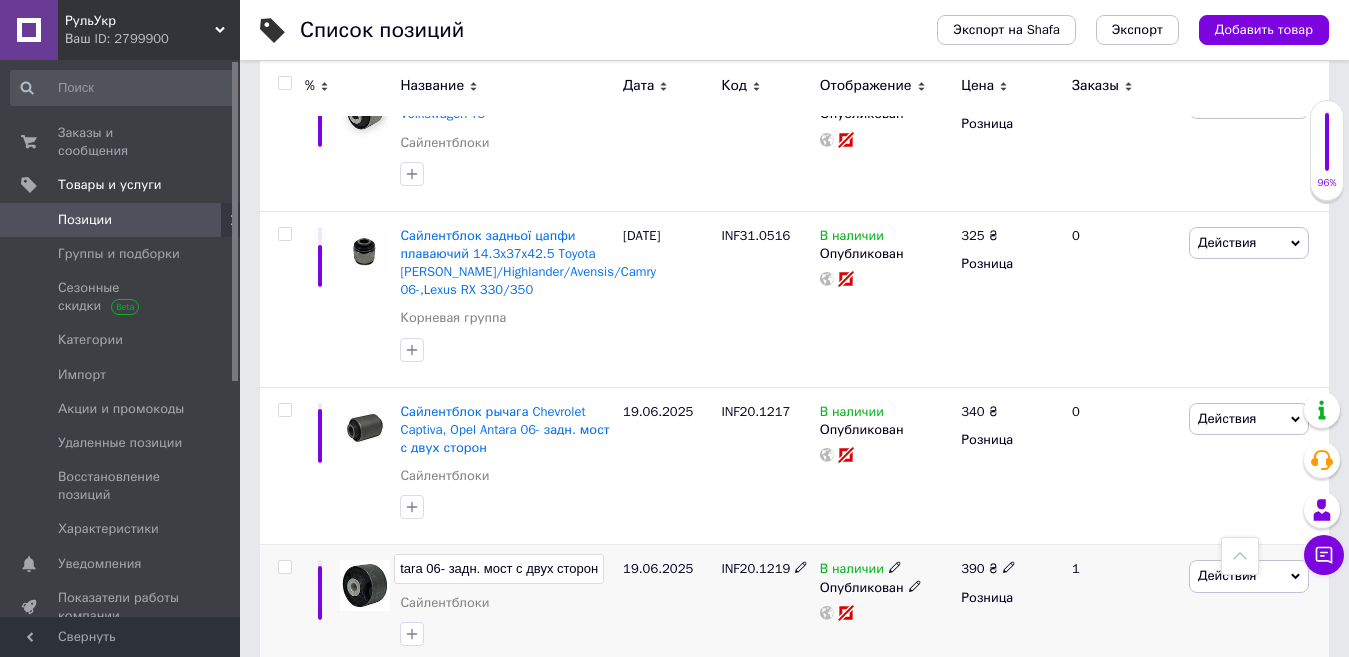 type on "Сайлентблок рычага Chevrolet Captiva, Opel Antara 06- задн. мост с двух сторон" 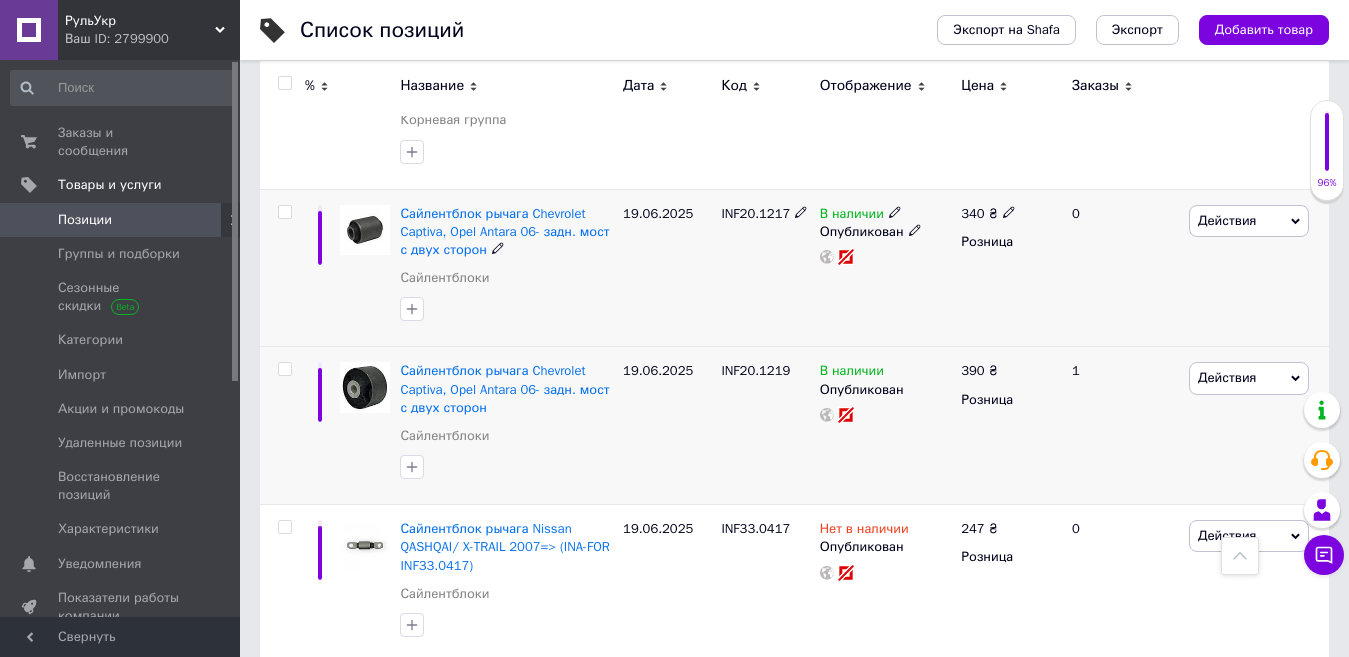 scroll, scrollTop: 11936, scrollLeft: 0, axis: vertical 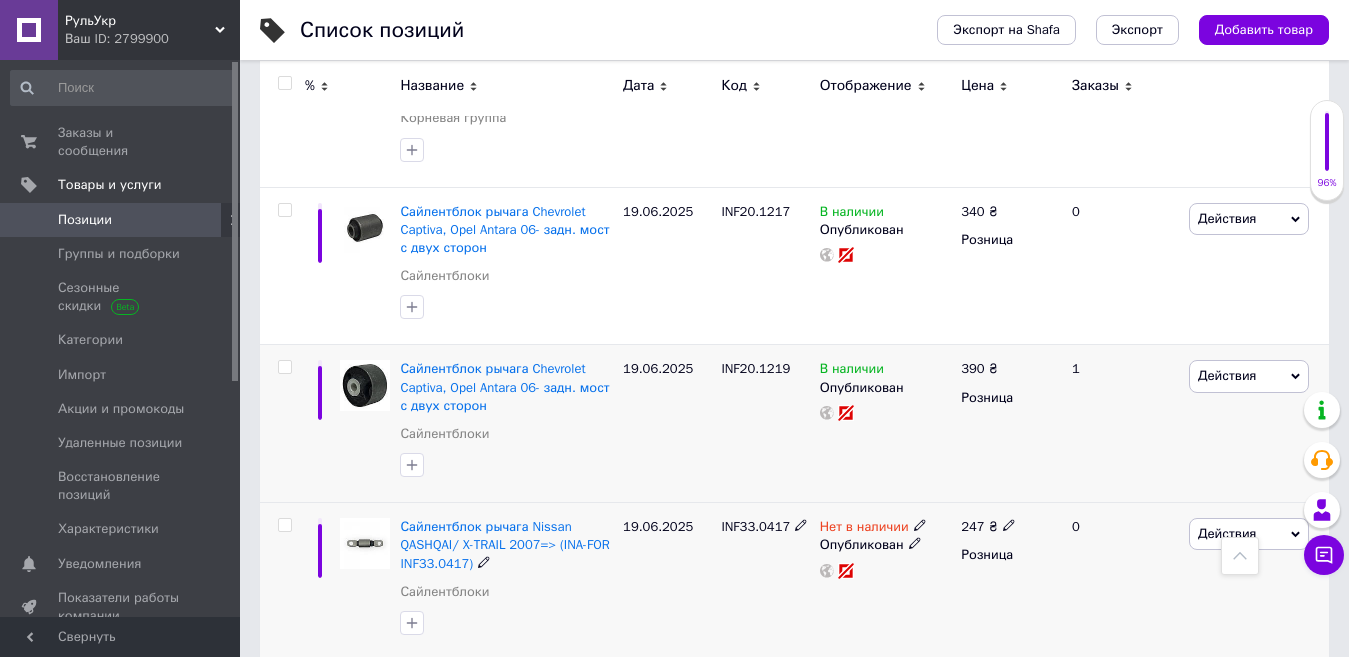 click on "INF33.0417" at bounding box center (755, 526) 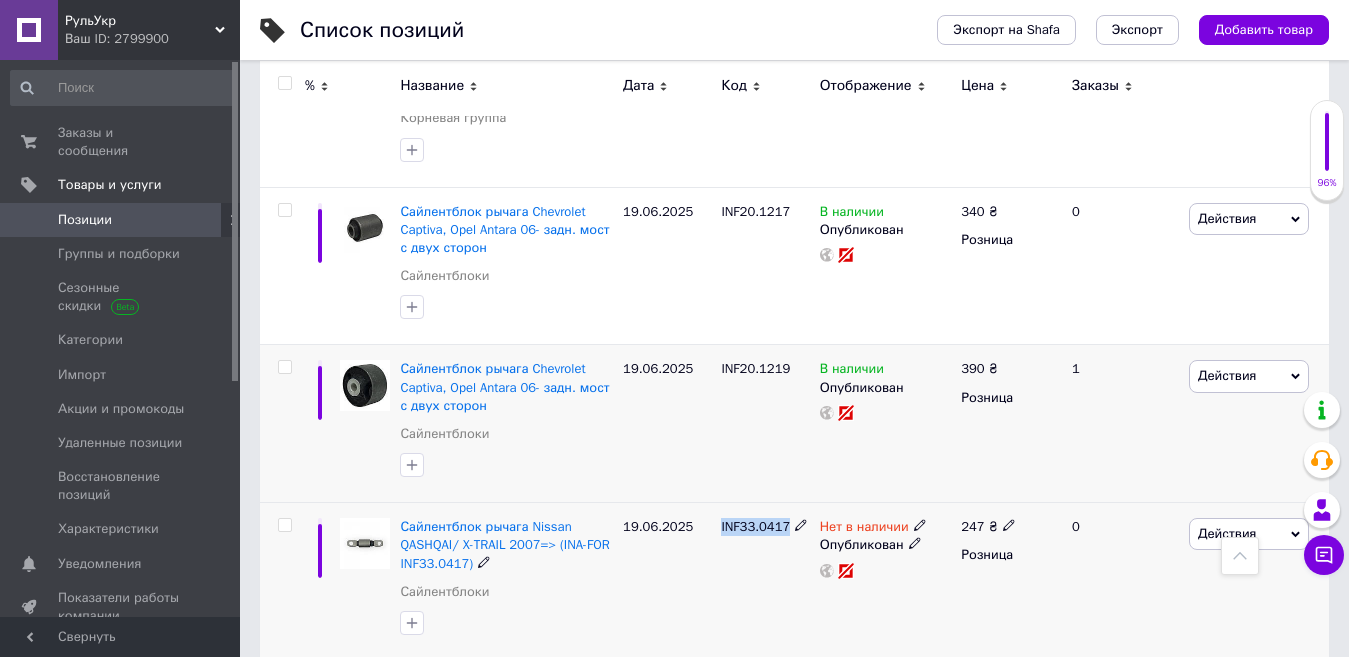 click on "INF33.0417" at bounding box center (755, 526) 